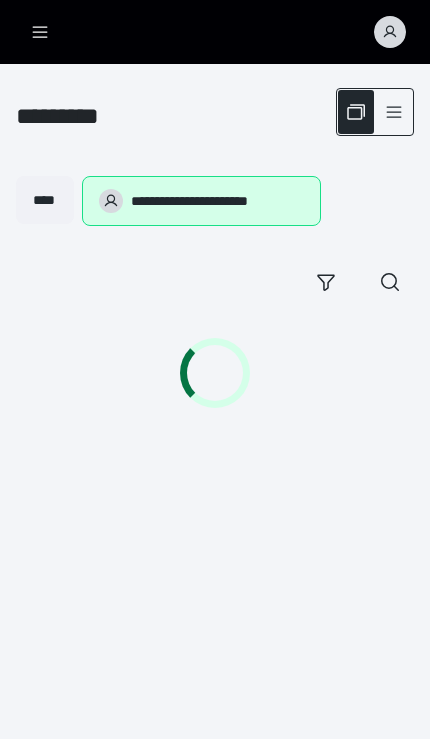 scroll, scrollTop: 0, scrollLeft: 0, axis: both 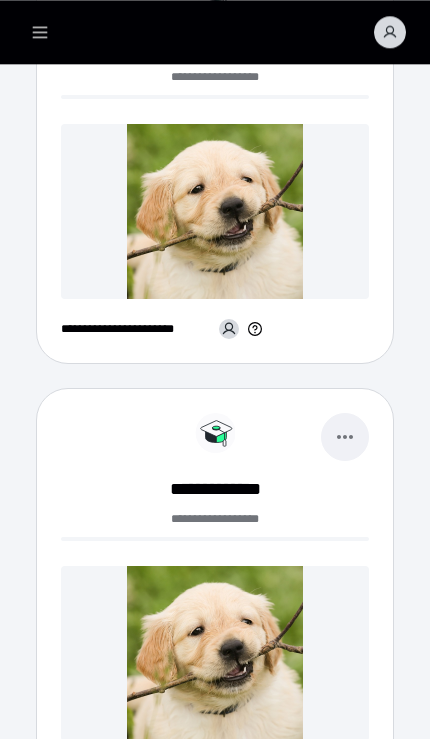 click 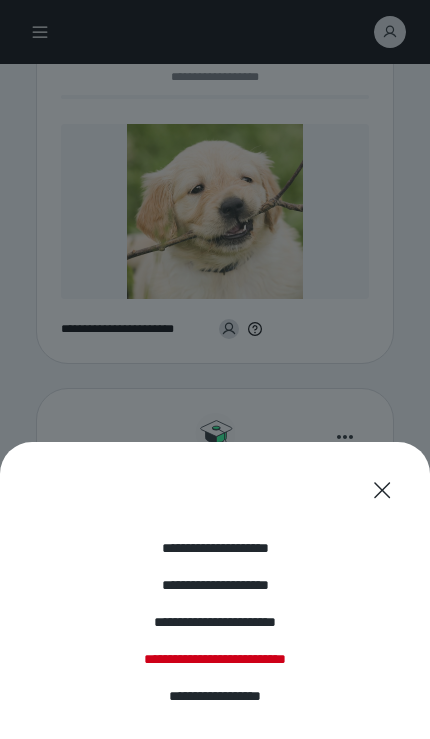 click on "**********" at bounding box center (215, 696) 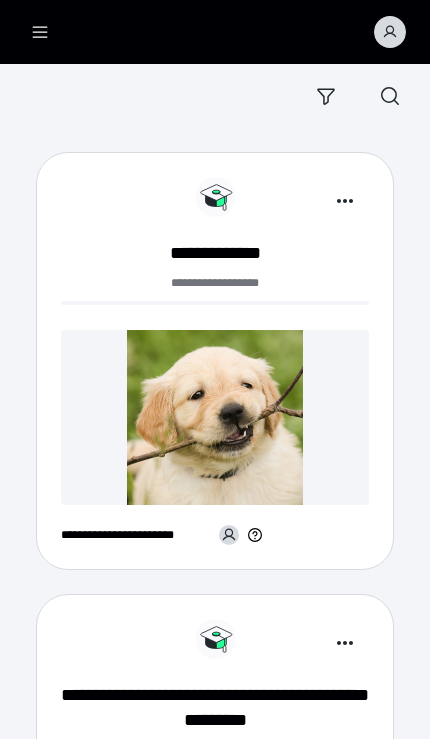 scroll, scrollTop: 185, scrollLeft: 0, axis: vertical 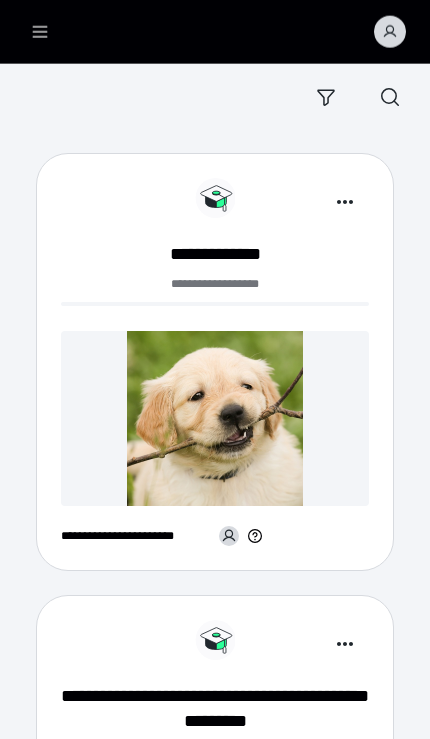 click at bounding box center (215, 418) 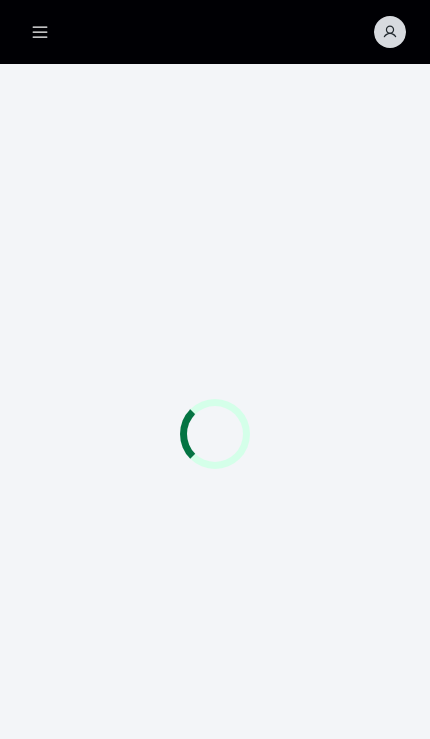 scroll, scrollTop: 0, scrollLeft: 0, axis: both 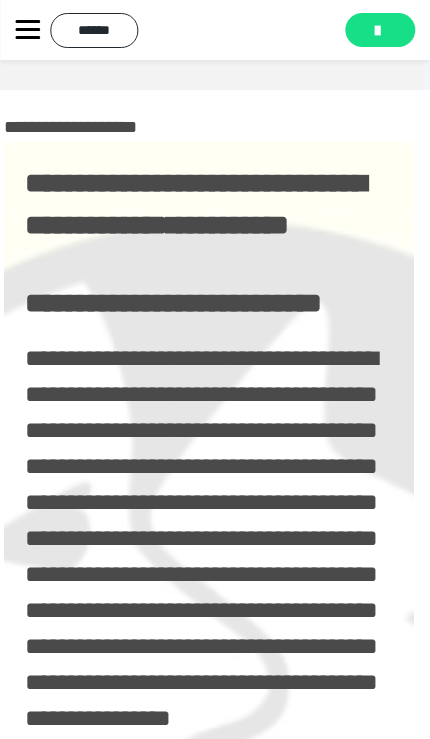 click at bounding box center [377, 31] 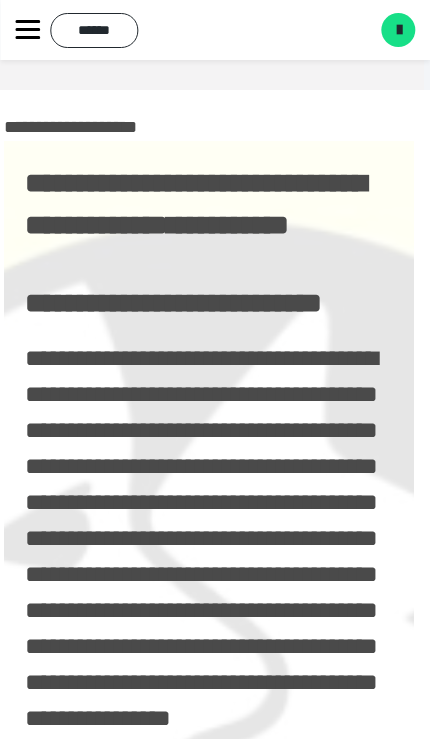 scroll, scrollTop: 0, scrollLeft: 6, axis: horizontal 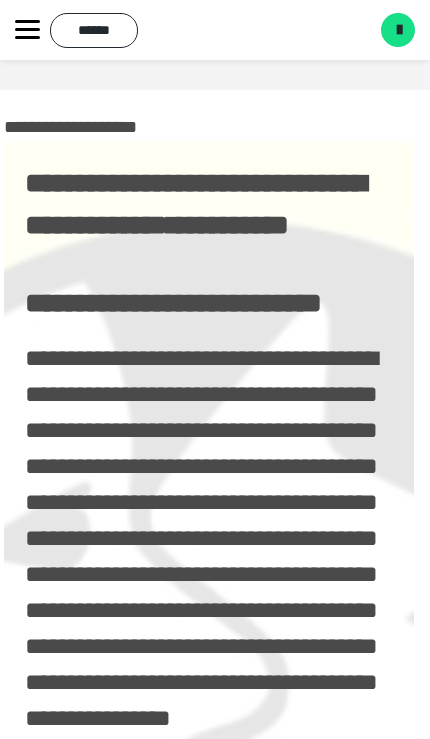 click at bounding box center [399, 30] 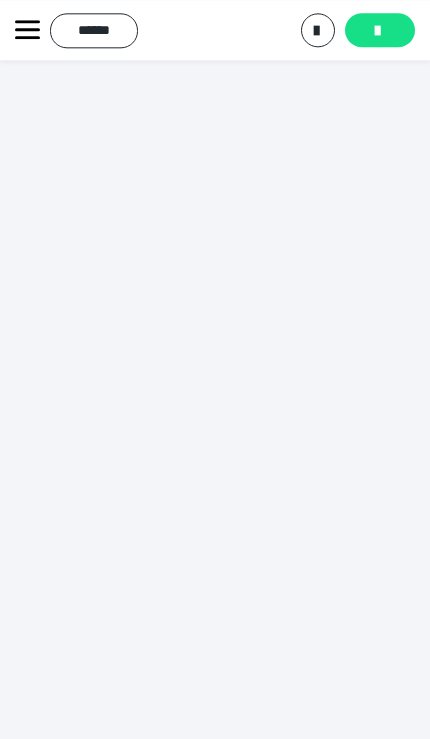 scroll, scrollTop: 15773, scrollLeft: 10, axis: both 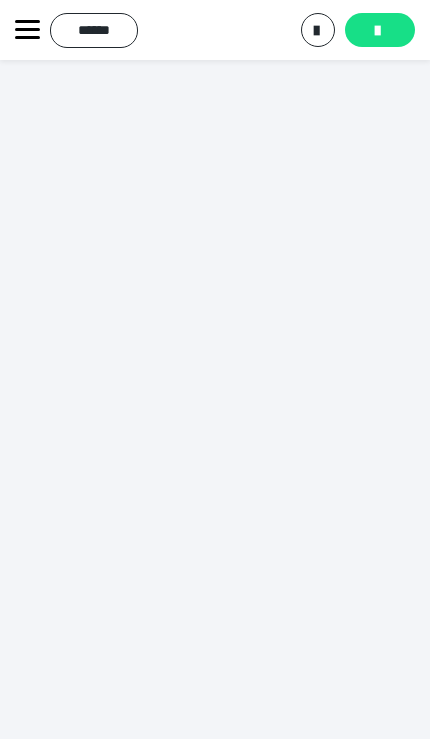 click at bounding box center (377, 31) 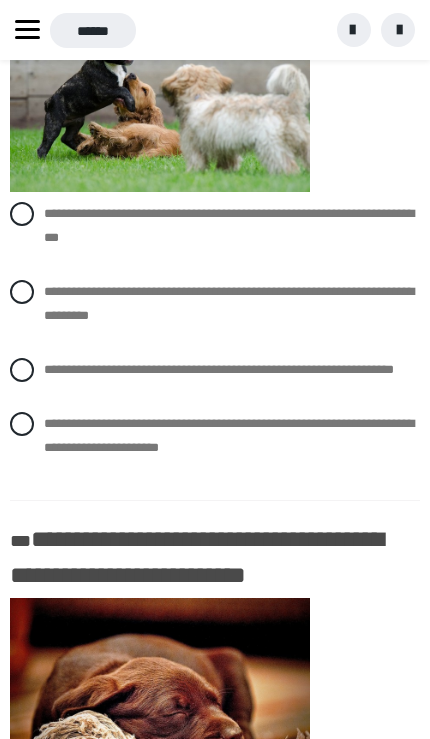scroll, scrollTop: 359, scrollLeft: 0, axis: vertical 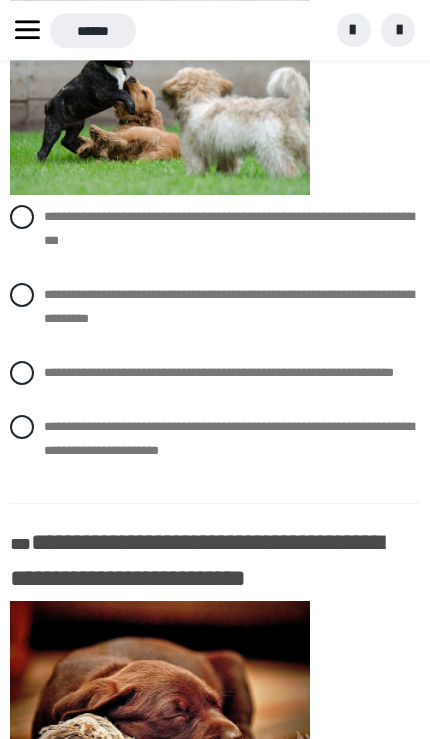 click at bounding box center (22, 295) 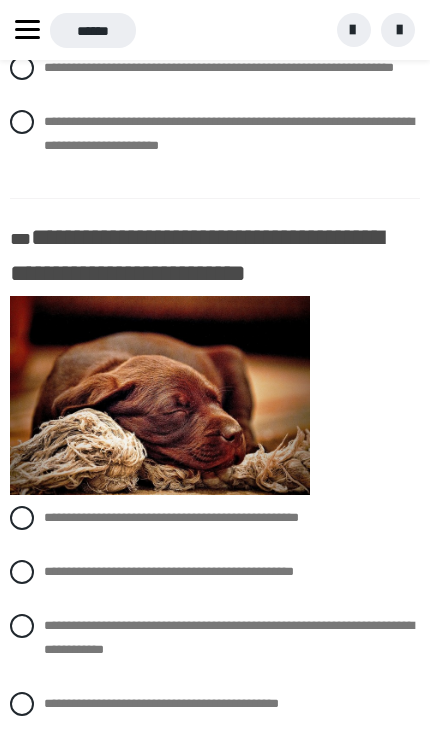 scroll, scrollTop: 666, scrollLeft: 0, axis: vertical 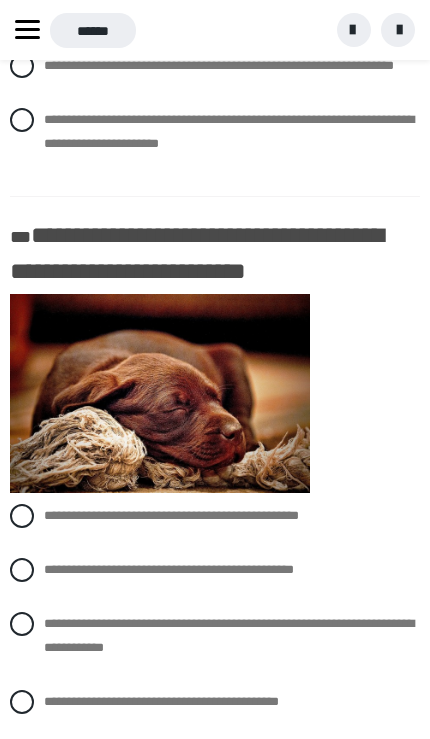 click at bounding box center (22, 624) 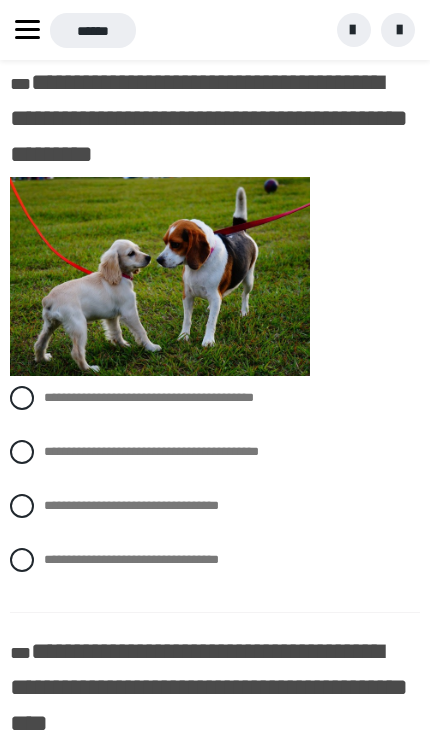 scroll, scrollTop: 1373, scrollLeft: 0, axis: vertical 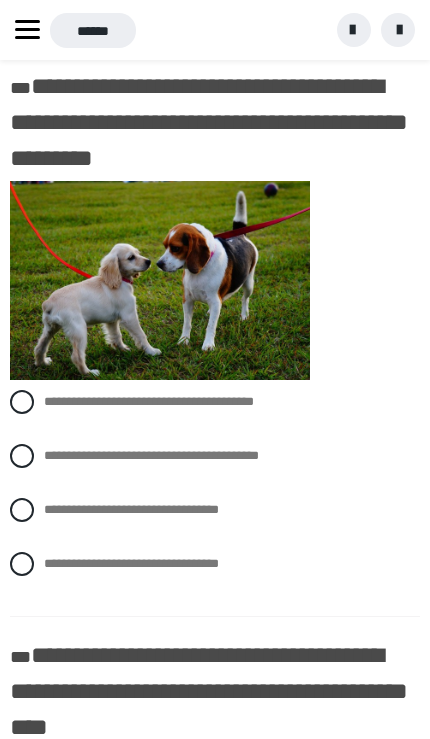 click at bounding box center [22, 402] 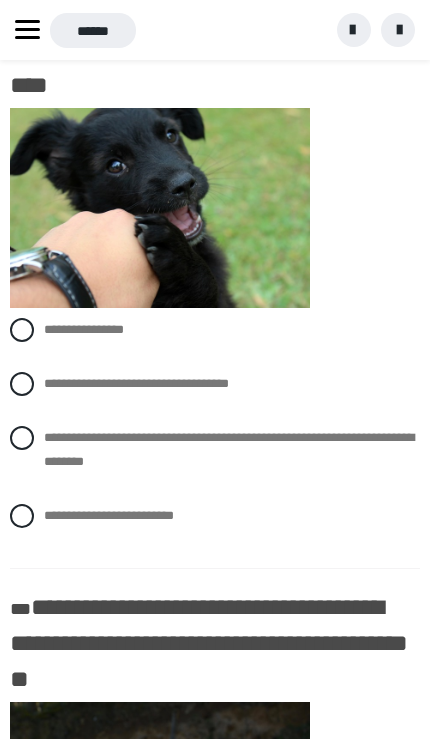 scroll, scrollTop: 2018, scrollLeft: 0, axis: vertical 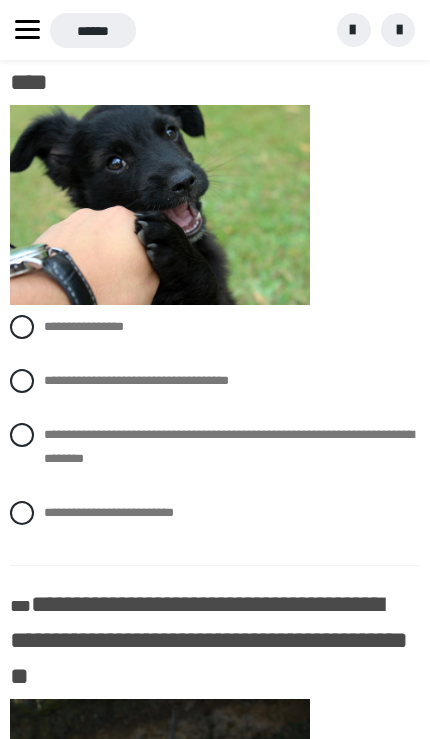 click at bounding box center (22, 435) 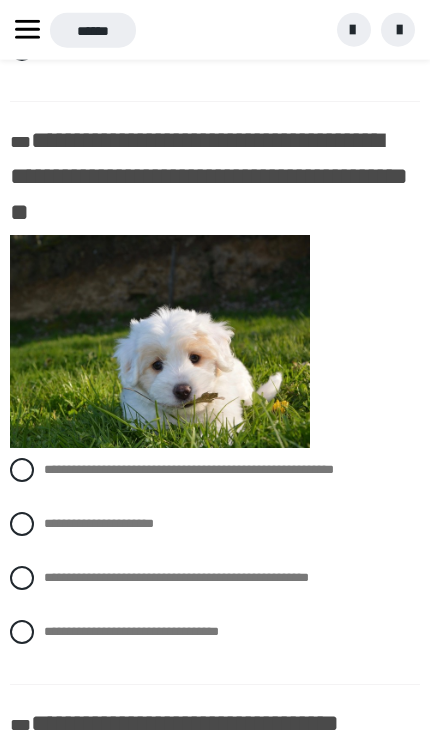 scroll, scrollTop: 2726, scrollLeft: 0, axis: vertical 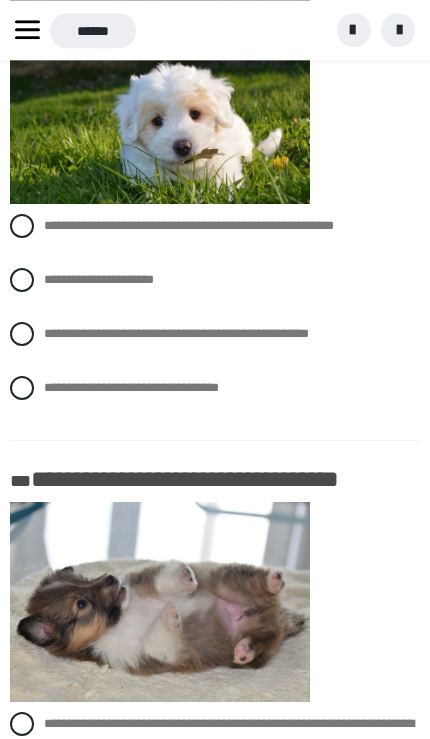 click at bounding box center [22, 226] 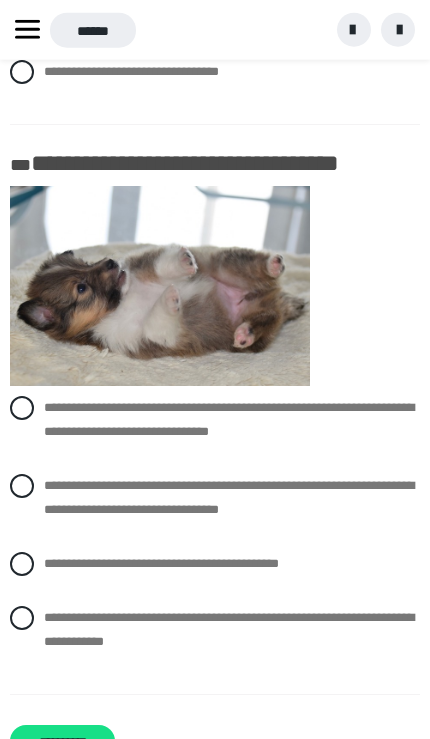 scroll, scrollTop: 3090, scrollLeft: 0, axis: vertical 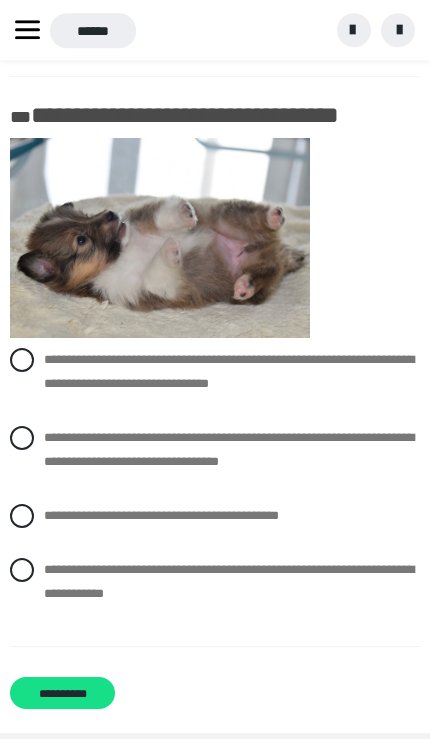 click at bounding box center (22, 438) 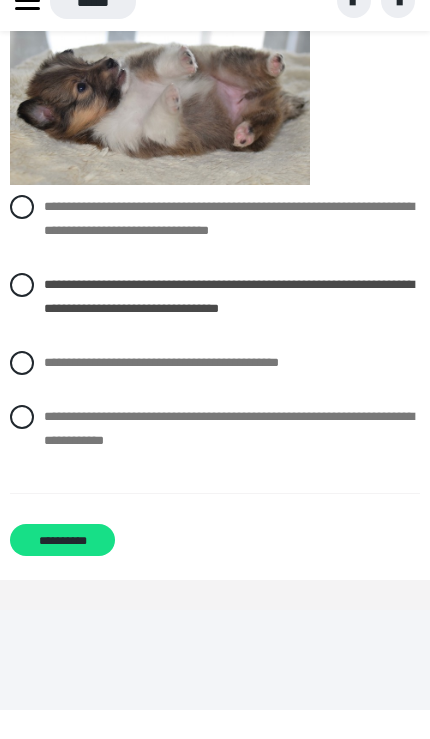 scroll, scrollTop: 3216, scrollLeft: 0, axis: vertical 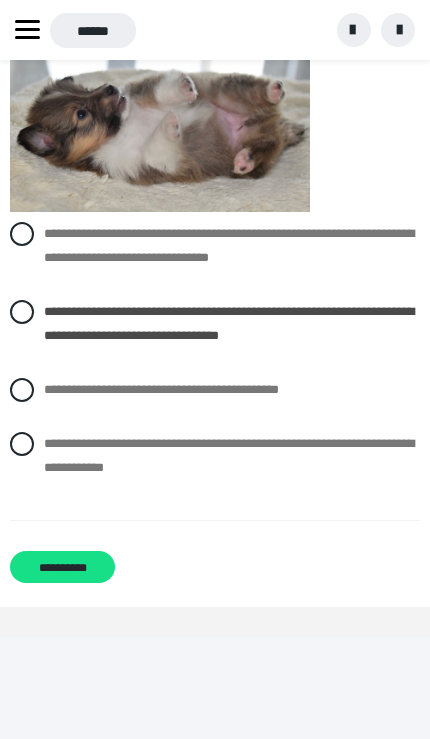 click on "**********" at bounding box center (62, 567) 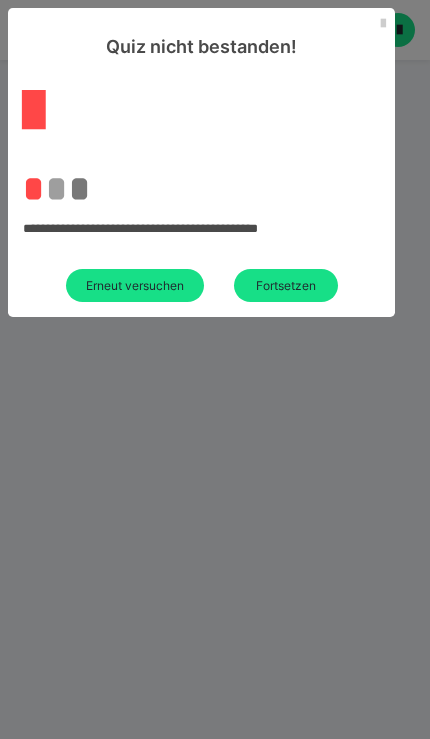 scroll, scrollTop: 142, scrollLeft: 0, axis: vertical 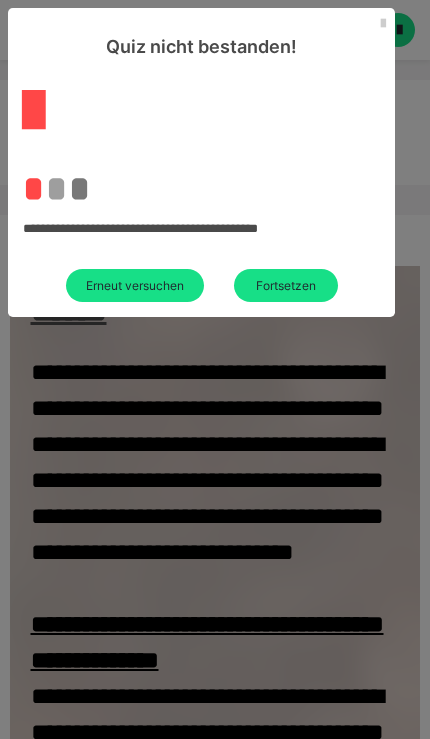 click on "Erneut versuchen" at bounding box center (135, 285) 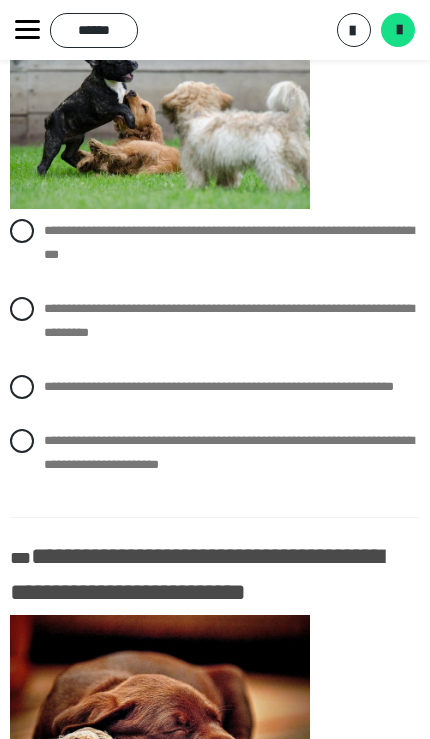 scroll, scrollTop: 344, scrollLeft: 0, axis: vertical 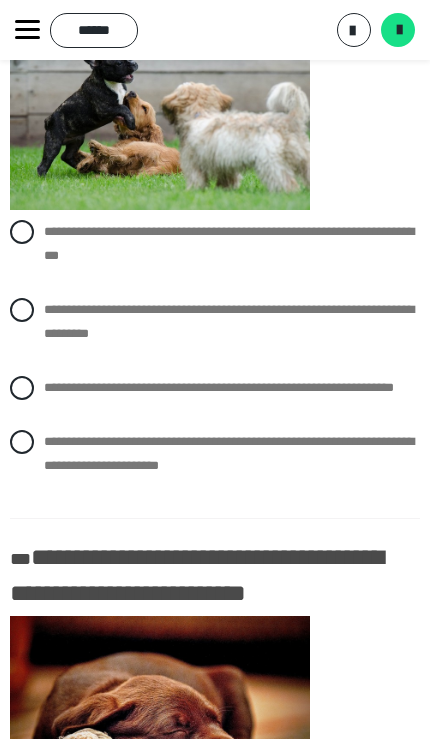 click at bounding box center [22, 442] 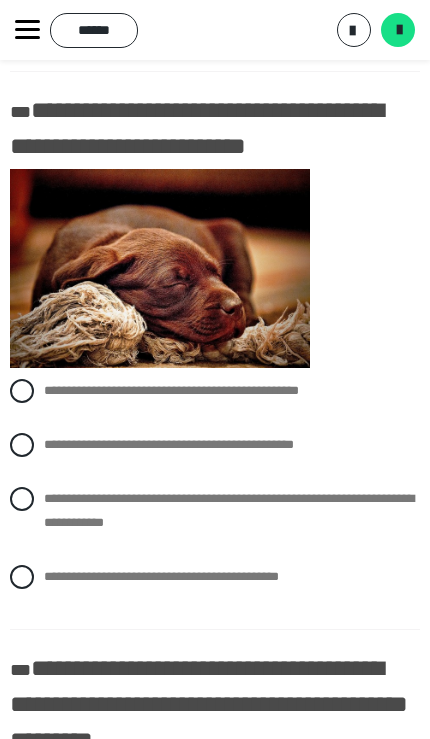 scroll, scrollTop: 804, scrollLeft: 0, axis: vertical 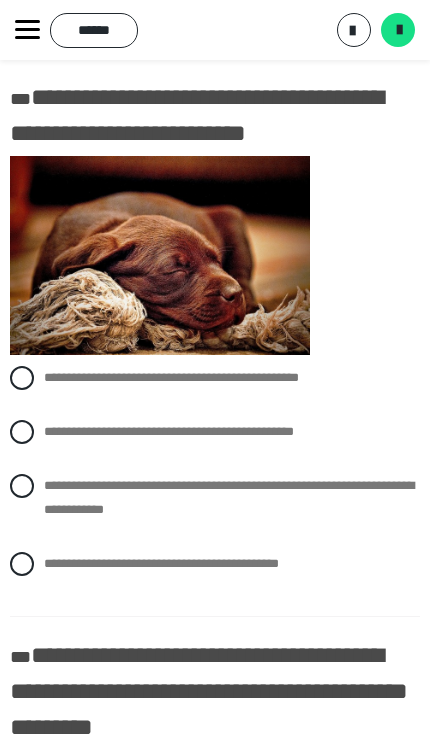 click at bounding box center (22, 486) 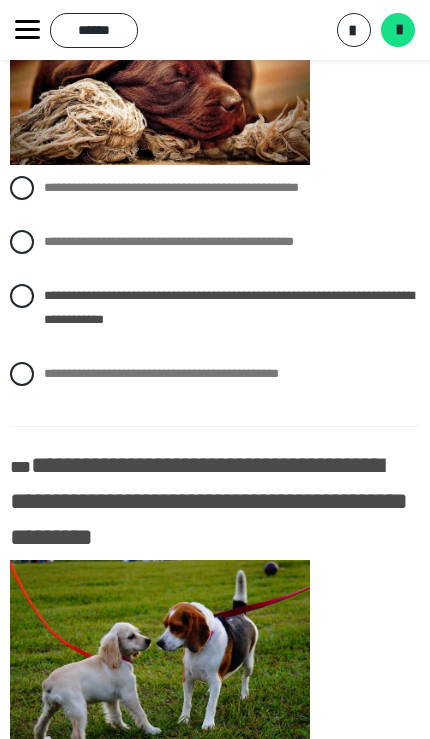 scroll, scrollTop: 1033, scrollLeft: 0, axis: vertical 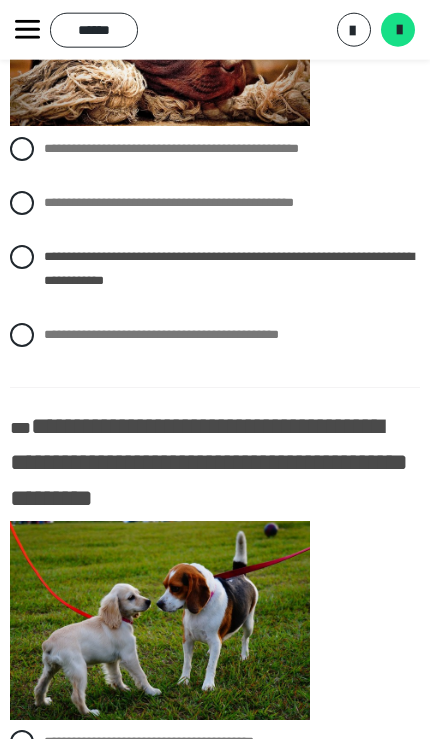 click at bounding box center (22, 203) 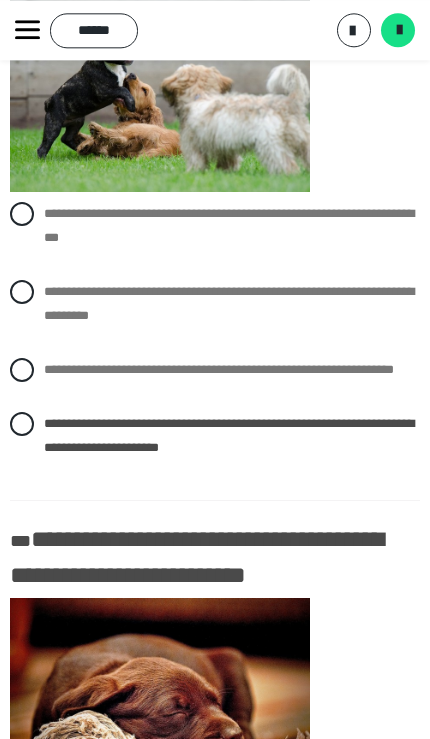scroll, scrollTop: 356, scrollLeft: 0, axis: vertical 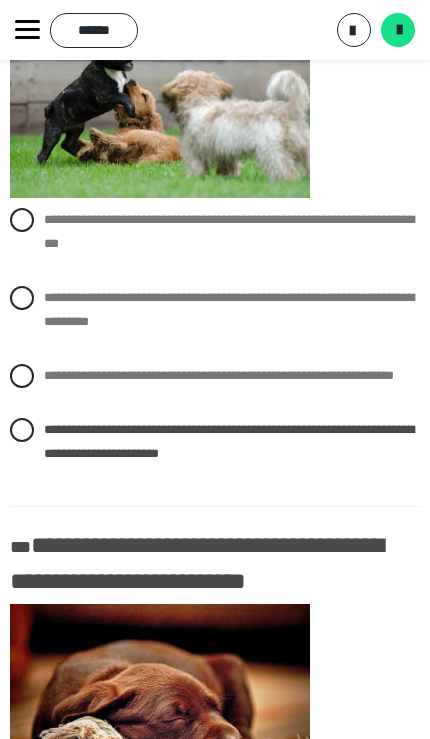 click at bounding box center (22, 220) 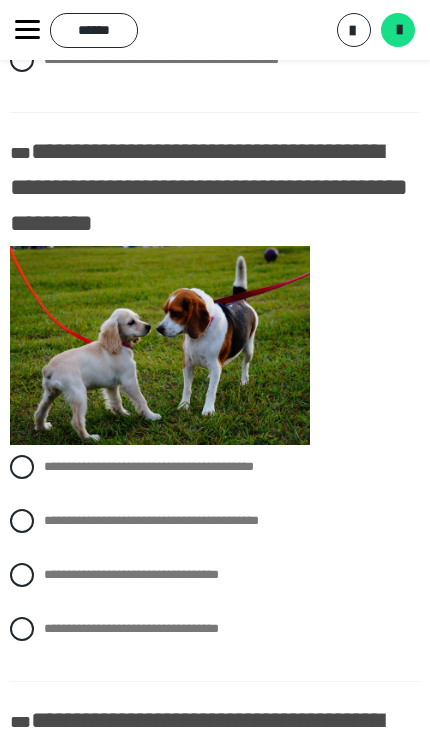 scroll, scrollTop: 1309, scrollLeft: 0, axis: vertical 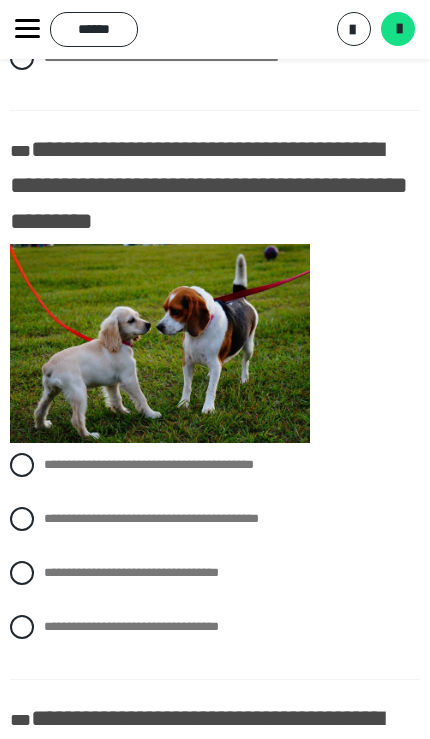 click at bounding box center (22, 520) 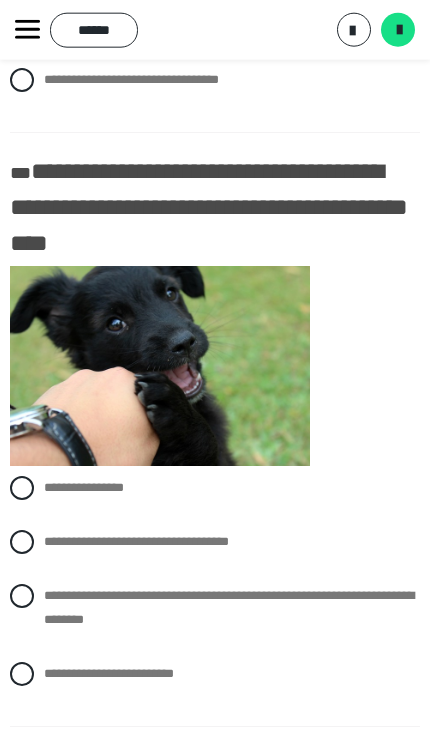 scroll, scrollTop: 1863, scrollLeft: 0, axis: vertical 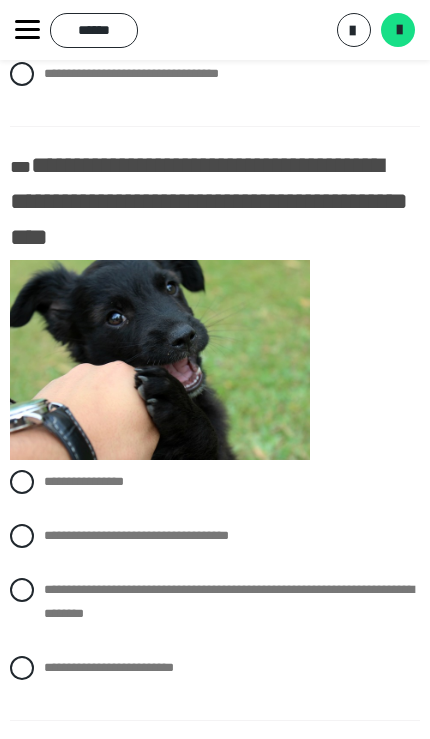 click at bounding box center [22, 590] 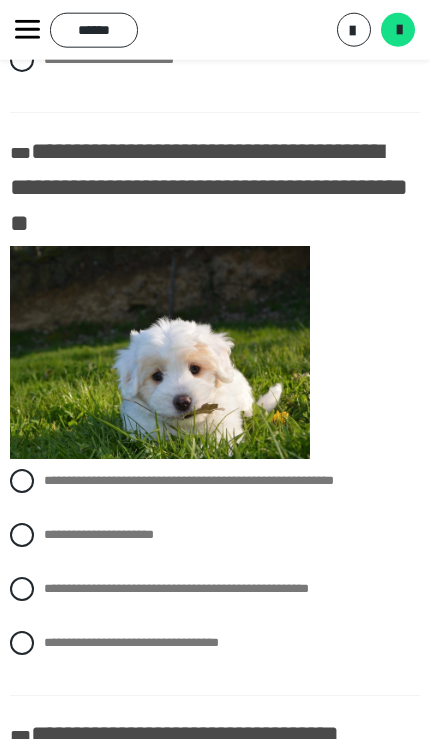scroll, scrollTop: 2472, scrollLeft: 0, axis: vertical 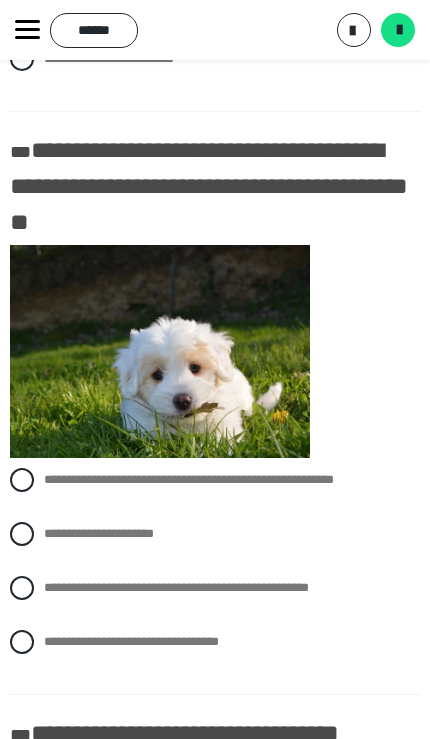 click on "**********" at bounding box center (215, 480) 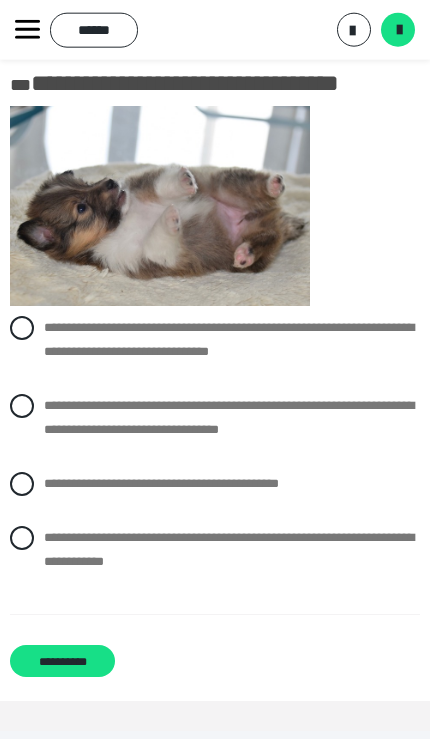 scroll, scrollTop: 3134, scrollLeft: 0, axis: vertical 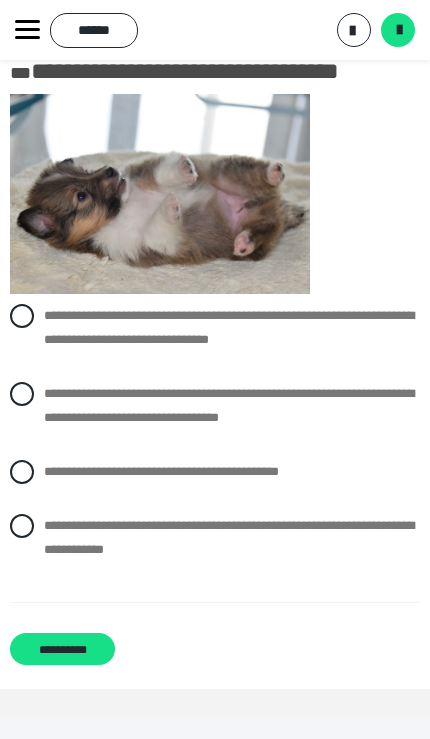 click at bounding box center (22, 394) 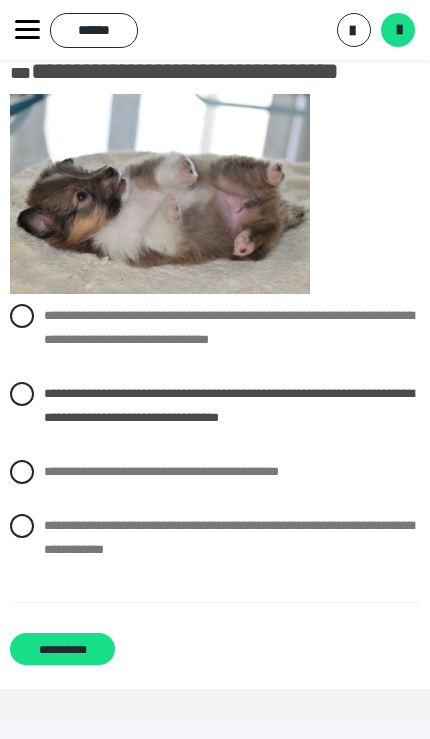 click on "**********" at bounding box center [62, 649] 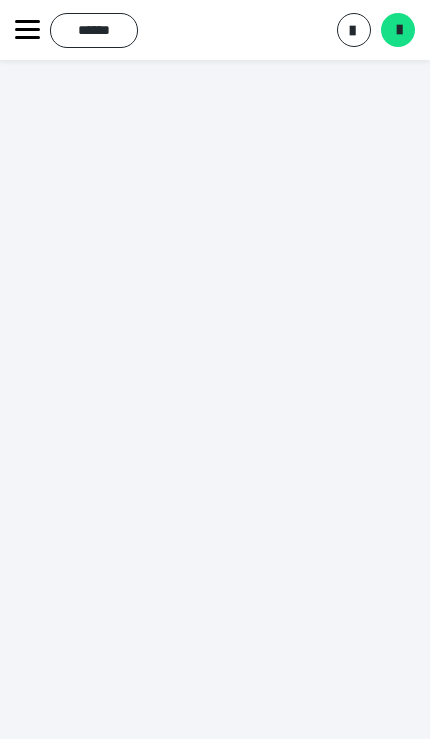 scroll, scrollTop: 60, scrollLeft: 0, axis: vertical 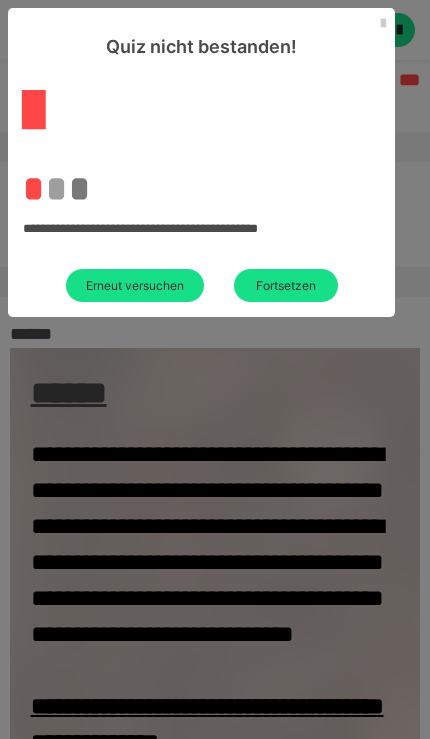 click on "Fortsetzen" at bounding box center [286, 285] 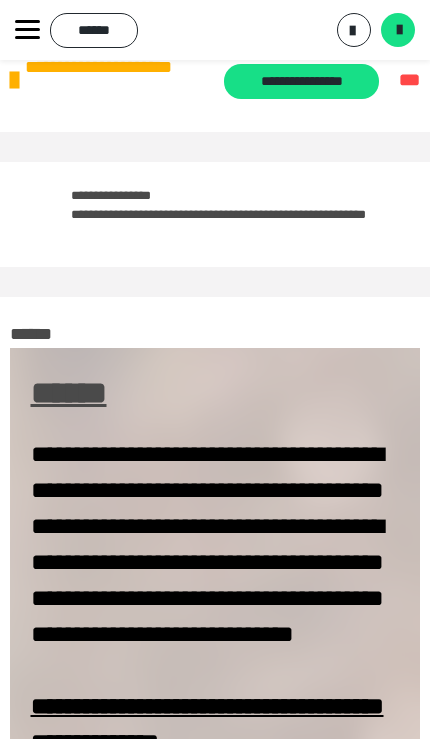 scroll, scrollTop: 0, scrollLeft: 0, axis: both 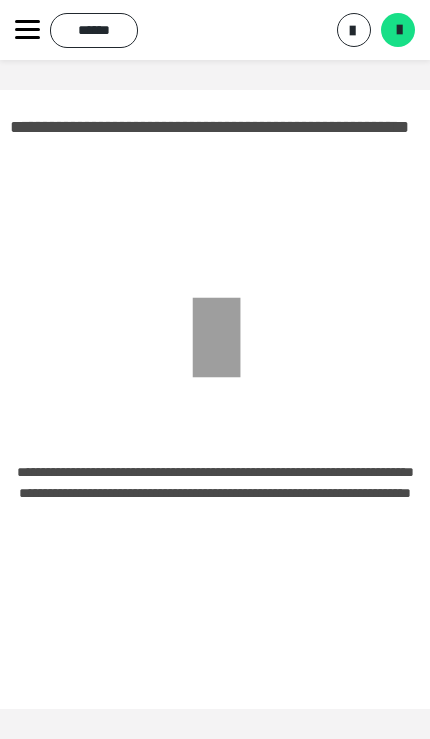 click at bounding box center [399, 30] 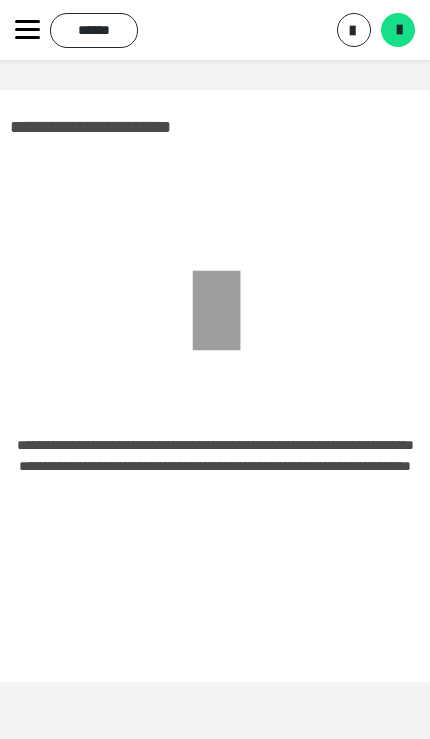 click on "*********" at bounding box center [354, 30] 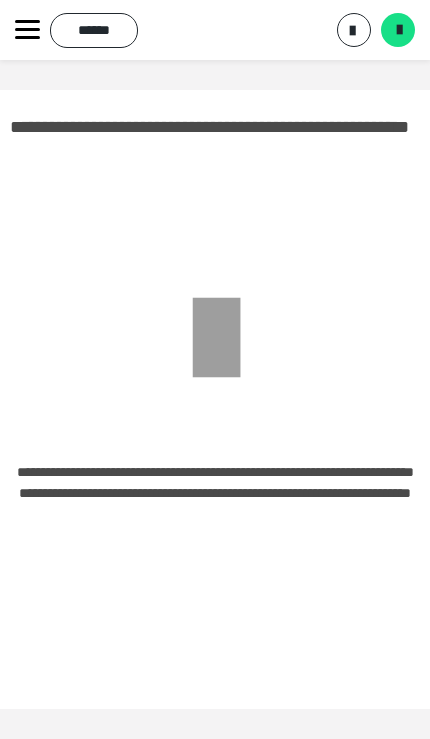 click on "*********" at bounding box center (354, 30) 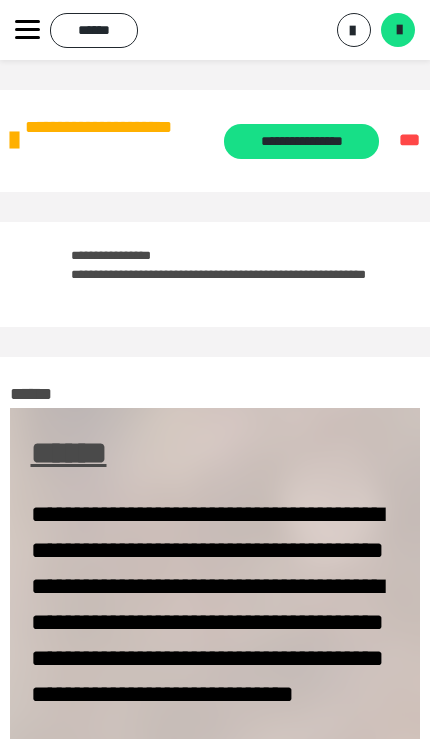 click on "**********" at bounding box center [301, 141] 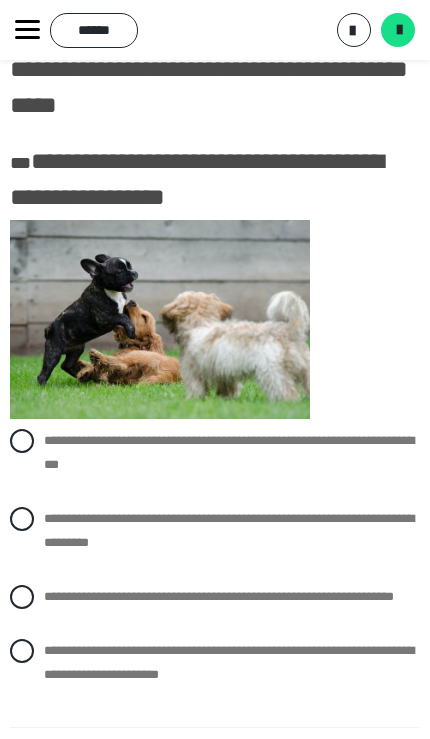 scroll, scrollTop: 135, scrollLeft: 0, axis: vertical 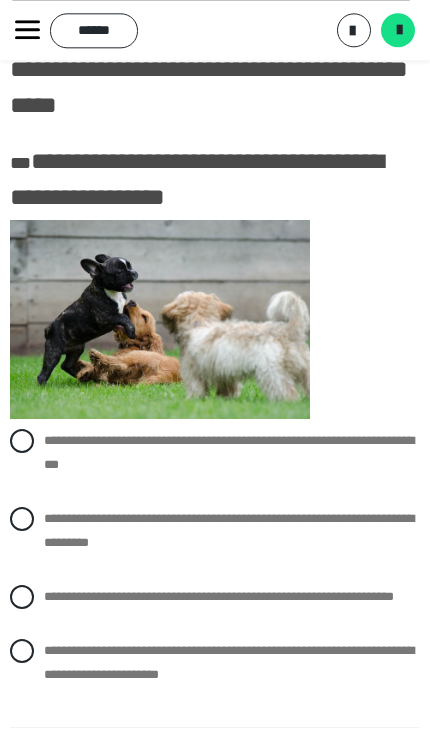 click at bounding box center [22, 441] 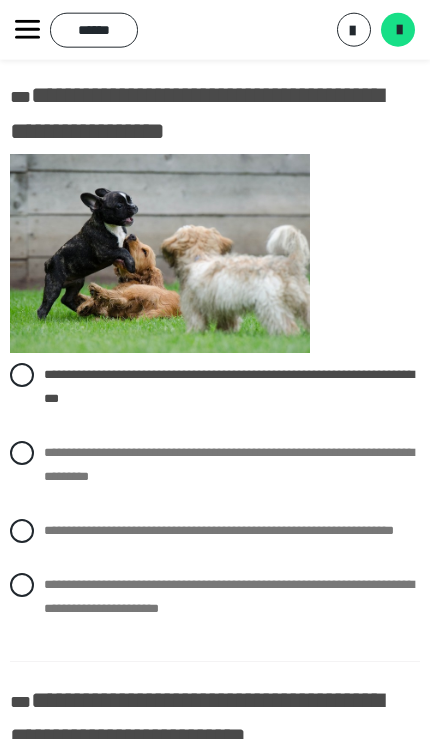 scroll, scrollTop: 225, scrollLeft: 0, axis: vertical 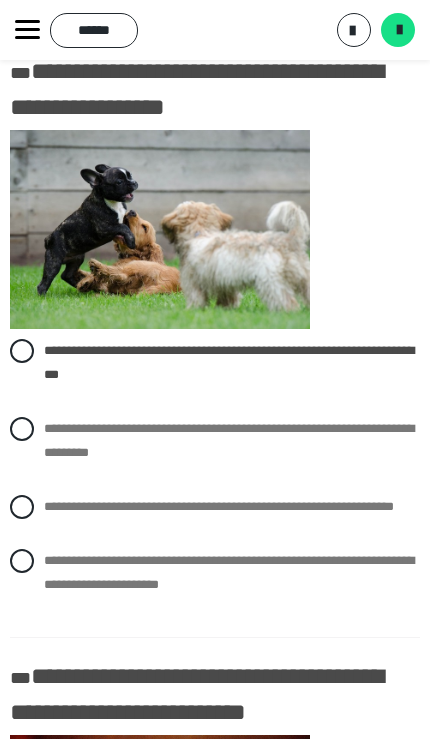 click at bounding box center (22, 429) 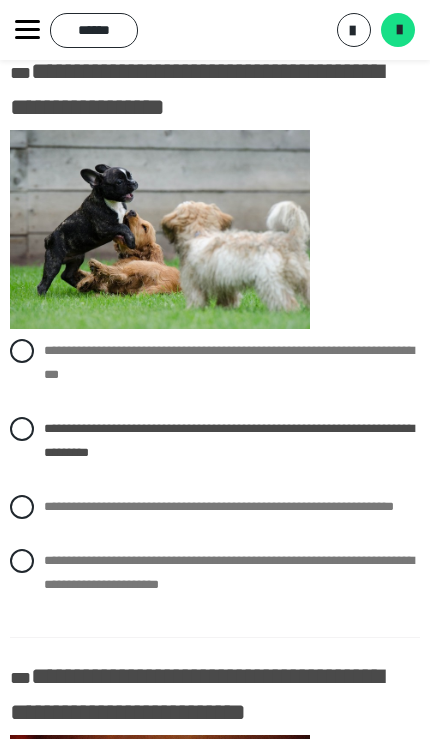 click at bounding box center [22, 561] 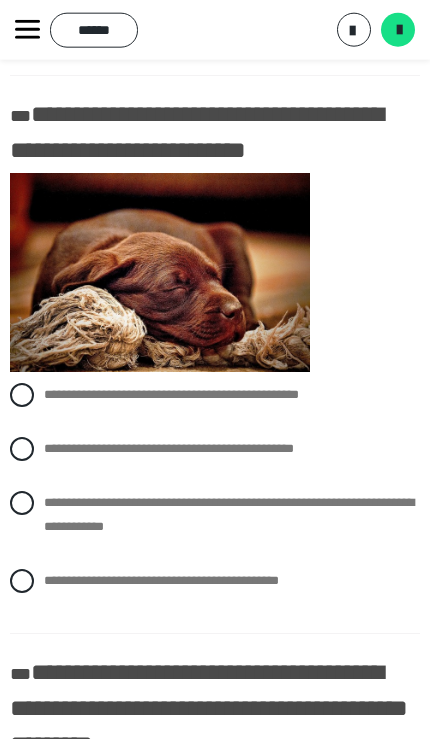 scroll, scrollTop: 788, scrollLeft: 0, axis: vertical 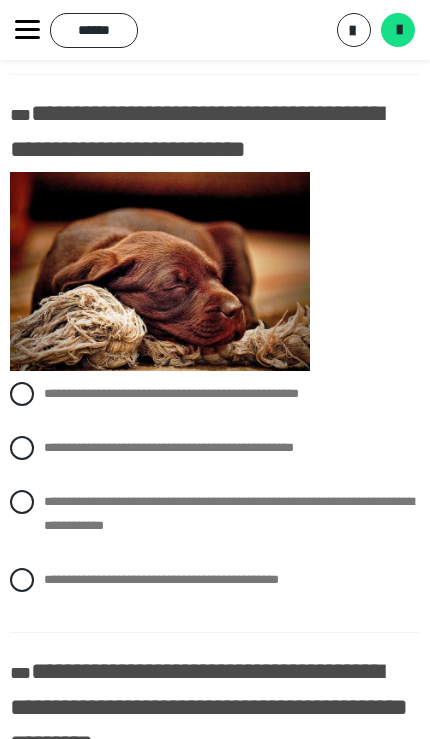 click at bounding box center (22, 394) 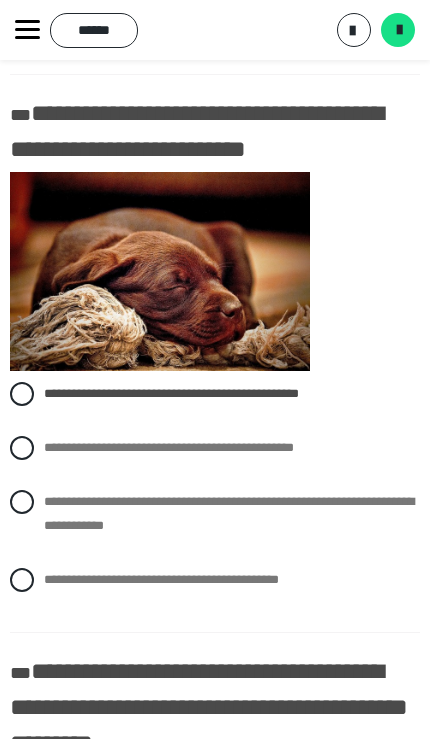 click at bounding box center (22, 448) 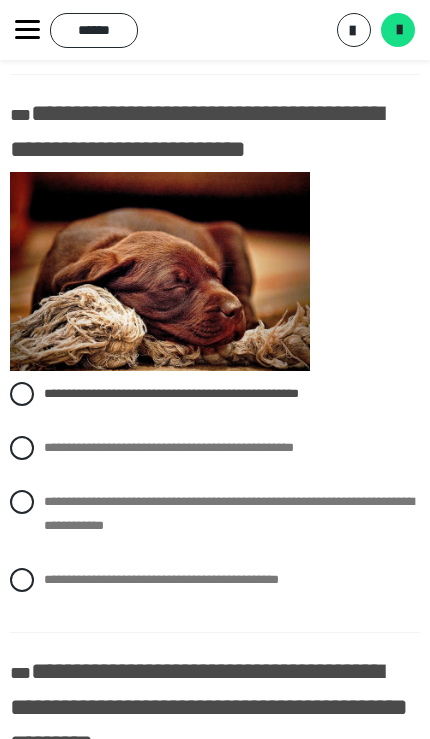 radio on "****" 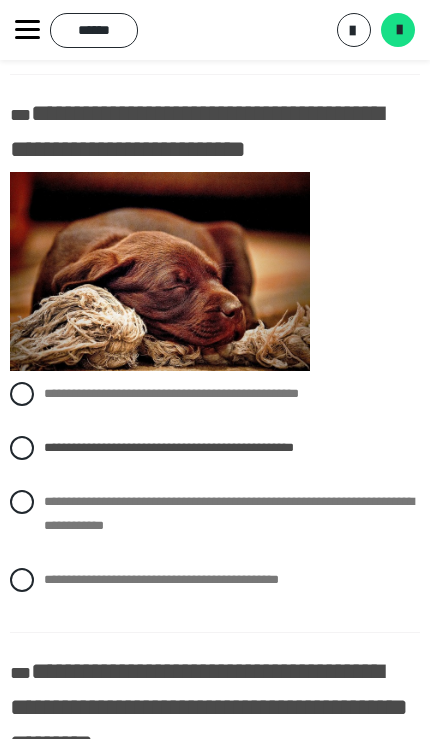 click at bounding box center [22, 502] 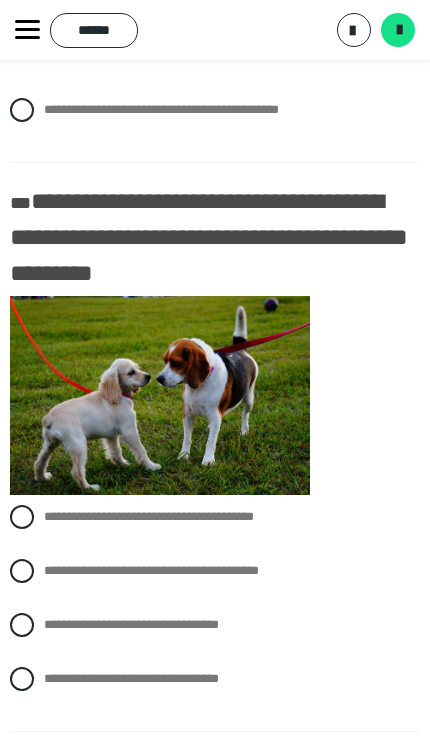 scroll, scrollTop: 1265, scrollLeft: 0, axis: vertical 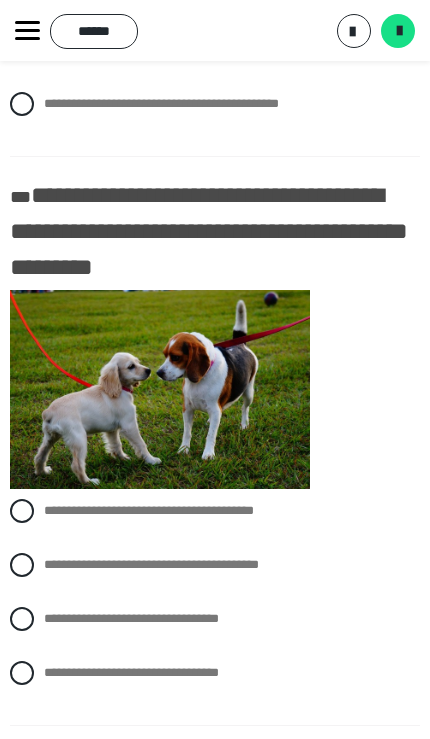 click at bounding box center (22, 510) 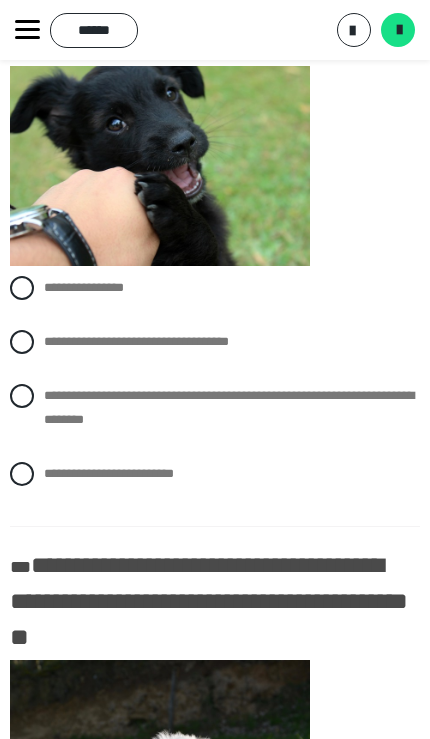 scroll, scrollTop: 2062, scrollLeft: 0, axis: vertical 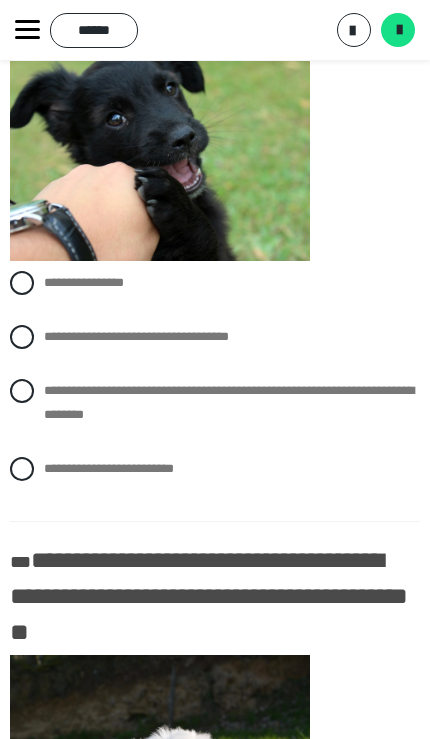 click at bounding box center (22, 391) 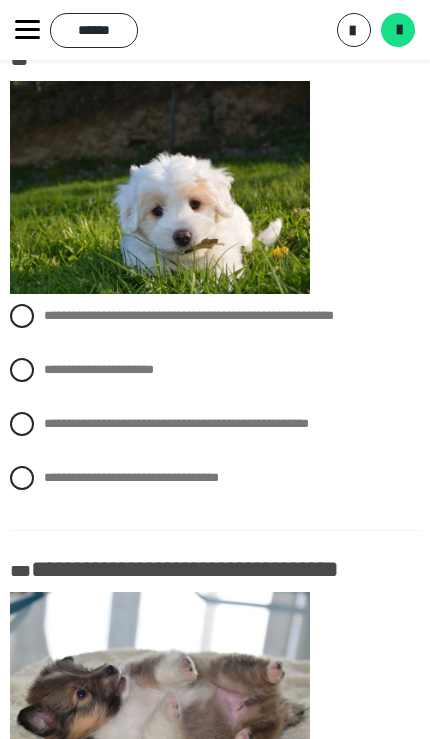 scroll, scrollTop: 2637, scrollLeft: 0, axis: vertical 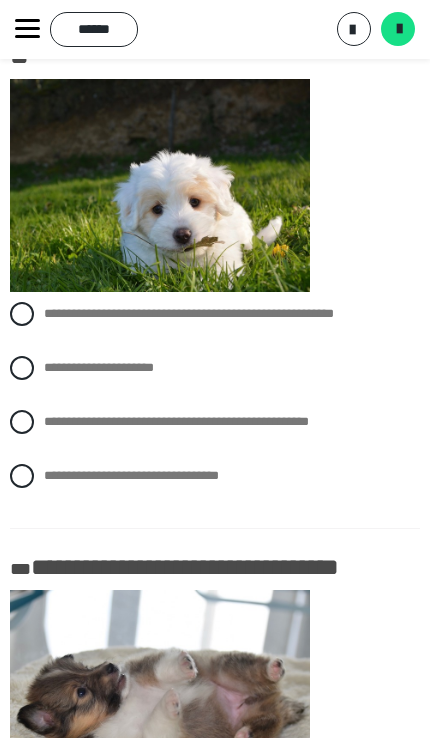 click on "**********" at bounding box center (215, 315) 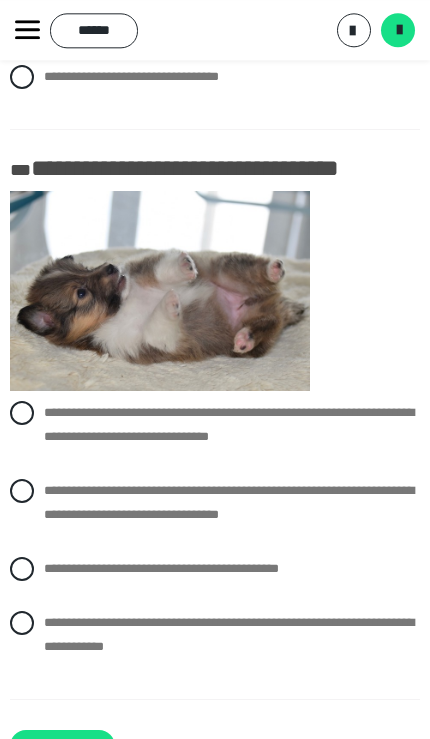 scroll, scrollTop: 3106, scrollLeft: 0, axis: vertical 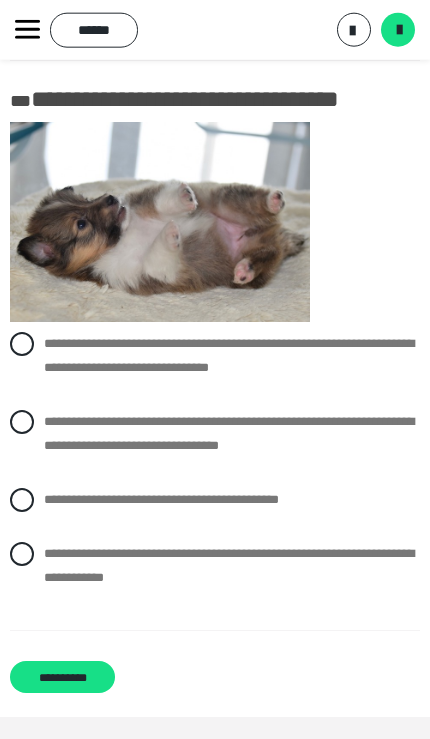 click at bounding box center [22, 422] 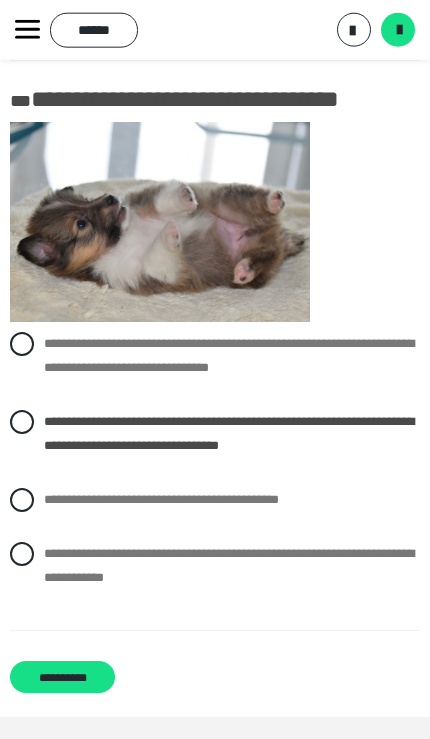 scroll, scrollTop: 3107, scrollLeft: 0, axis: vertical 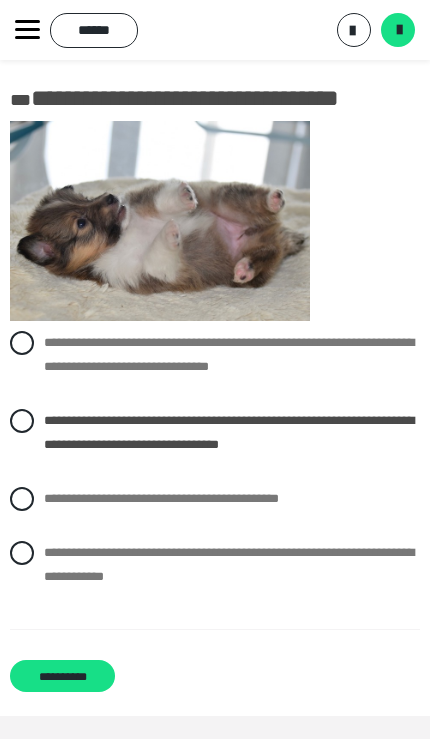 click on "**********" at bounding box center [62, 676] 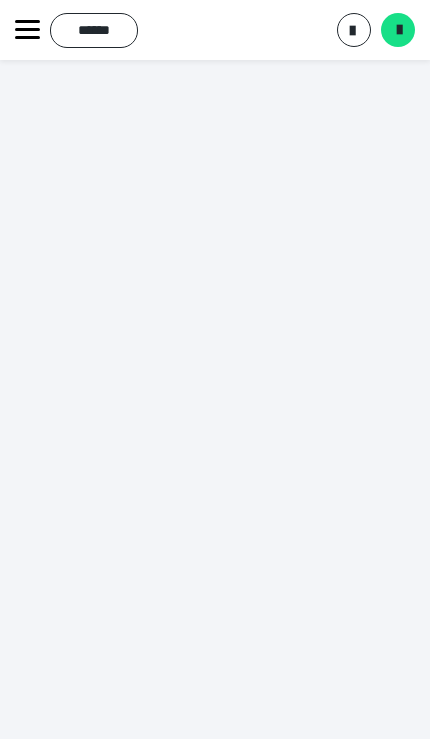 scroll, scrollTop: 60, scrollLeft: 0, axis: vertical 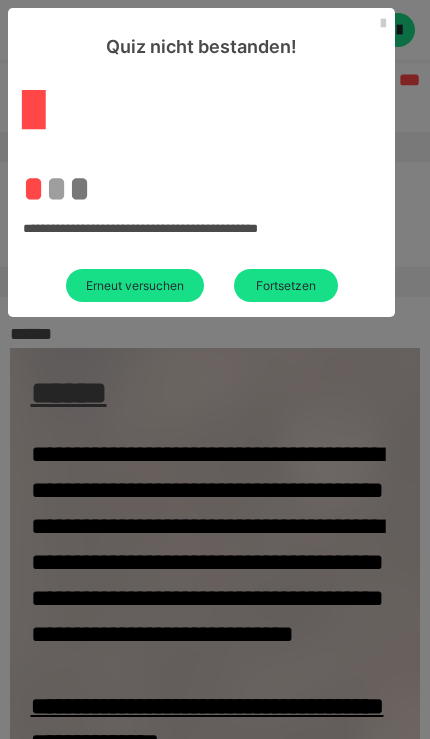 click on "Erneut versuchen" at bounding box center [135, 285] 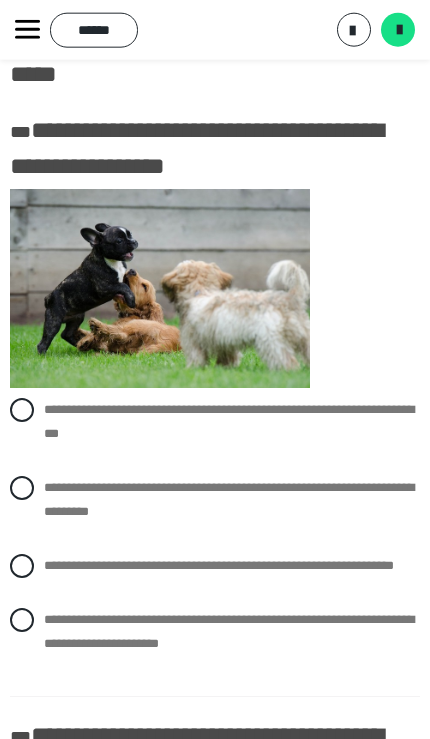 scroll, scrollTop: 165, scrollLeft: 0, axis: vertical 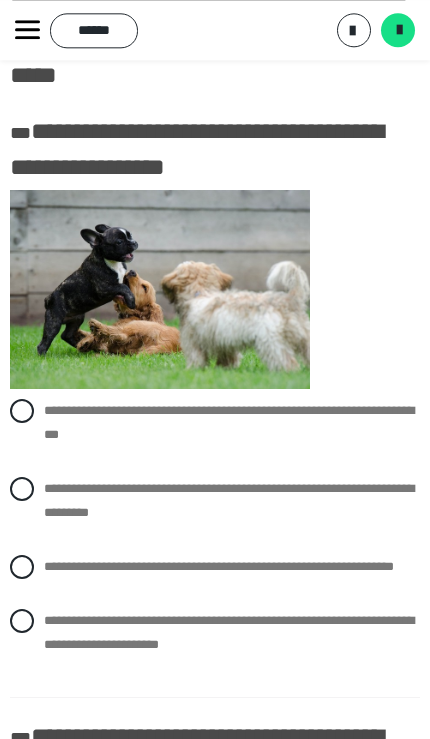 click at bounding box center [22, 489] 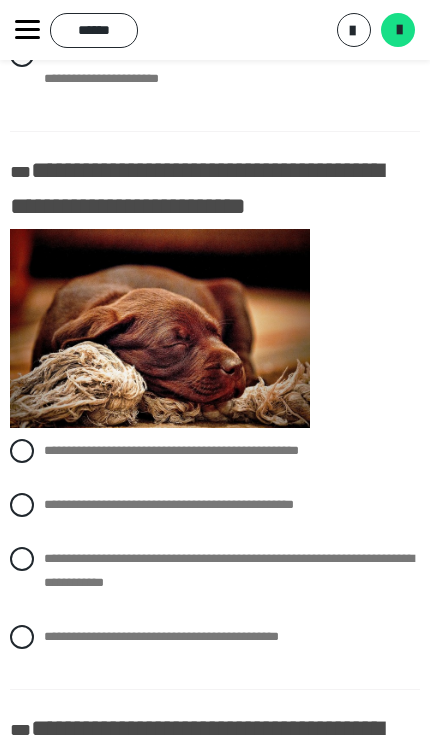 scroll, scrollTop: 775, scrollLeft: 0, axis: vertical 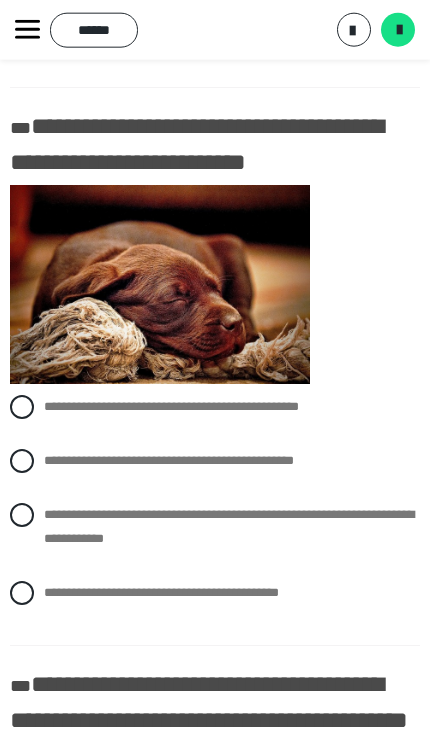 click at bounding box center (22, 407) 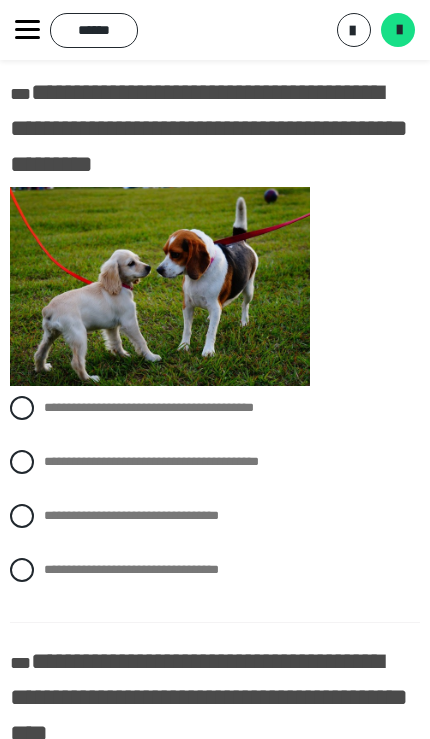 scroll, scrollTop: 1370, scrollLeft: 0, axis: vertical 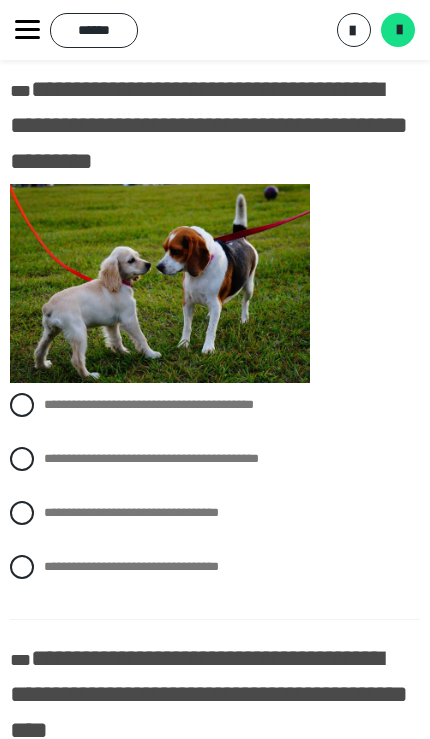 click at bounding box center [22, 405] 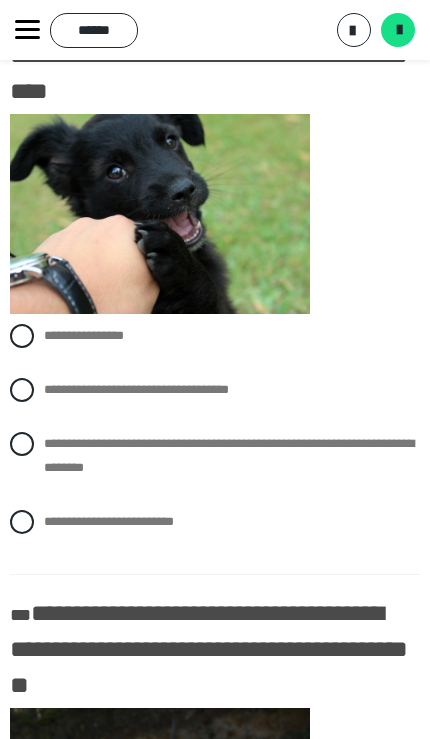 scroll, scrollTop: 2014, scrollLeft: 0, axis: vertical 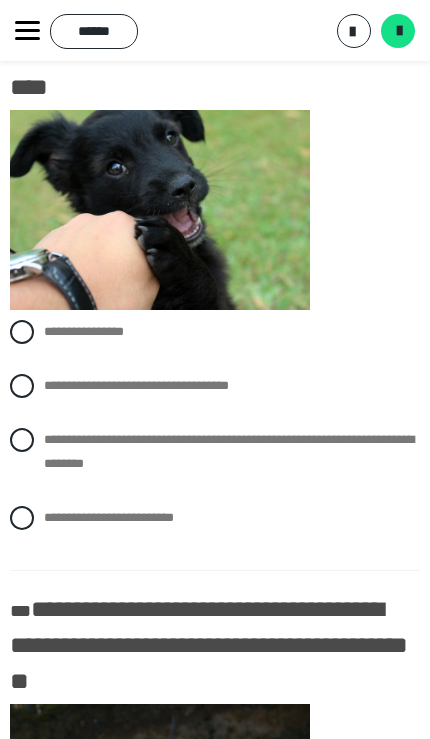 click at bounding box center [22, 439] 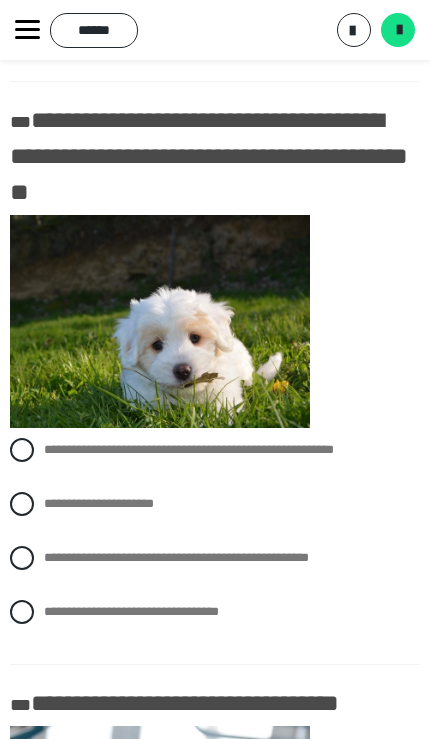 scroll, scrollTop: 2532, scrollLeft: 0, axis: vertical 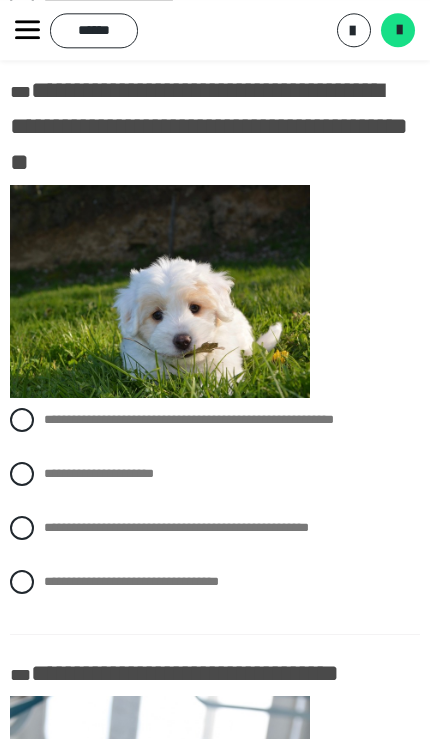 click at bounding box center (22, 420) 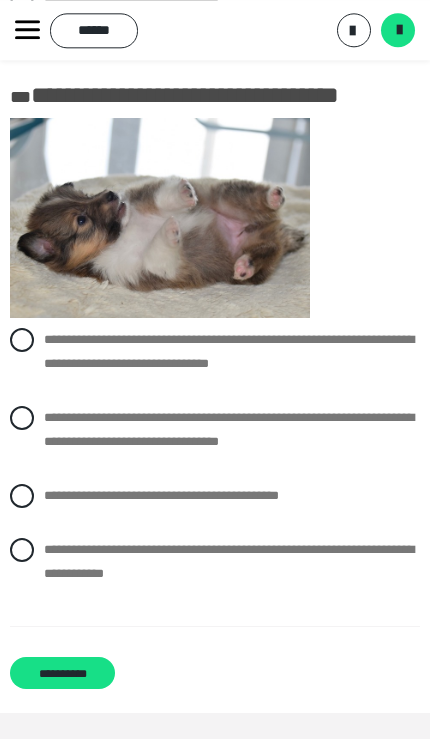 scroll, scrollTop: 3133, scrollLeft: 0, axis: vertical 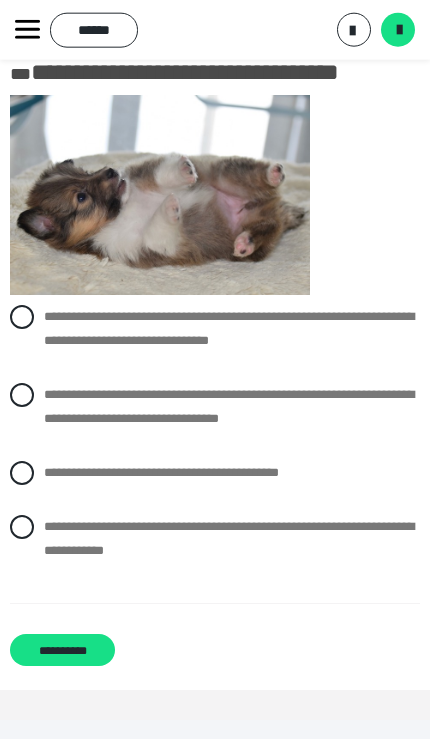 click on "**********" at bounding box center (215, 407) 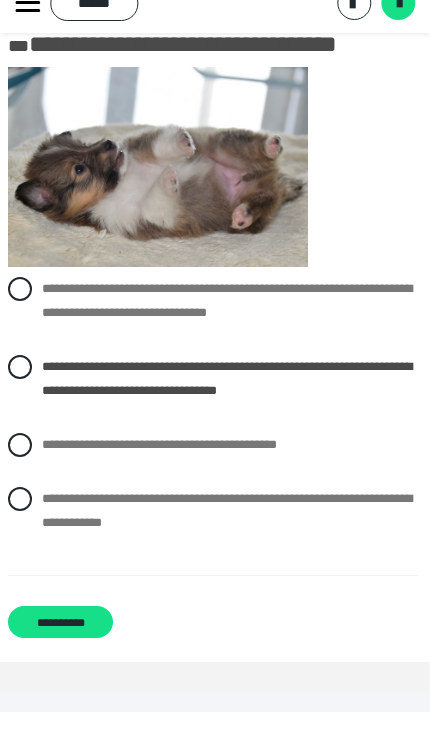 scroll, scrollTop: 3134, scrollLeft: 0, axis: vertical 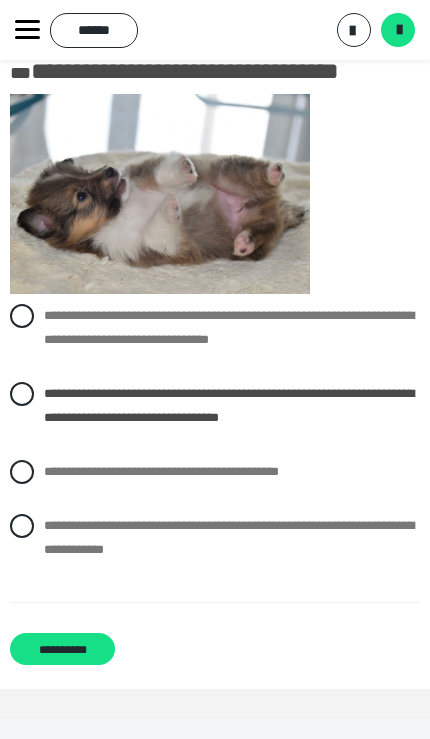 click at bounding box center (22, 472) 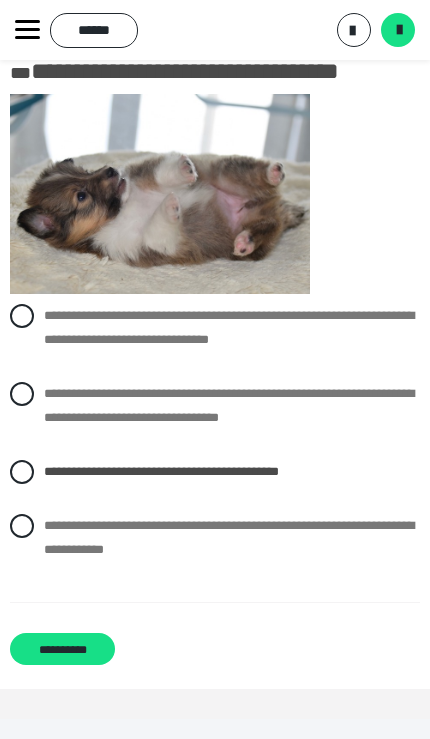 click on "**********" at bounding box center (62, 649) 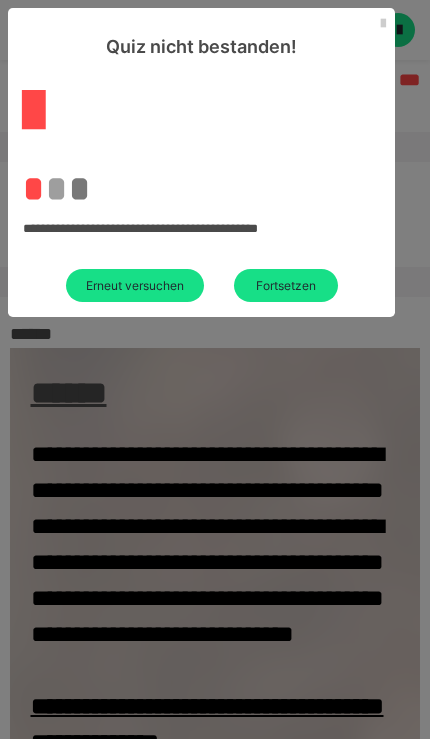 click on "Erneut versuchen" at bounding box center [135, 285] 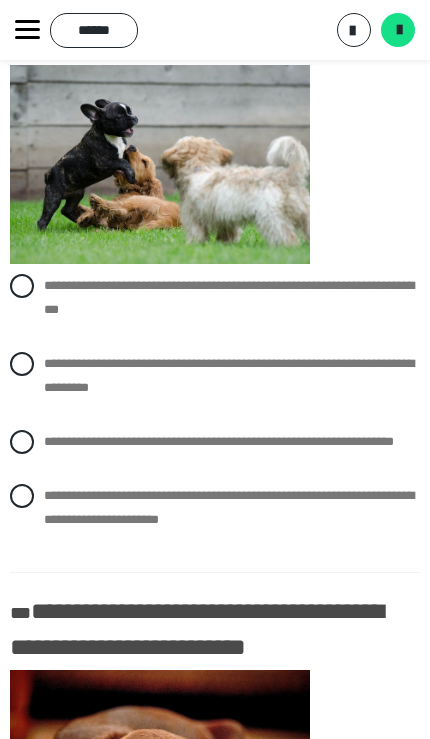 scroll, scrollTop: 335, scrollLeft: 0, axis: vertical 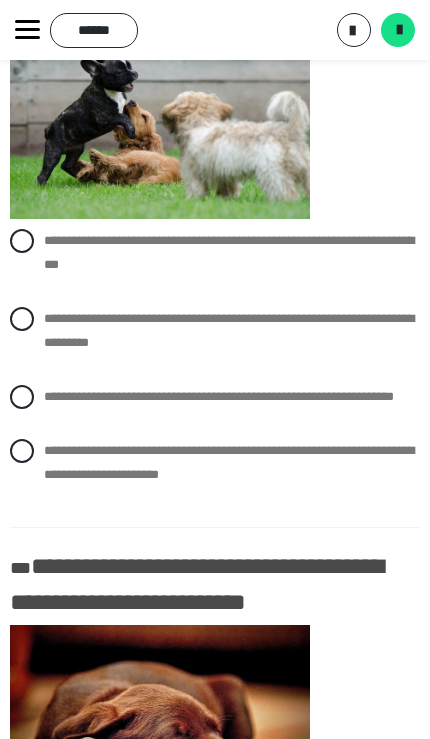 click on "**********" at bounding box center (215, 331) 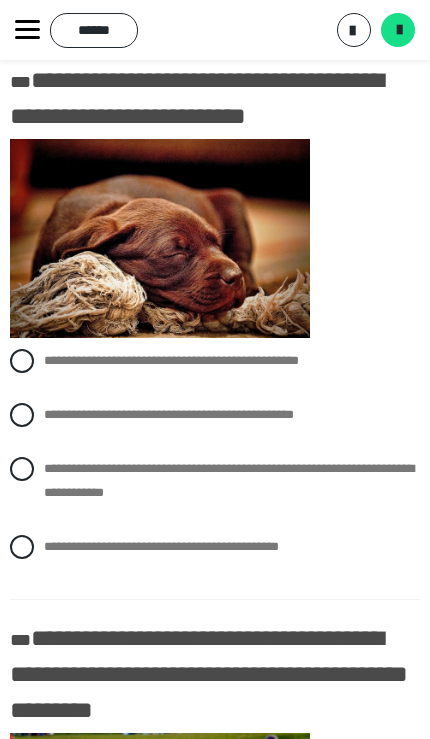 scroll, scrollTop: 821, scrollLeft: 0, axis: vertical 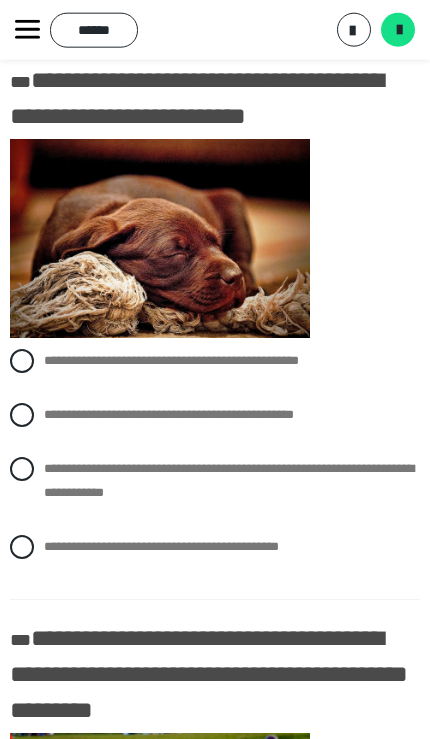 click at bounding box center [22, 361] 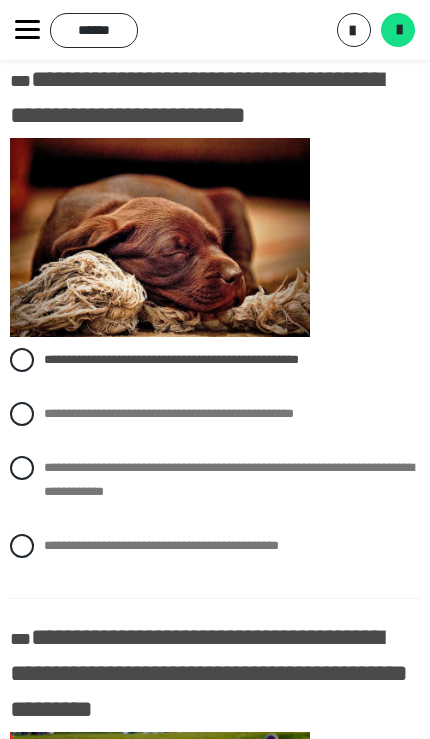 click at bounding box center [22, 468] 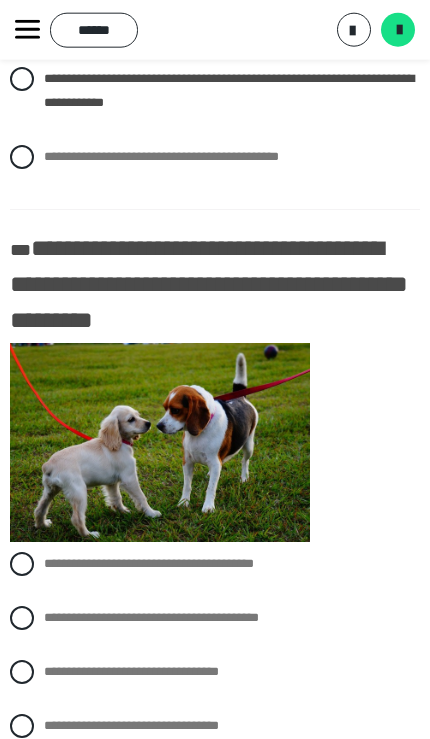 scroll, scrollTop: 1210, scrollLeft: 0, axis: vertical 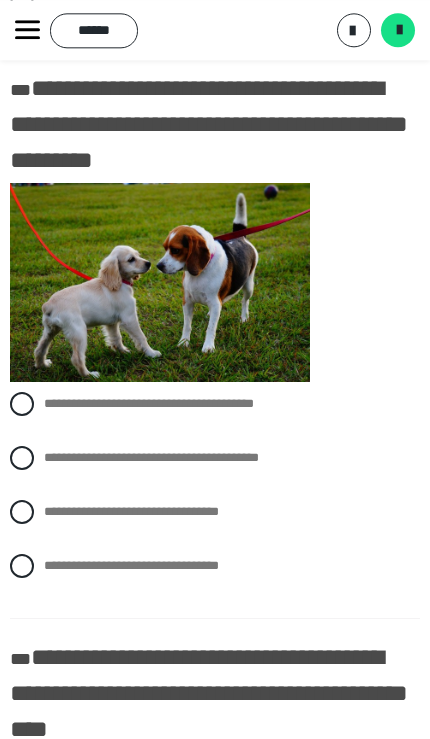 click at bounding box center [22, 404] 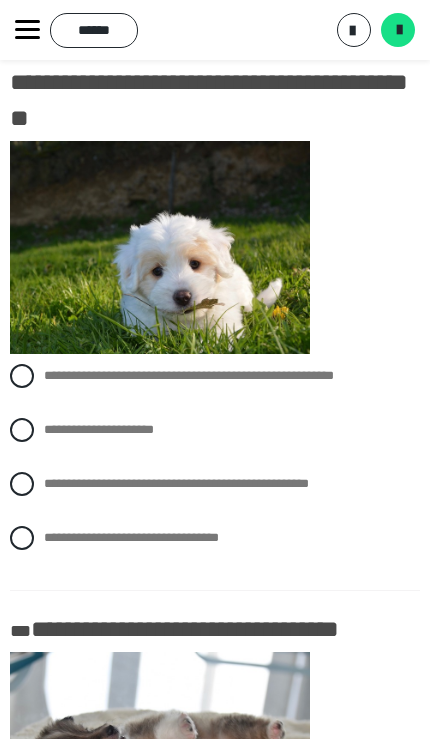 scroll, scrollTop: 2576, scrollLeft: 0, axis: vertical 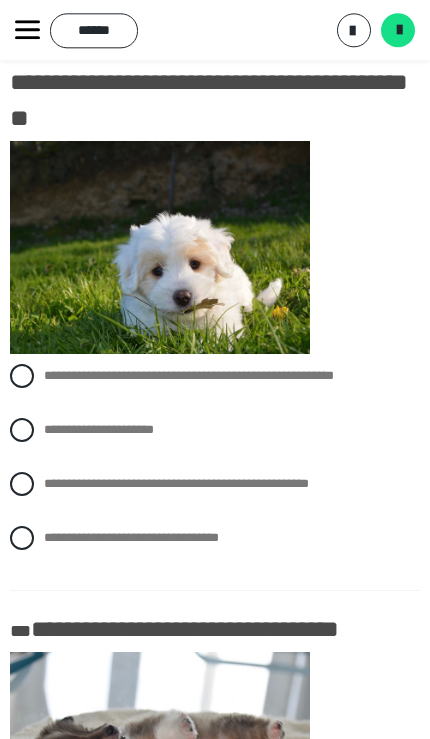 click at bounding box center [22, 376] 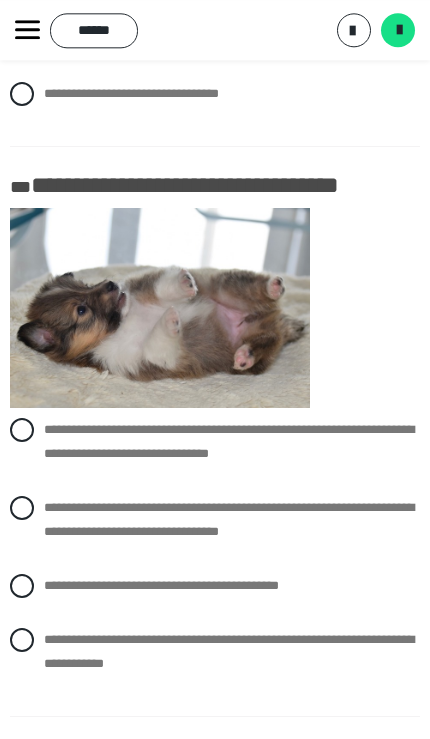 scroll, scrollTop: 3019, scrollLeft: 0, axis: vertical 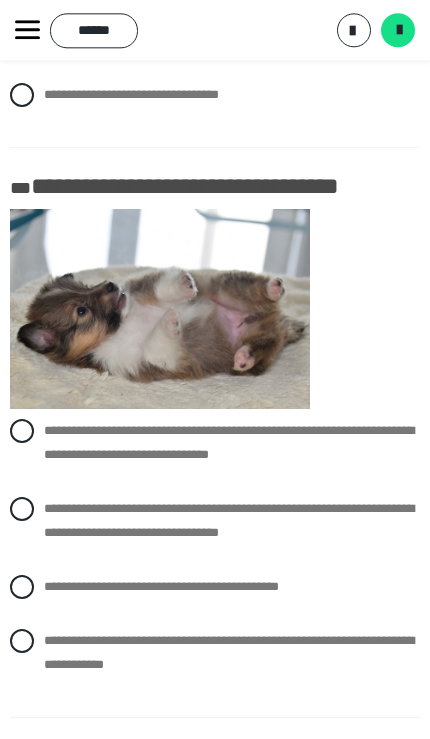 click at bounding box center (22, 641) 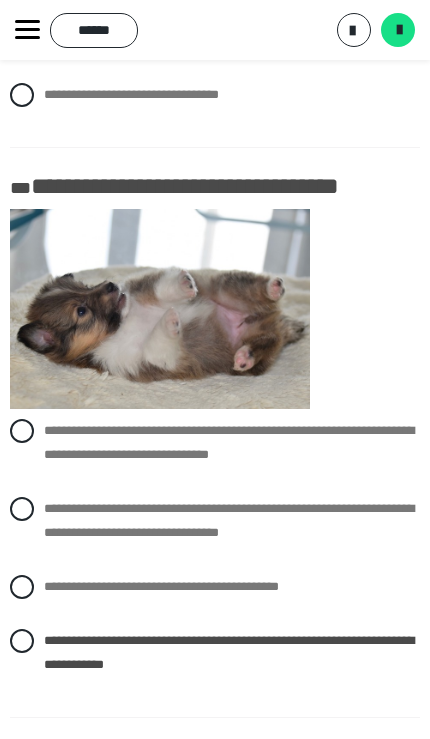 click at bounding box center (22, 587) 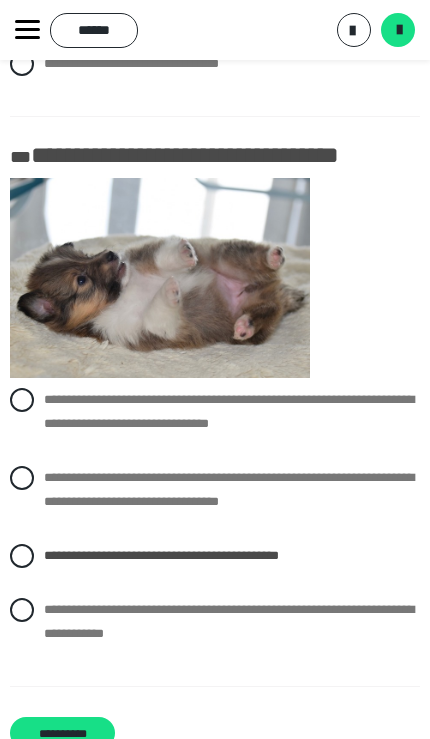 scroll, scrollTop: 3134, scrollLeft: 0, axis: vertical 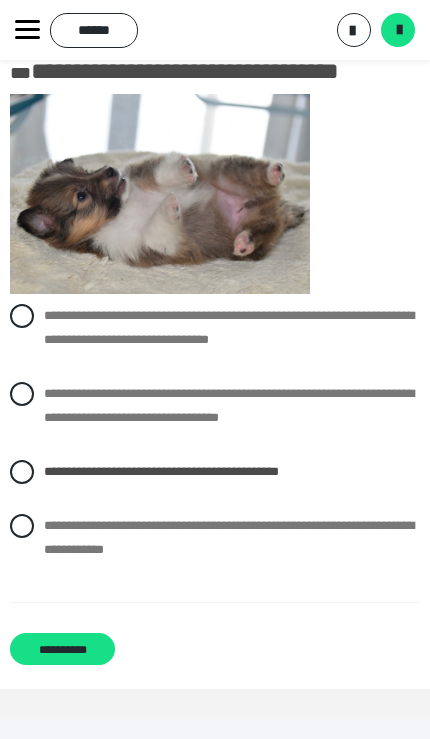 click on "**********" at bounding box center (62, 649) 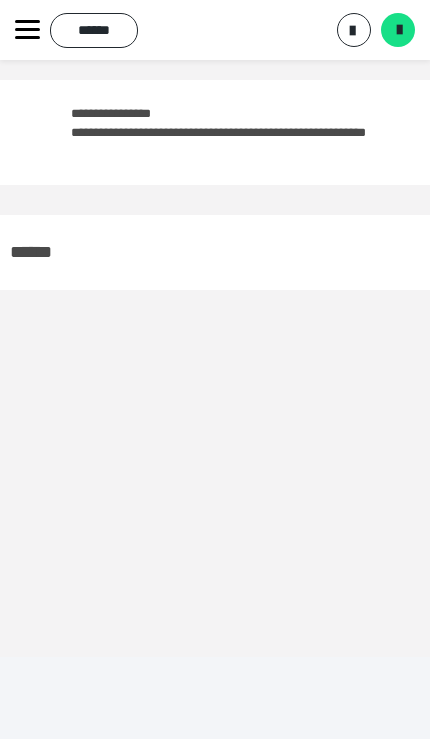 scroll, scrollTop: 60, scrollLeft: 0, axis: vertical 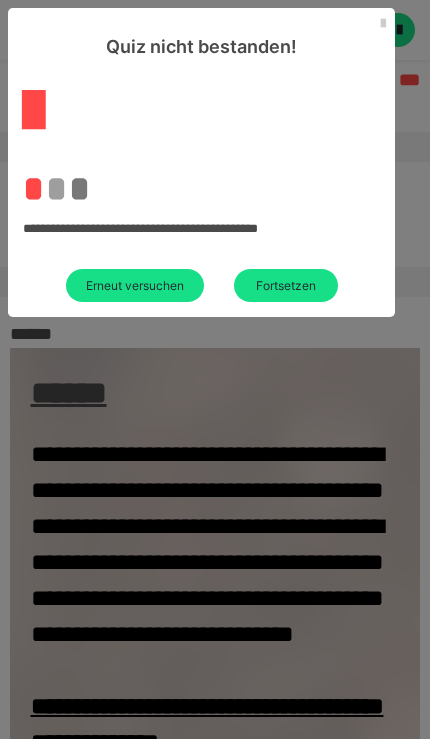 click on "Erneut versuchen" at bounding box center [135, 285] 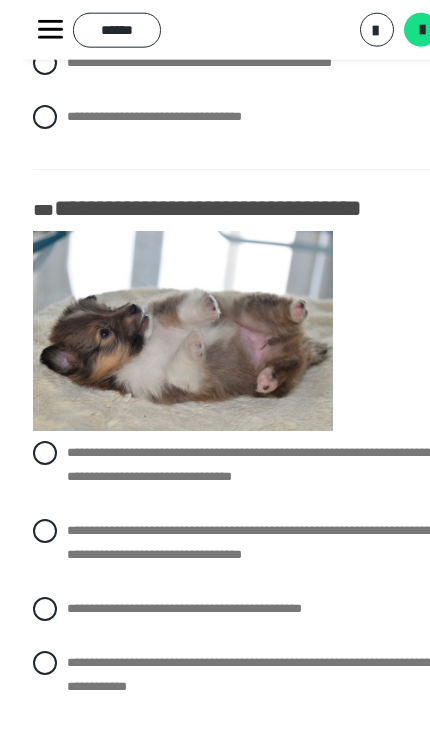 scroll, scrollTop: 3134, scrollLeft: 0, axis: vertical 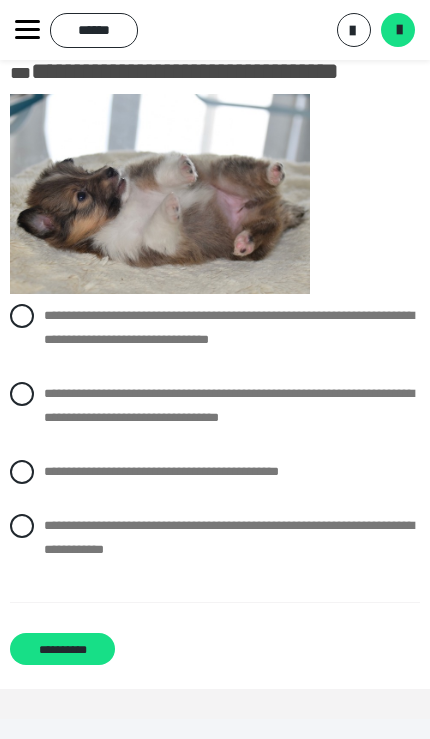 click at bounding box center (22, 394) 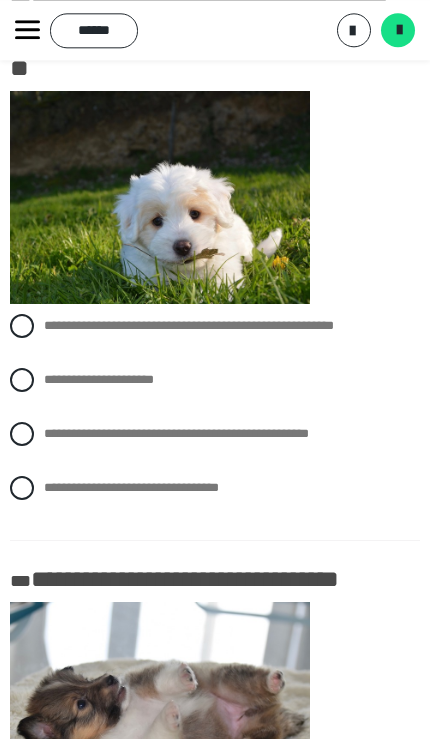 scroll, scrollTop: 2625, scrollLeft: 0, axis: vertical 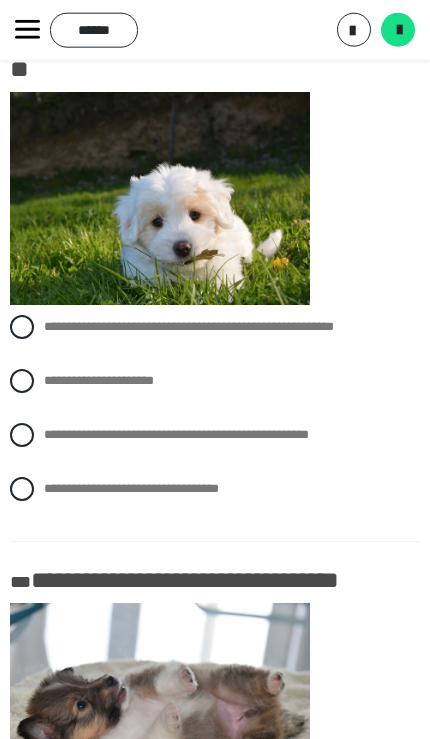 click on "**********" at bounding box center (215, 327) 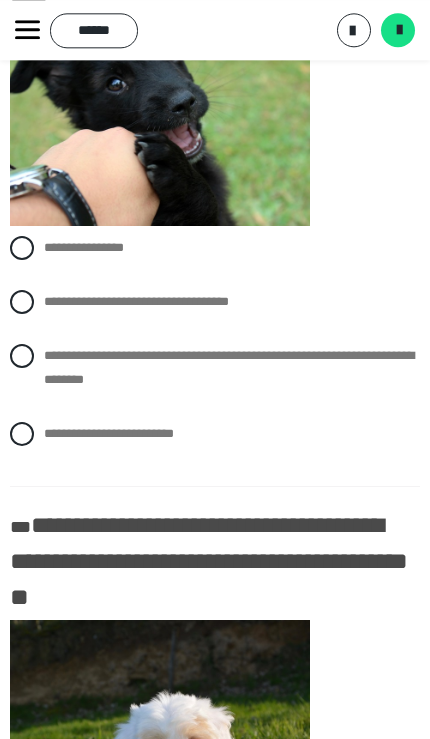 click on "**********" at bounding box center (215, 368) 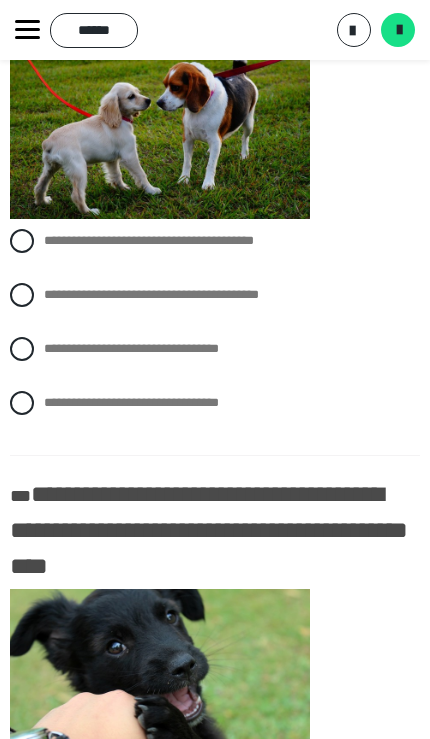 scroll, scrollTop: 1533, scrollLeft: 0, axis: vertical 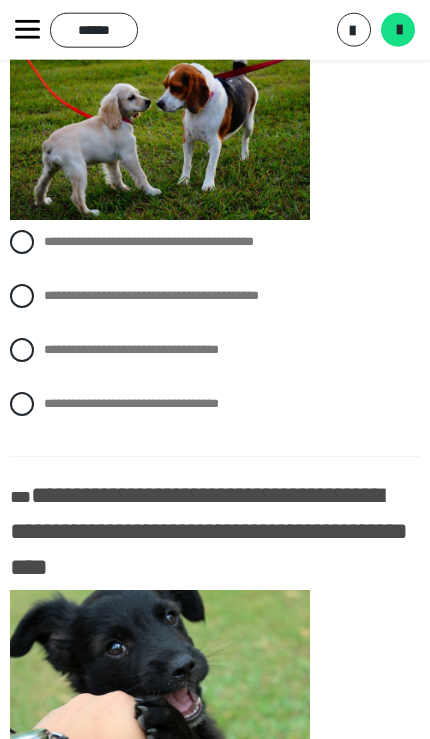 click on "**********" at bounding box center (215, 423) 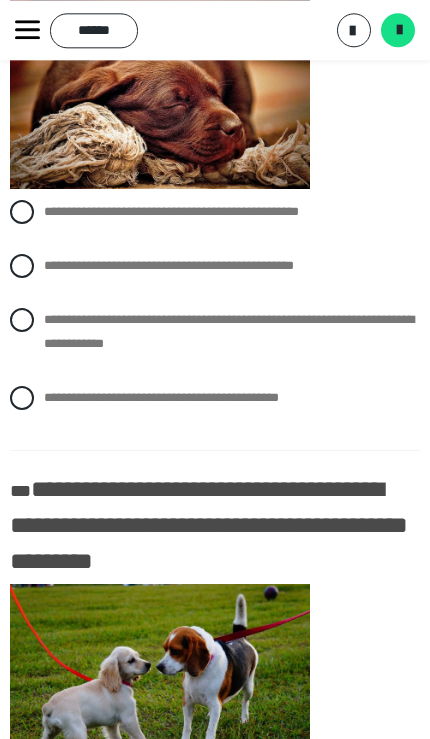 scroll, scrollTop: 970, scrollLeft: 0, axis: vertical 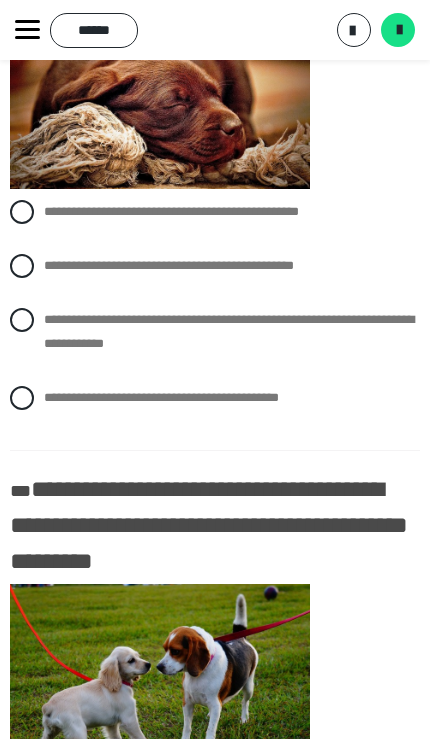 click at bounding box center (22, 320) 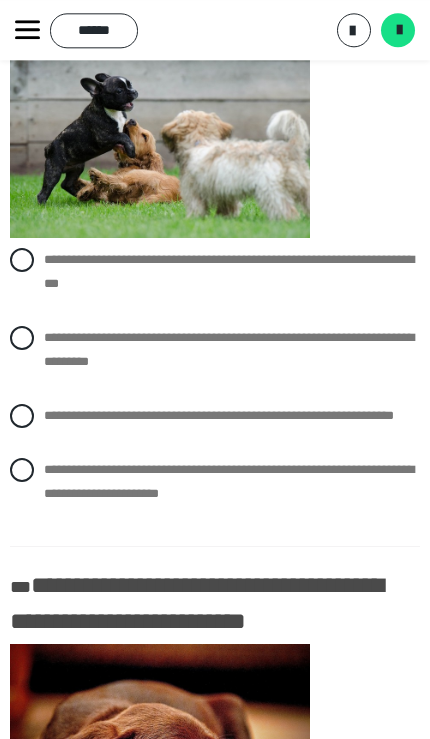 scroll, scrollTop: 315, scrollLeft: 0, axis: vertical 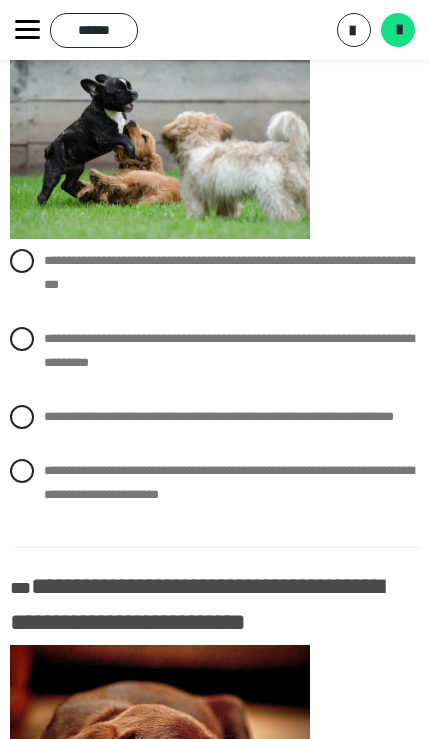 click at bounding box center [22, 339] 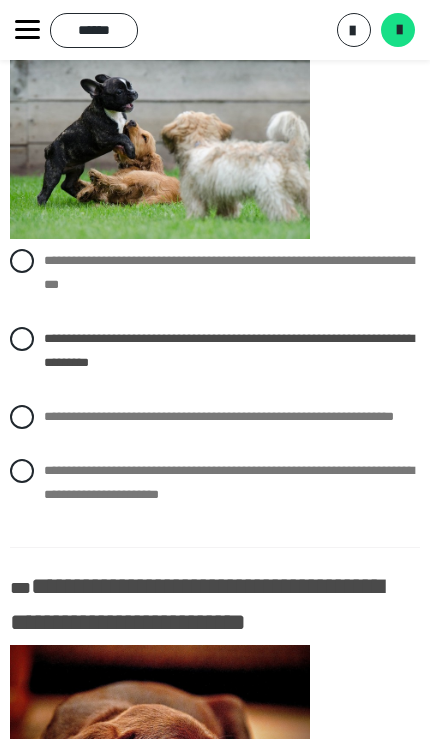 click at bounding box center (399, 30) 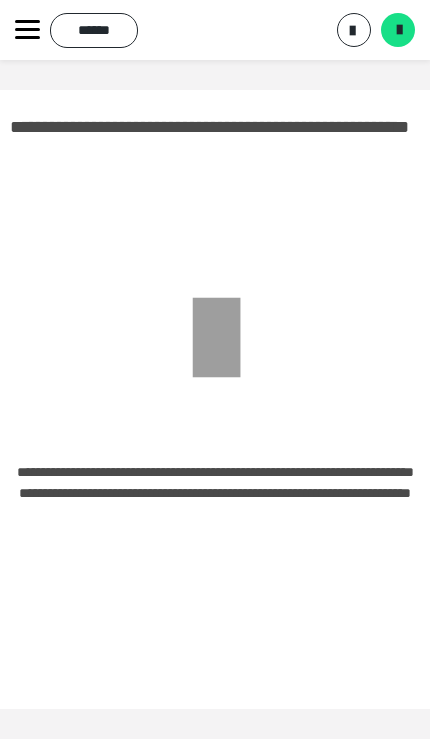 click on "*********" at bounding box center (354, 30) 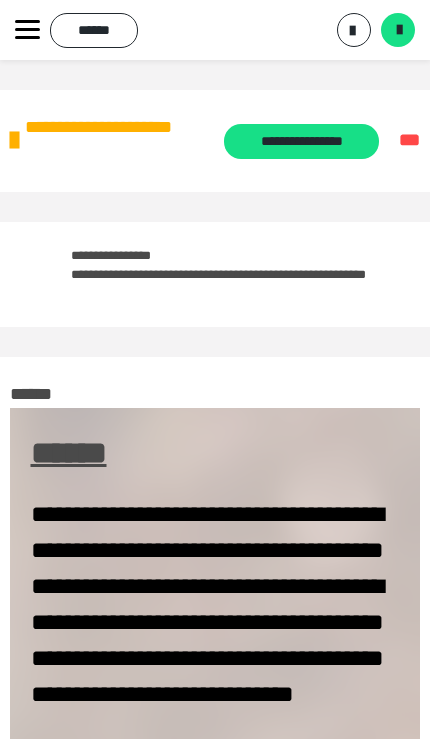 click on "**********" at bounding box center (301, 141) 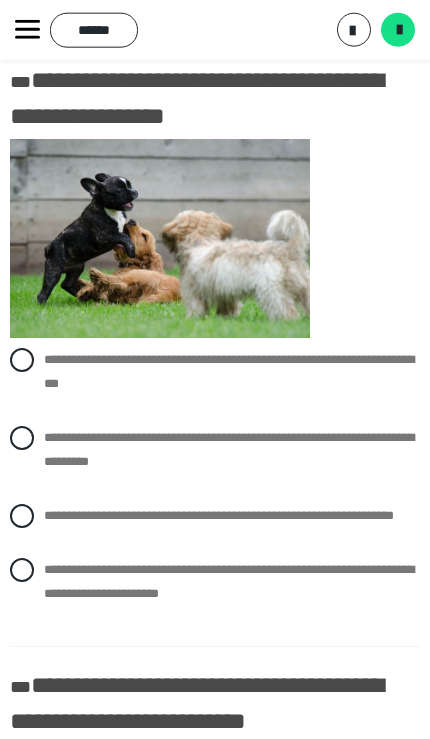 scroll, scrollTop: 243, scrollLeft: 0, axis: vertical 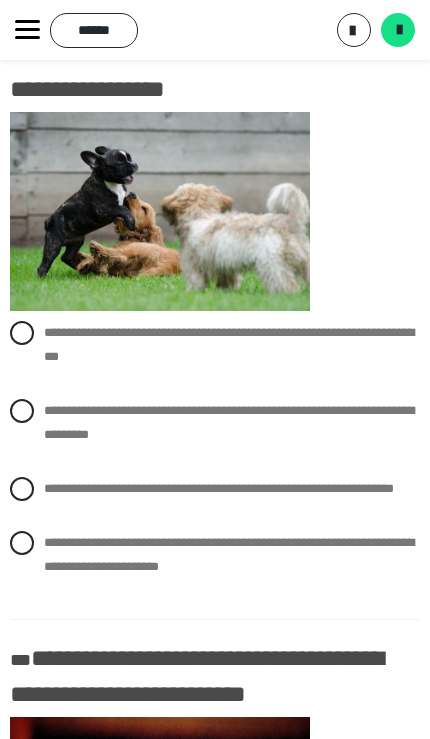 click at bounding box center [22, 333] 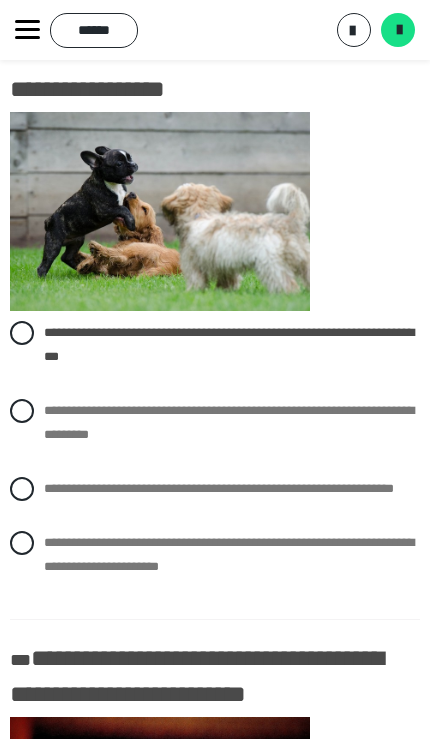 click at bounding box center (22, 411) 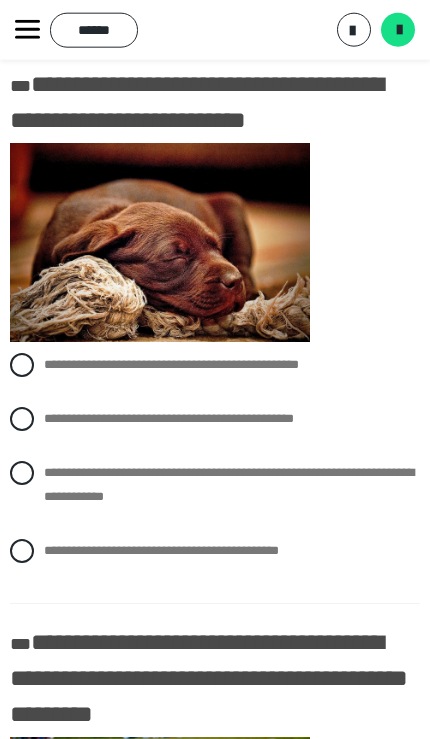 scroll, scrollTop: 830, scrollLeft: 0, axis: vertical 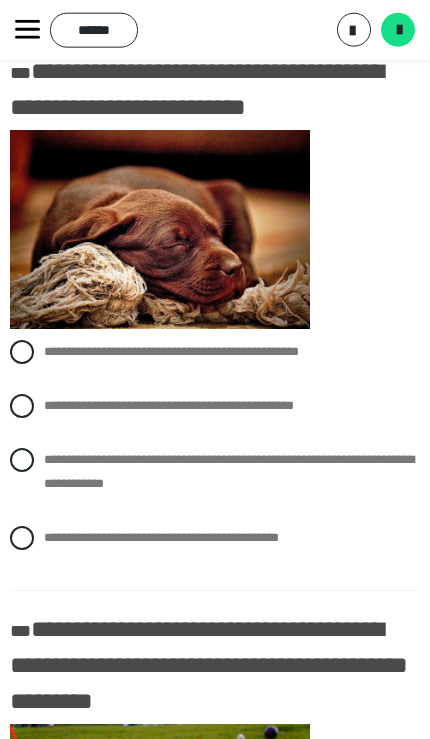 click at bounding box center (22, 460) 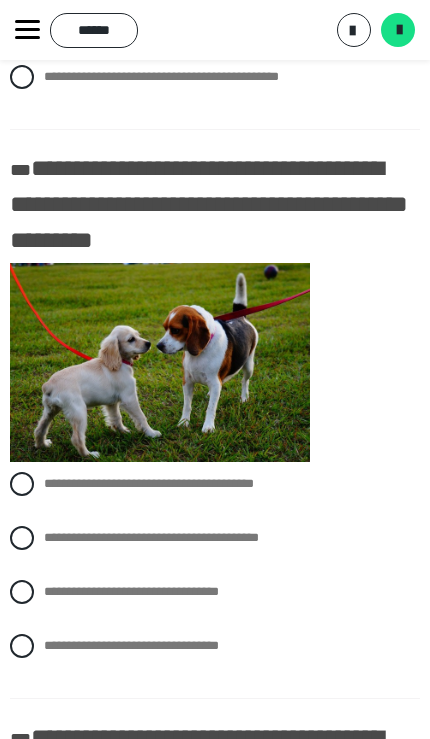 scroll, scrollTop: 1336, scrollLeft: 0, axis: vertical 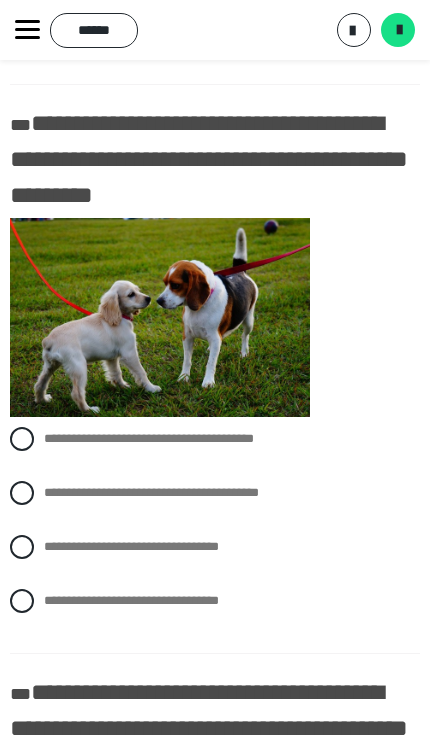 click at bounding box center [22, 439] 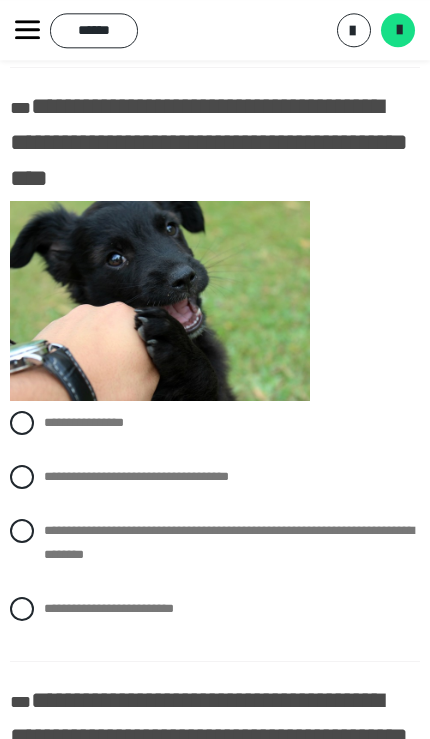 scroll, scrollTop: 1923, scrollLeft: 0, axis: vertical 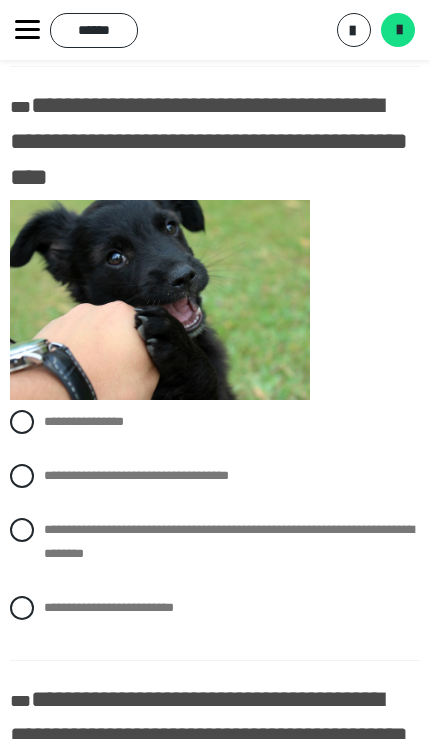 click at bounding box center [22, 530] 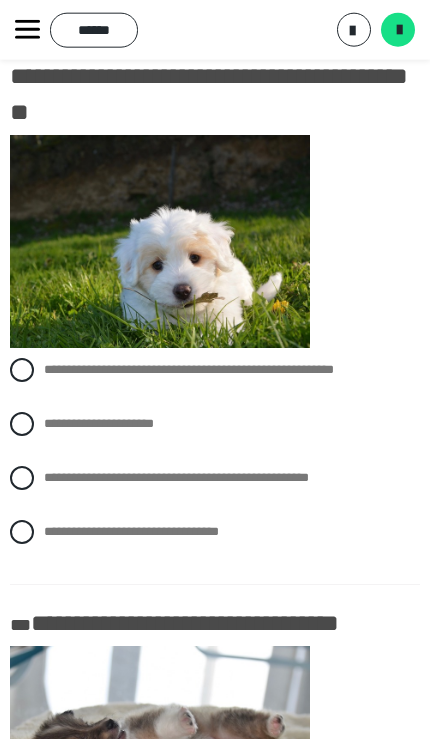 scroll, scrollTop: 2581, scrollLeft: 0, axis: vertical 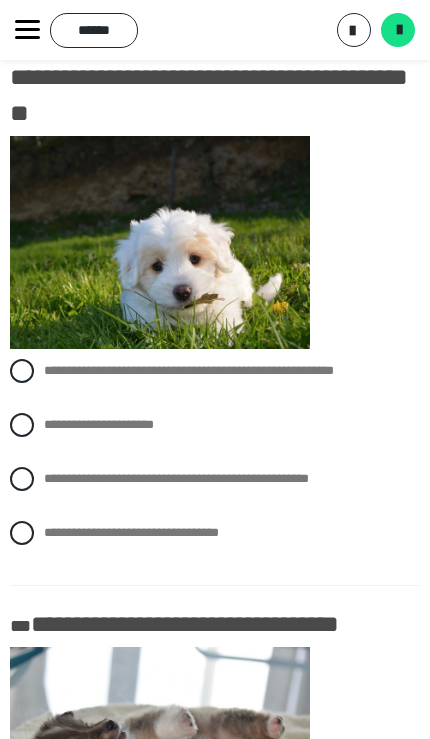 click at bounding box center (22, 371) 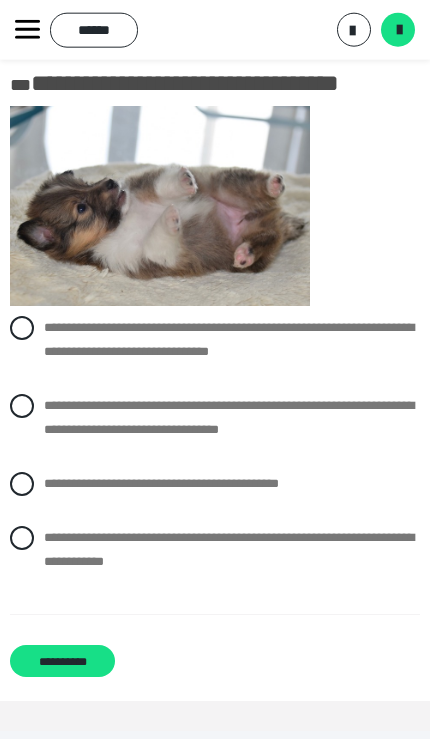 scroll, scrollTop: 3134, scrollLeft: 0, axis: vertical 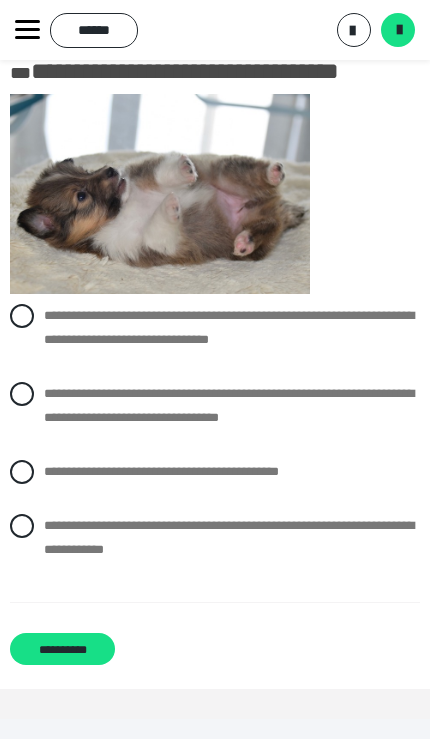 click at bounding box center (22, 472) 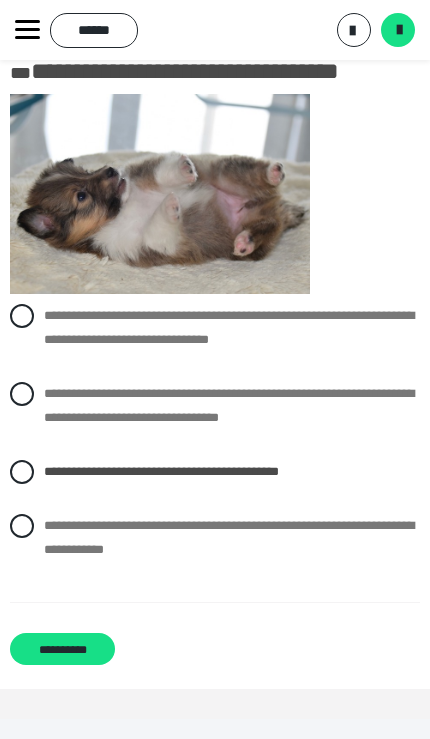 click on "**********" at bounding box center (62, 649) 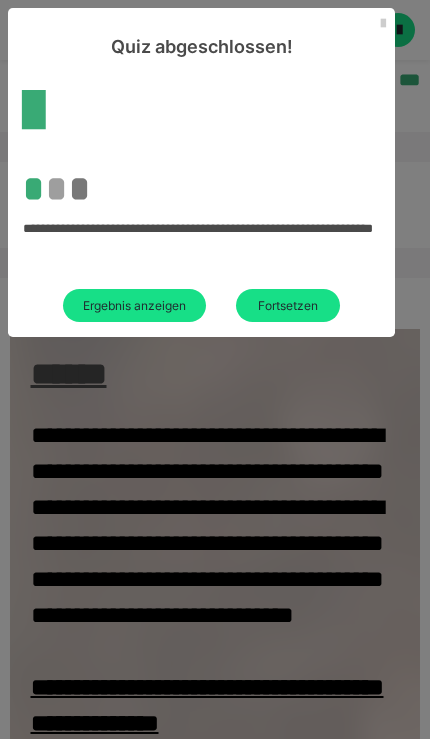 click on "Ergebnis anzeigen" at bounding box center (134, 305) 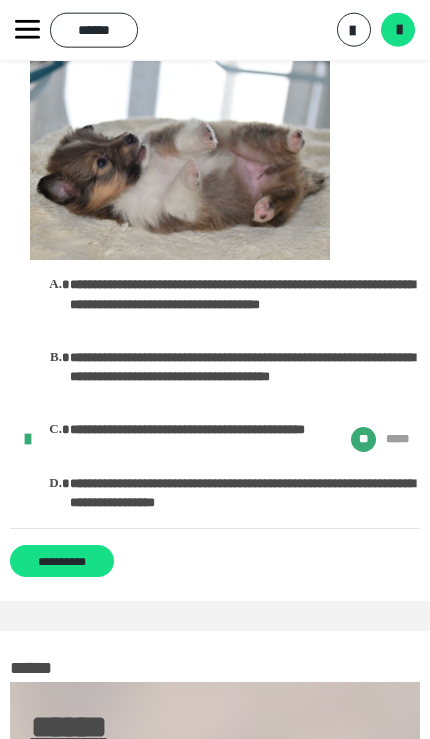 scroll, scrollTop: 2720, scrollLeft: 0, axis: vertical 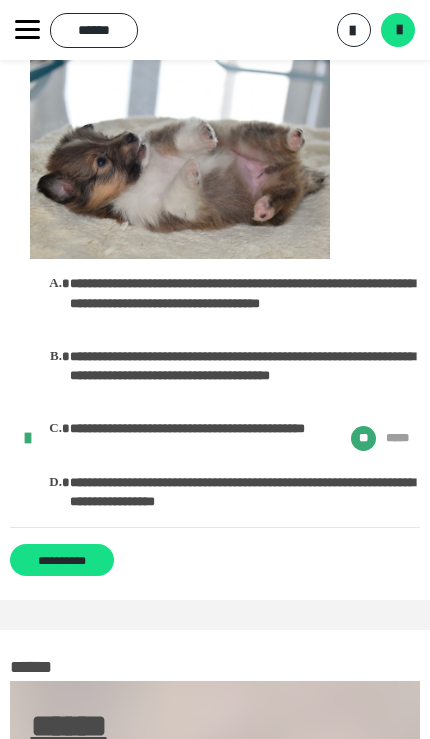 click on "**********" at bounding box center [62, 560] 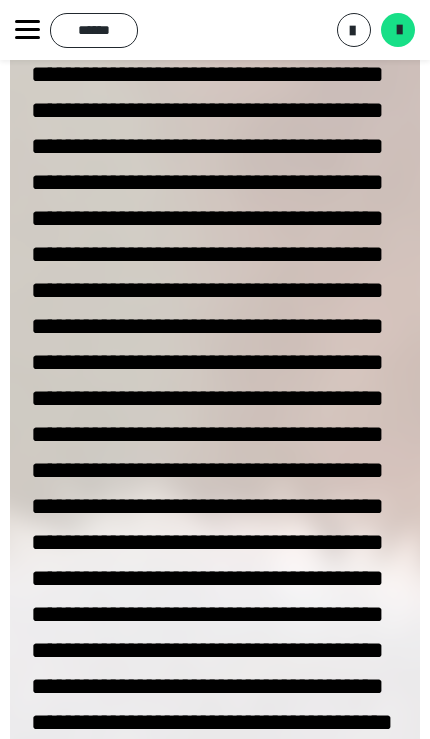 scroll, scrollTop: 1680, scrollLeft: 0, axis: vertical 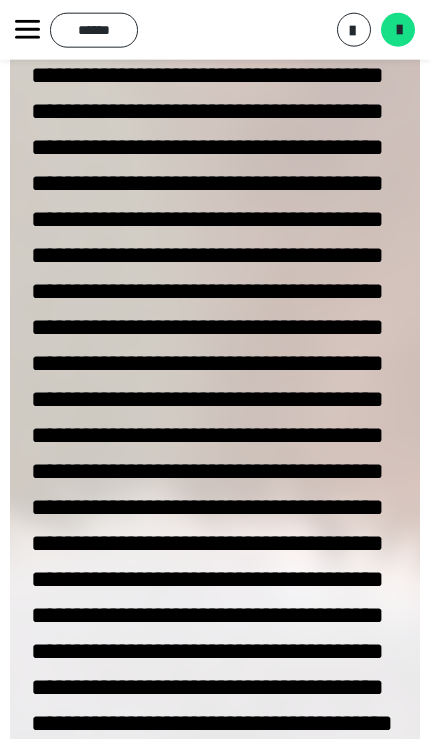 click at bounding box center [399, 30] 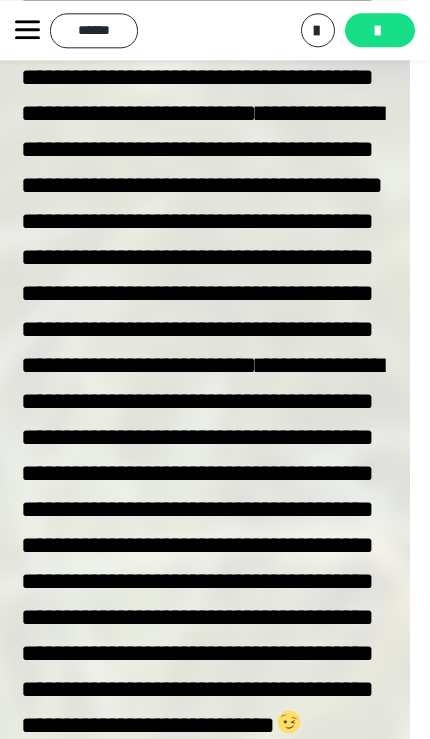 scroll, scrollTop: 4197, scrollLeft: 10, axis: both 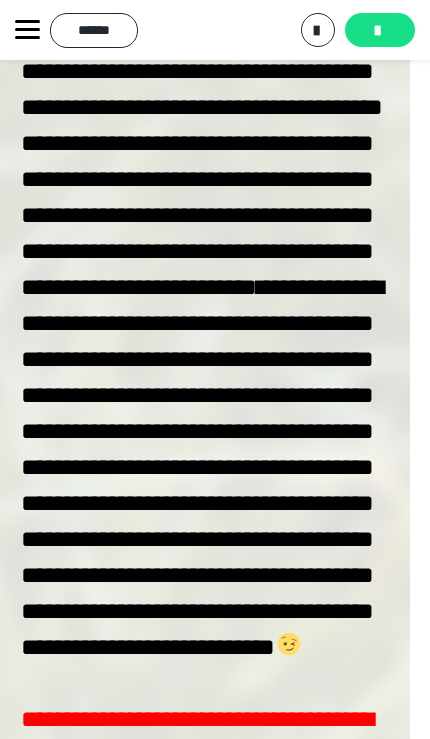 click at bounding box center (377, 31) 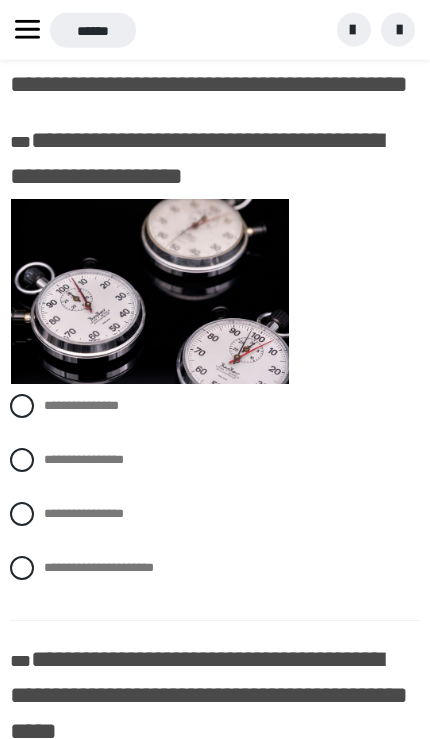 scroll, scrollTop: 120, scrollLeft: 0, axis: vertical 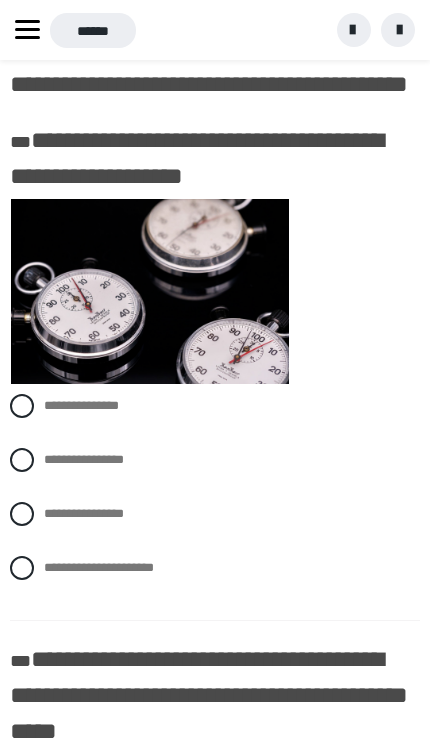 click at bounding box center [22, 514] 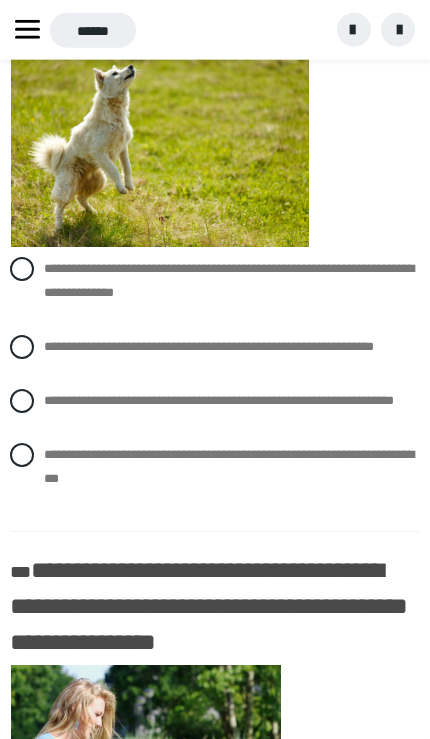 scroll, scrollTop: 826, scrollLeft: 0, axis: vertical 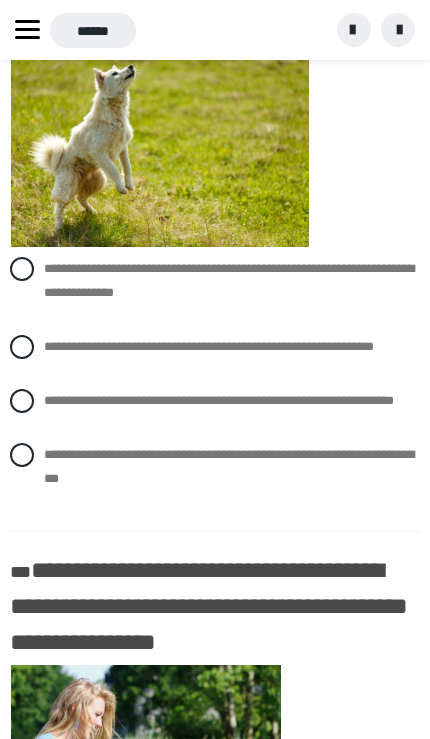 click at bounding box center (22, 401) 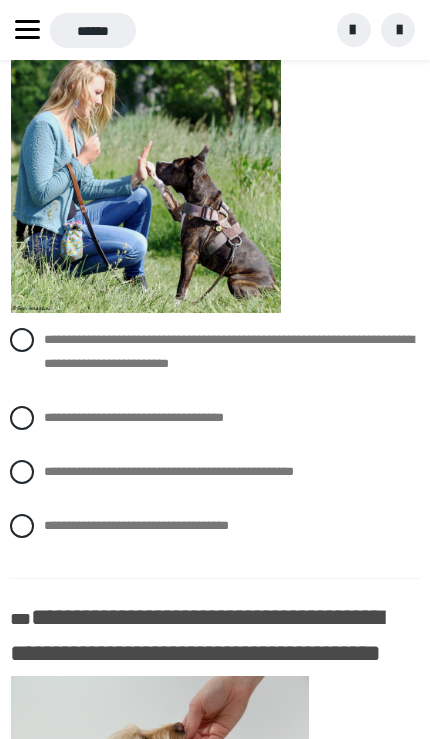scroll, scrollTop: 1449, scrollLeft: 0, axis: vertical 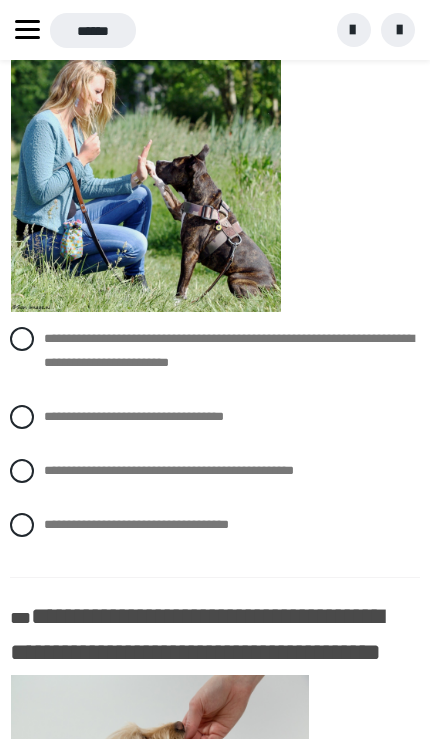 click at bounding box center (22, 339) 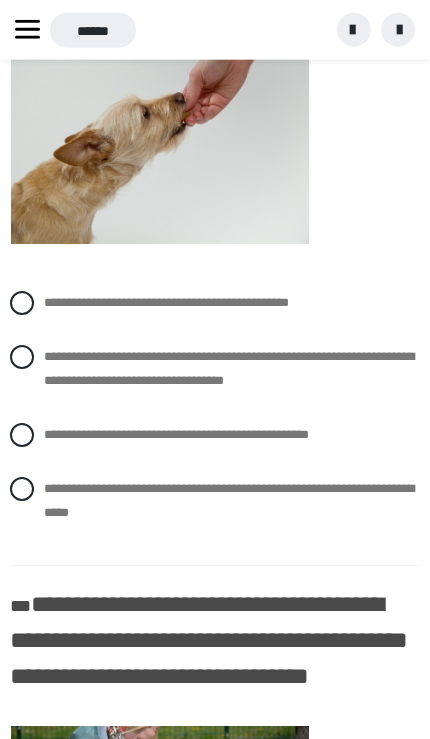 scroll, scrollTop: 2078, scrollLeft: 0, axis: vertical 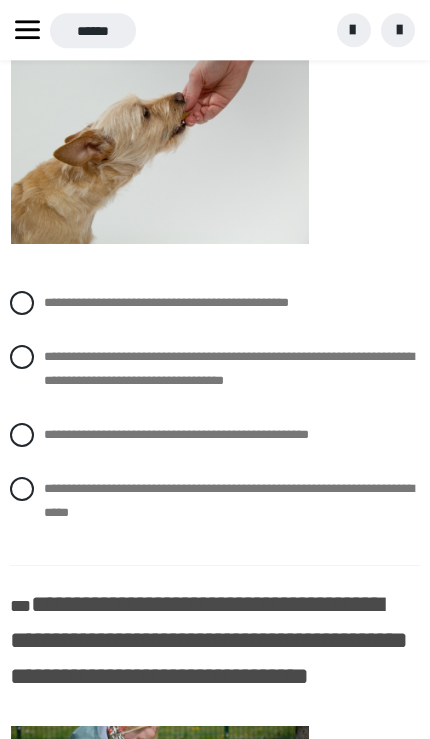 click on "**********" at bounding box center [215, 303] 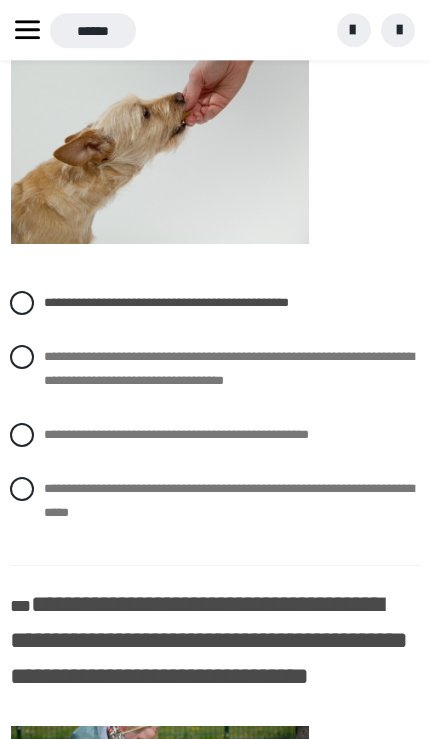 scroll, scrollTop: 2078, scrollLeft: 0, axis: vertical 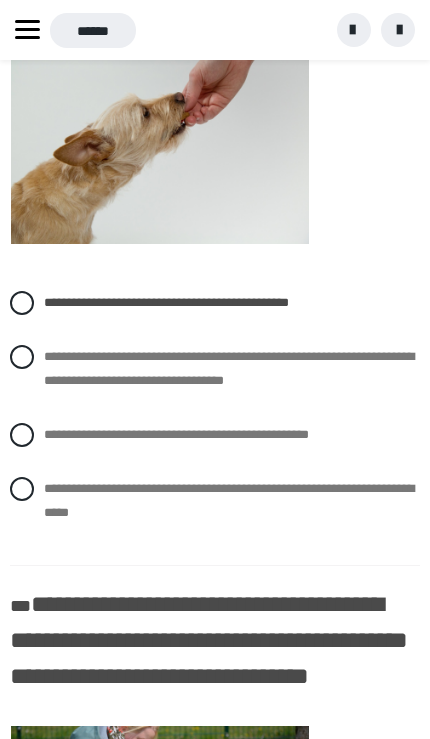 click at bounding box center (22, 357) 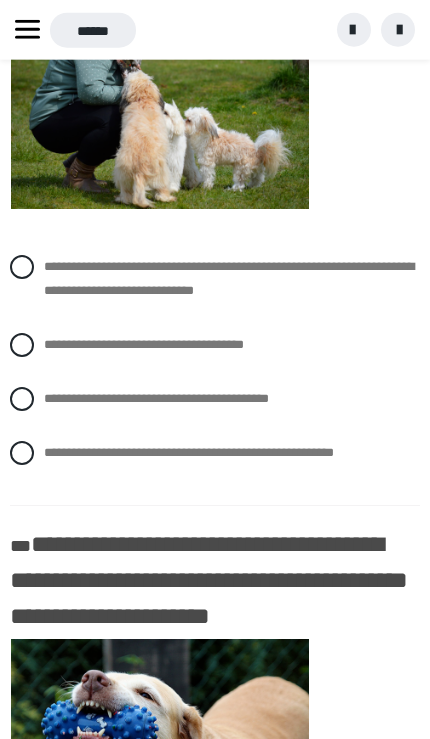 scroll, scrollTop: 2786, scrollLeft: 0, axis: vertical 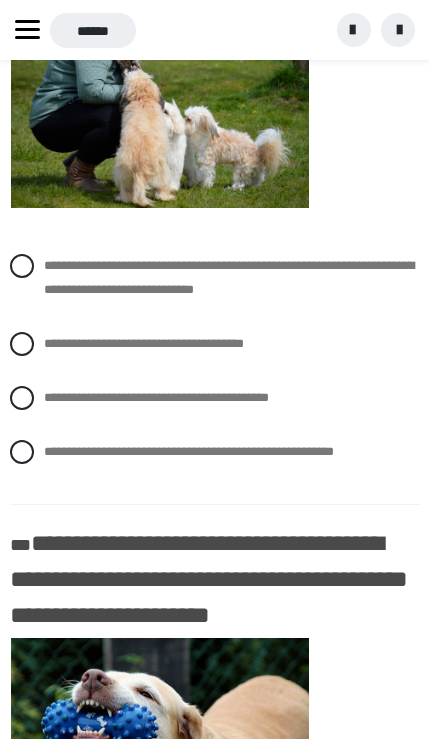 click at bounding box center [22, 452] 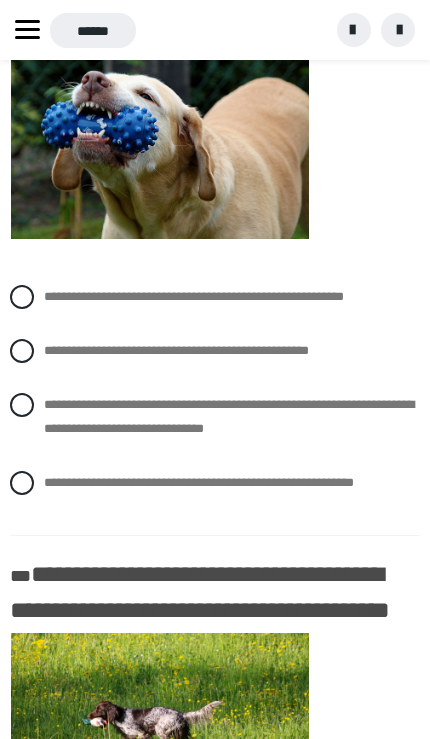 scroll, scrollTop: 3400, scrollLeft: 0, axis: vertical 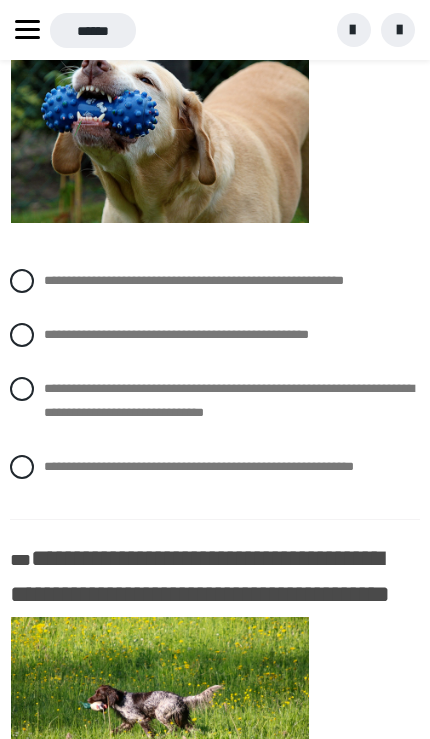 click at bounding box center (22, 389) 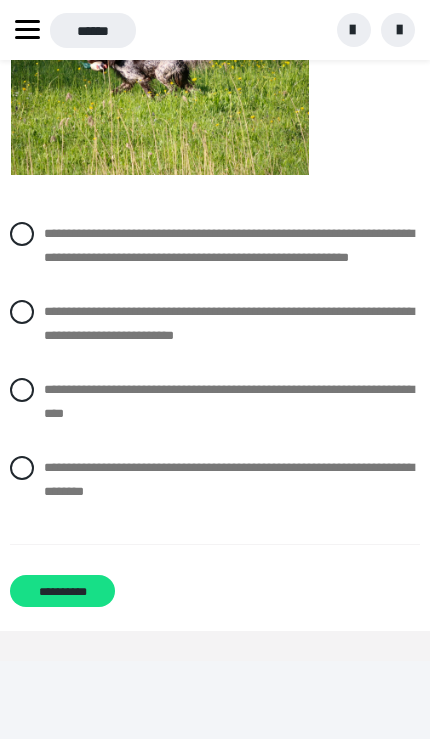 scroll, scrollTop: 4049, scrollLeft: 0, axis: vertical 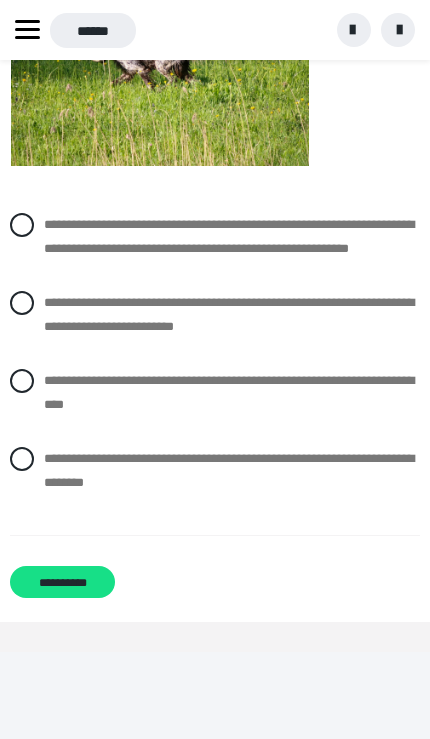 click at bounding box center [22, 225] 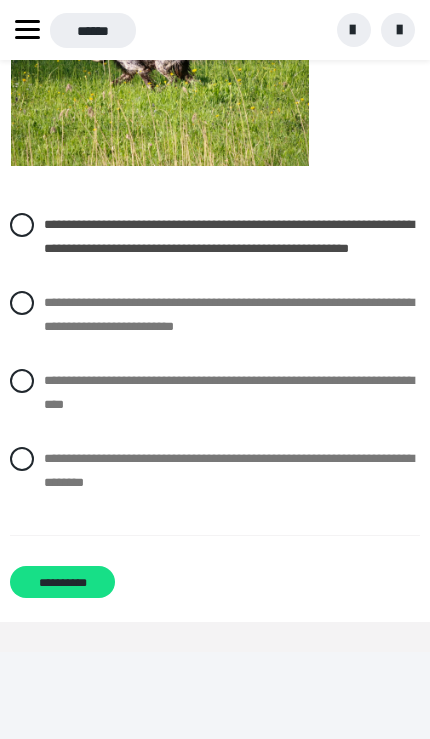 click on "**********" at bounding box center (62, 582) 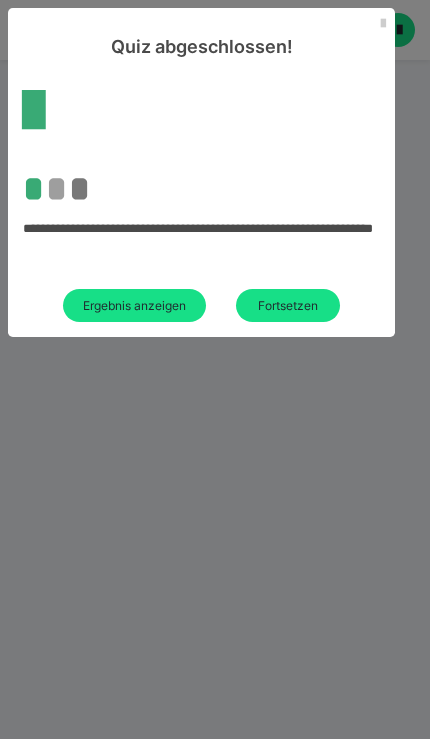 scroll, scrollTop: 60, scrollLeft: 0, axis: vertical 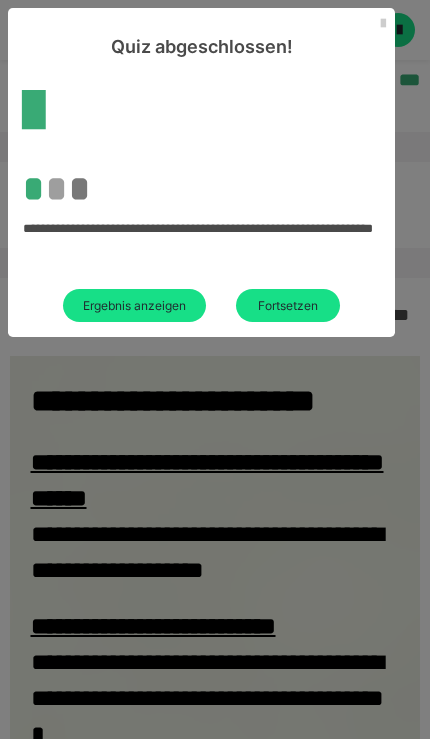 click on "Fortsetzen" at bounding box center [288, 305] 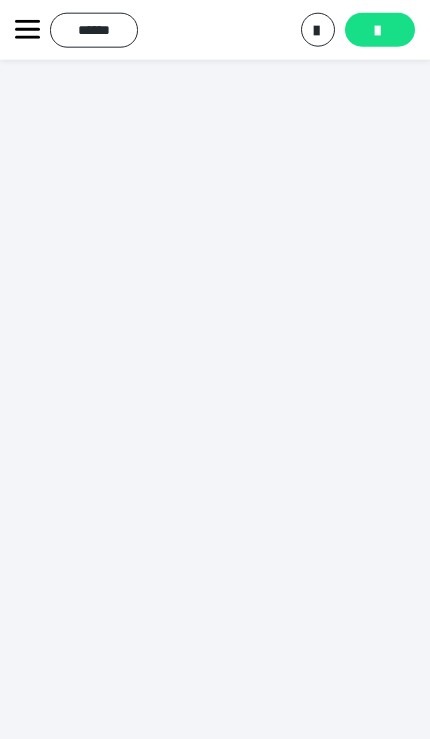 scroll, scrollTop: 8783, scrollLeft: 10, axis: both 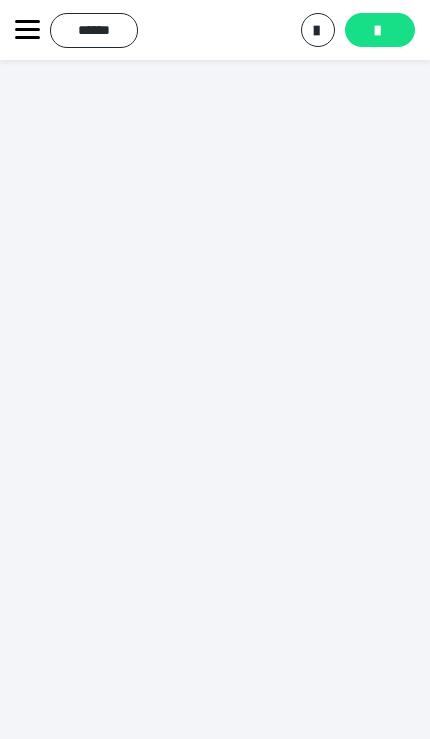 click at bounding box center [377, 31] 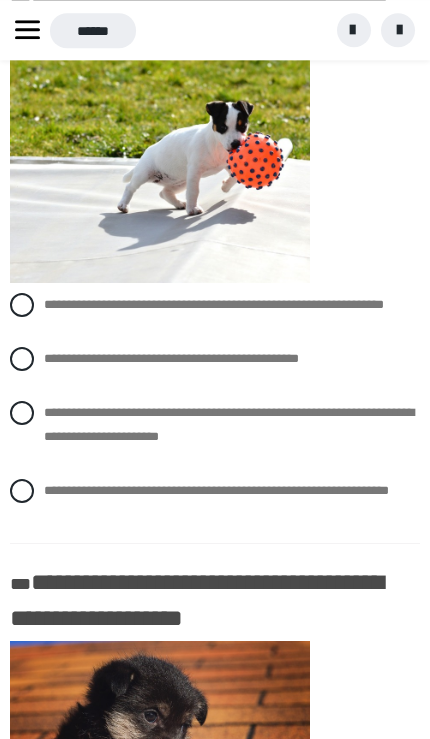 scroll, scrollTop: 222, scrollLeft: 0, axis: vertical 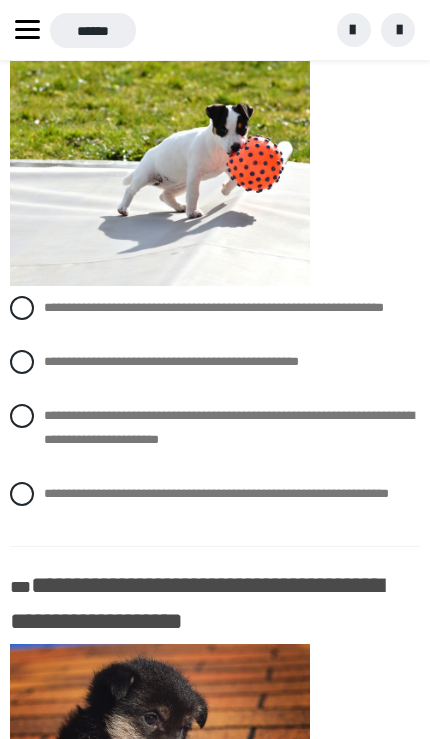 click on "**********" at bounding box center (215, 362) 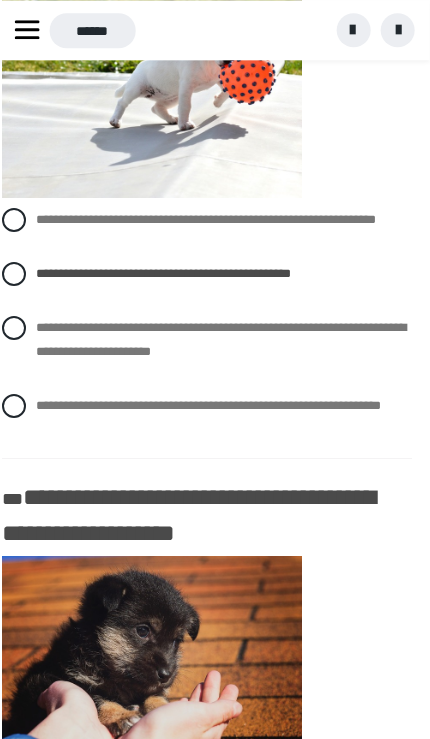 scroll, scrollTop: 312, scrollLeft: 9, axis: both 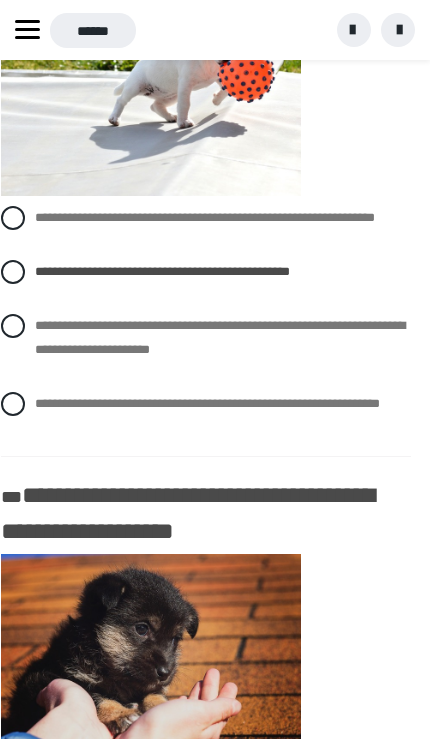 click at bounding box center (13, 326) 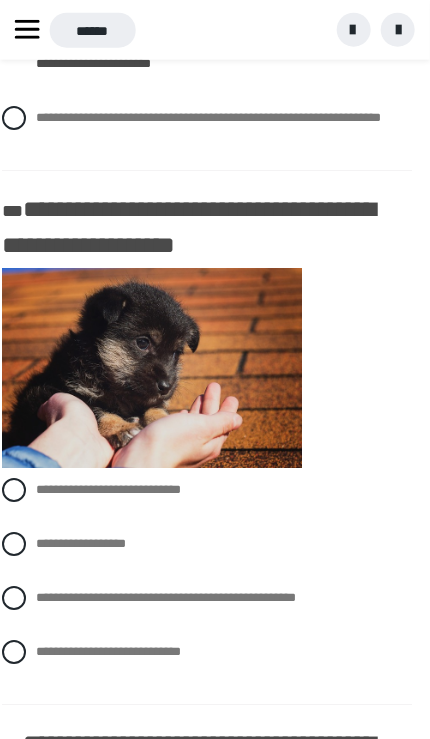 scroll, scrollTop: 610, scrollLeft: 9, axis: both 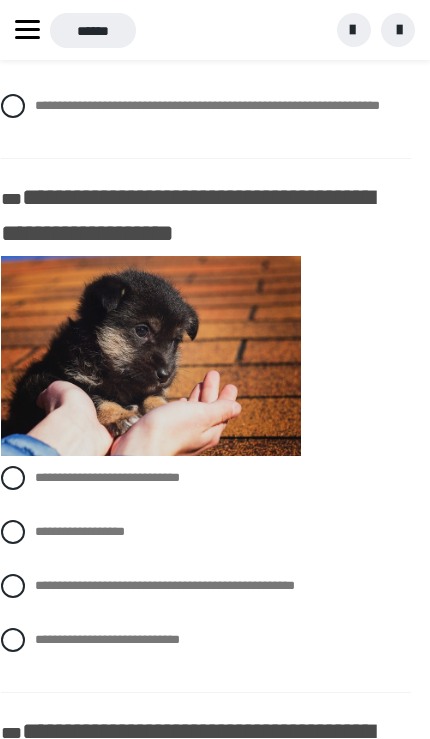 click at bounding box center [13, 586] 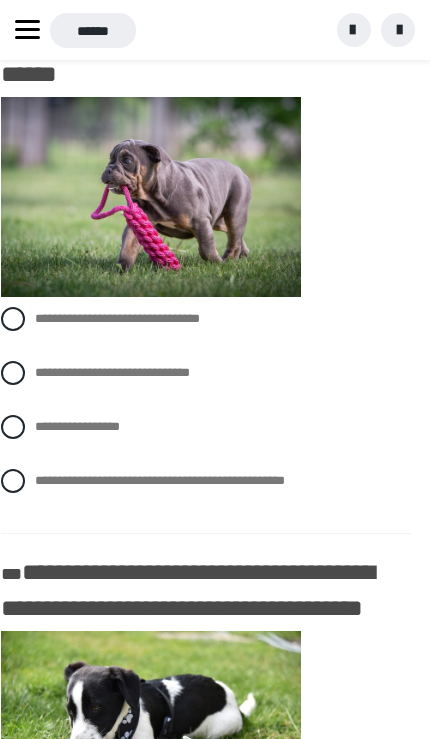 scroll, scrollTop: 1305, scrollLeft: 9, axis: both 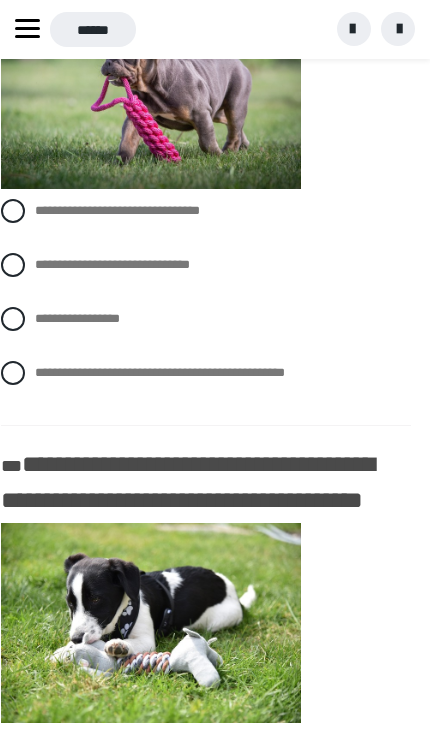 click on "**********" at bounding box center [206, 320] 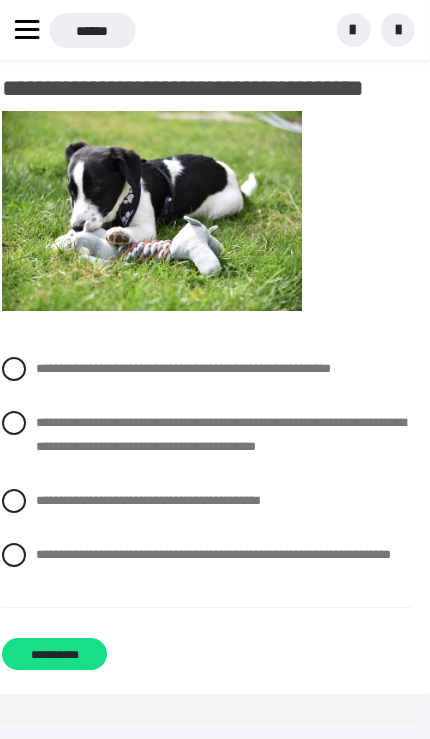 scroll, scrollTop: 1825, scrollLeft: 9, axis: both 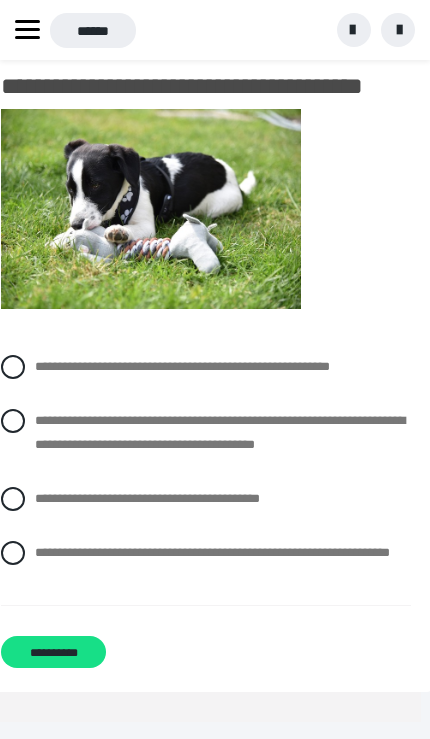 click on "**********" at bounding box center [206, 433] 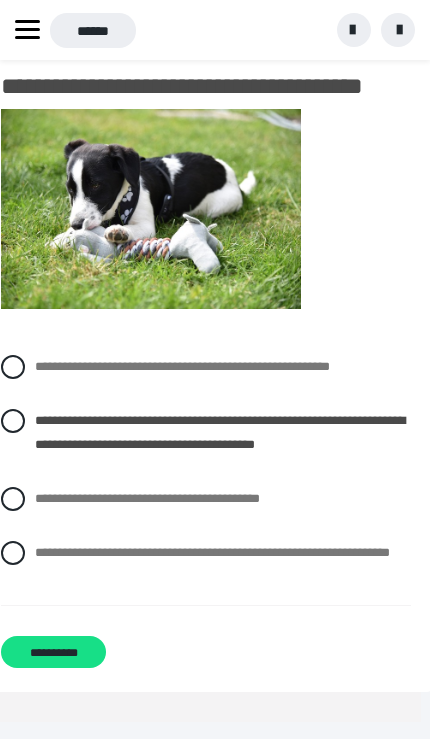 scroll, scrollTop: 1924, scrollLeft: 8, axis: both 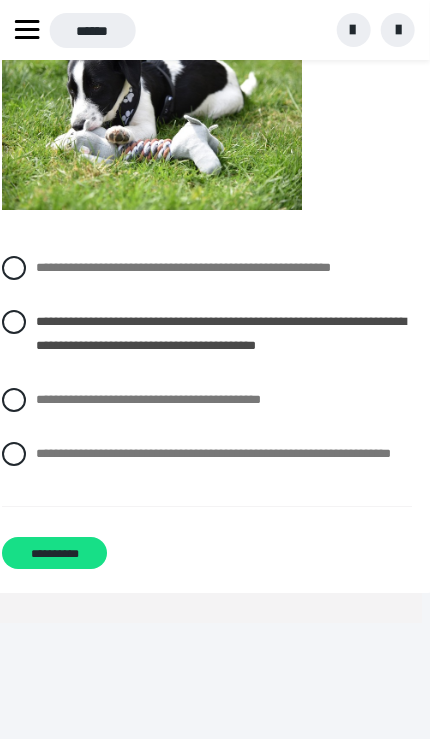 click on "**********" at bounding box center (54, 553) 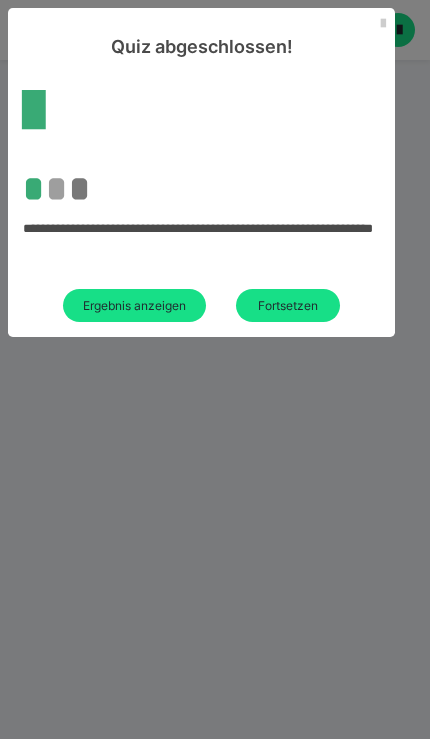 scroll, scrollTop: 142, scrollLeft: 9, axis: both 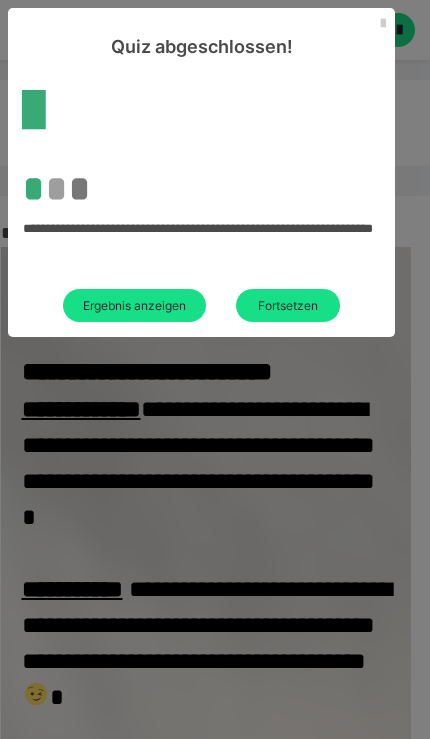 click on "Fortsetzen" at bounding box center [288, 305] 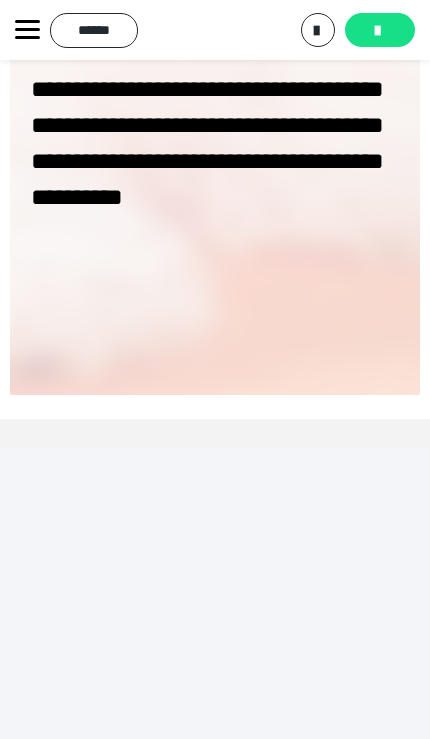 scroll, scrollTop: 3496, scrollLeft: 0, axis: vertical 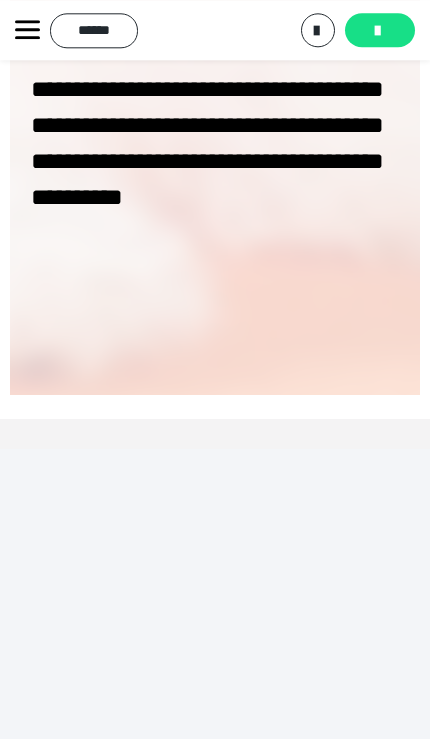 click on "********" at bounding box center [380, 30] 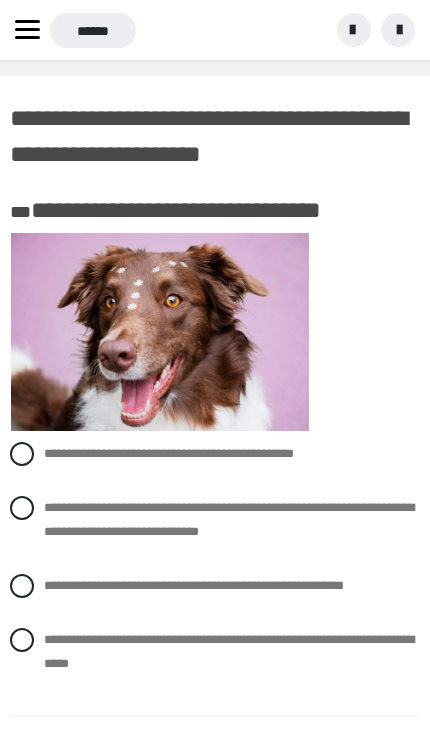 scroll, scrollTop: 8, scrollLeft: 0, axis: vertical 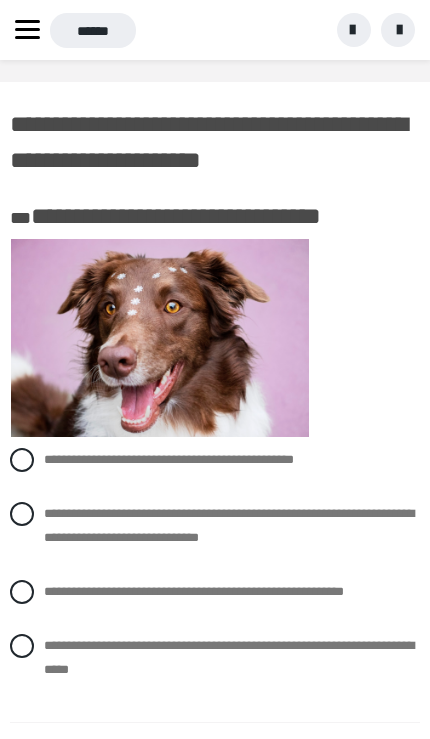 click on "**********" at bounding box center [215, 526] 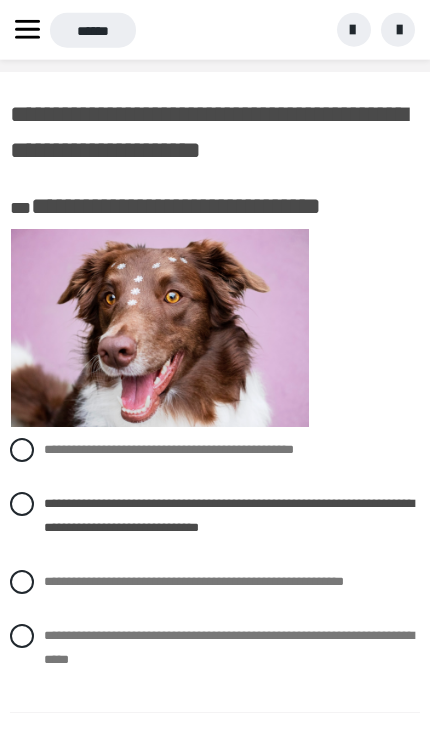 click on "**********" at bounding box center (215, 648) 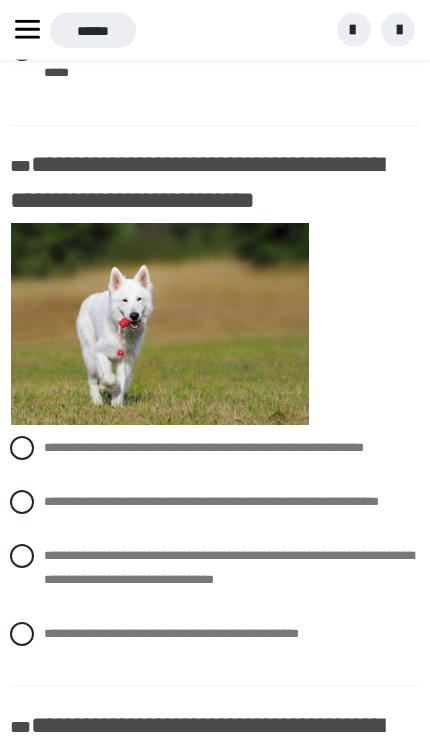 scroll, scrollTop: 606, scrollLeft: 0, axis: vertical 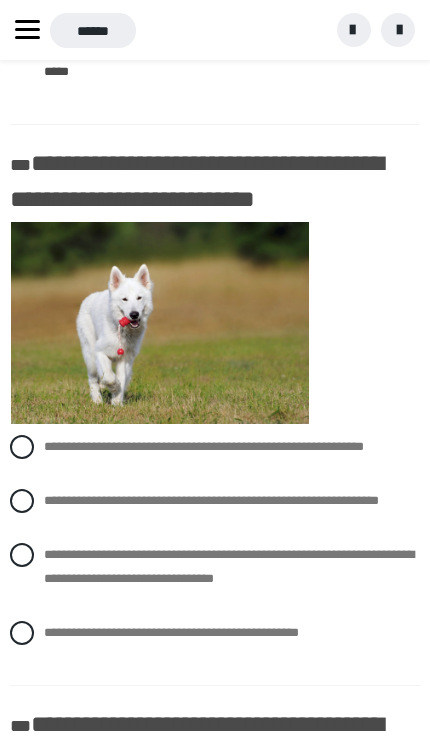 click at bounding box center (22, 555) 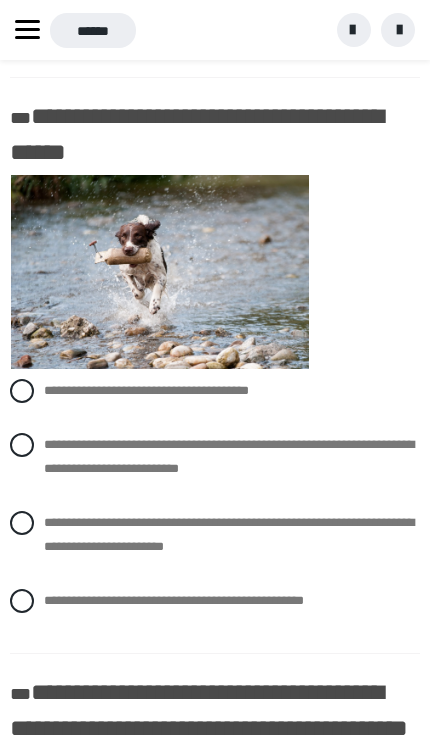 scroll, scrollTop: 1215, scrollLeft: 0, axis: vertical 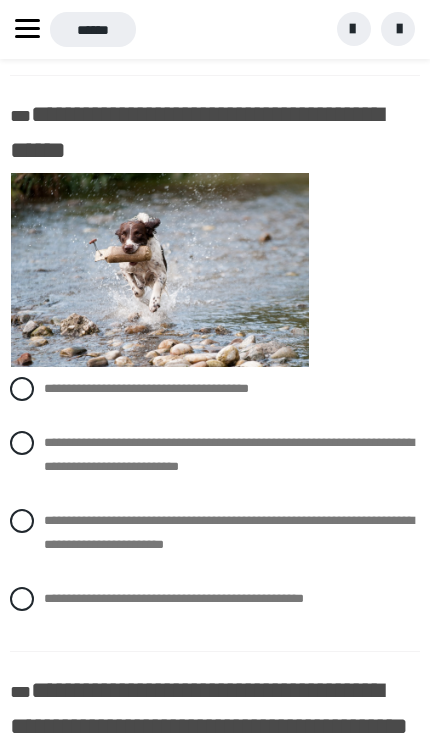 click at bounding box center [22, 522] 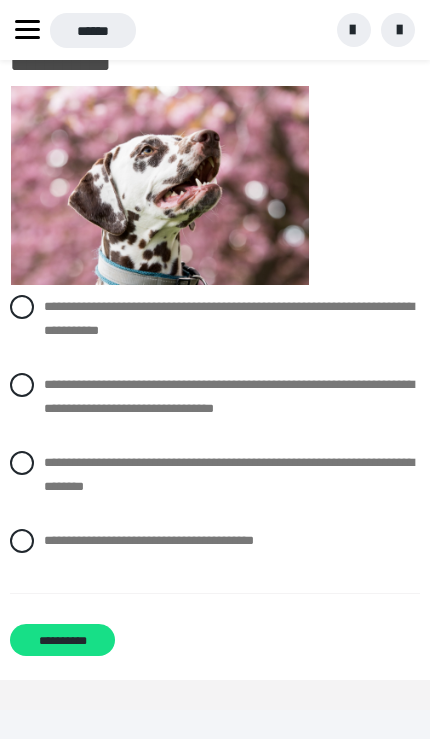 scroll, scrollTop: 1914, scrollLeft: 0, axis: vertical 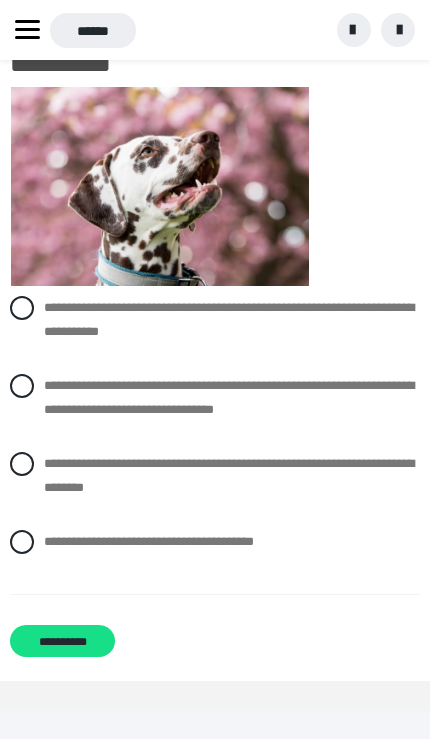 click at bounding box center (22, 464) 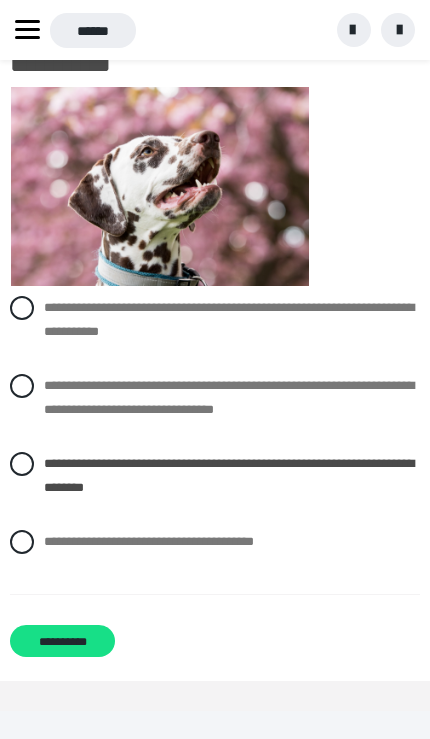 click on "**********" at bounding box center (62, 641) 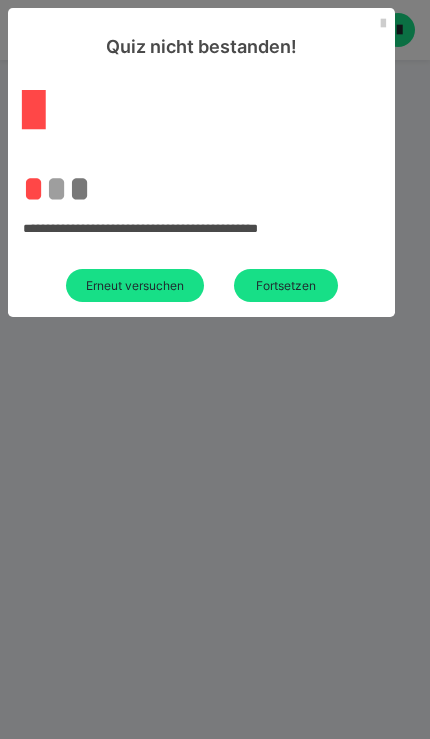 scroll, scrollTop: 142, scrollLeft: 0, axis: vertical 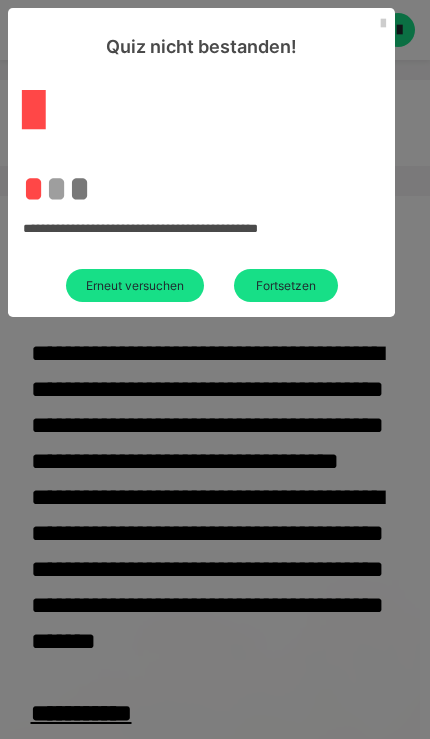 click on "Erneut versuchen" at bounding box center (135, 285) 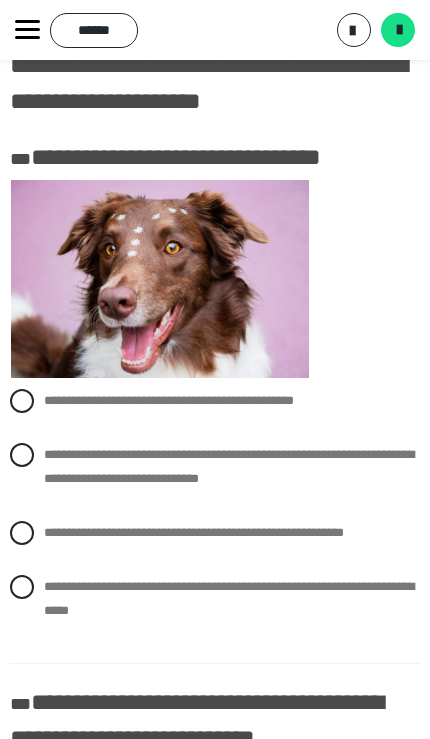 scroll, scrollTop: 121, scrollLeft: 0, axis: vertical 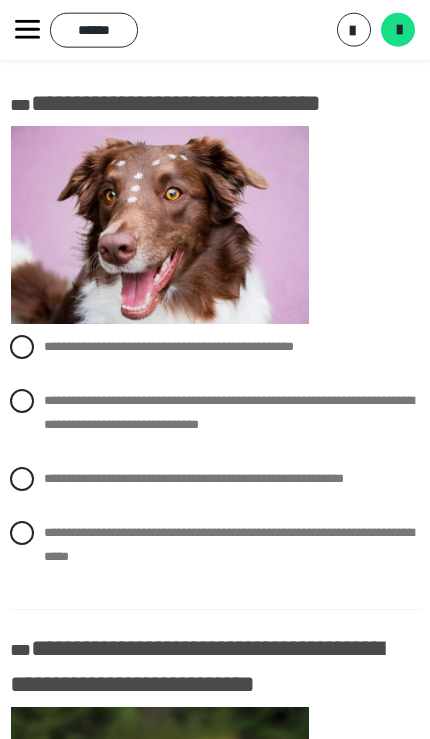 click at bounding box center [22, 401] 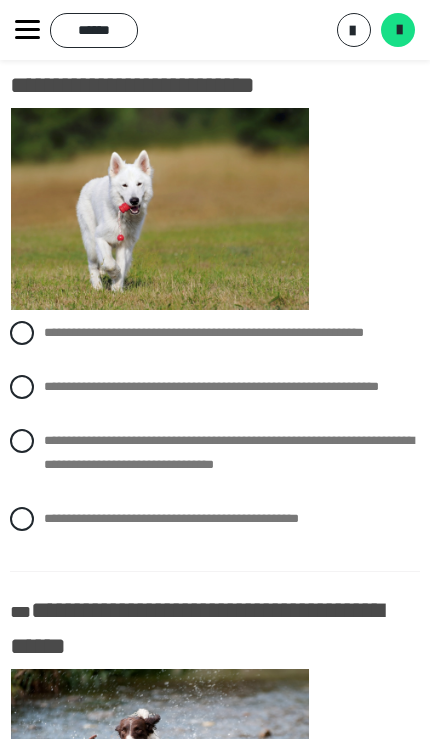scroll, scrollTop: 722, scrollLeft: 0, axis: vertical 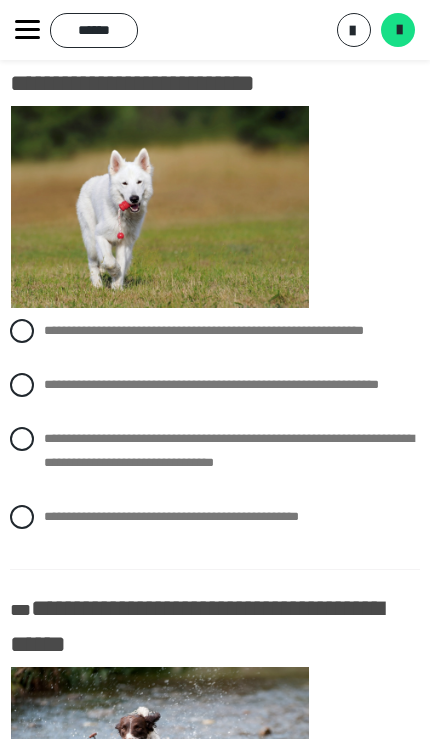 click at bounding box center (22, 439) 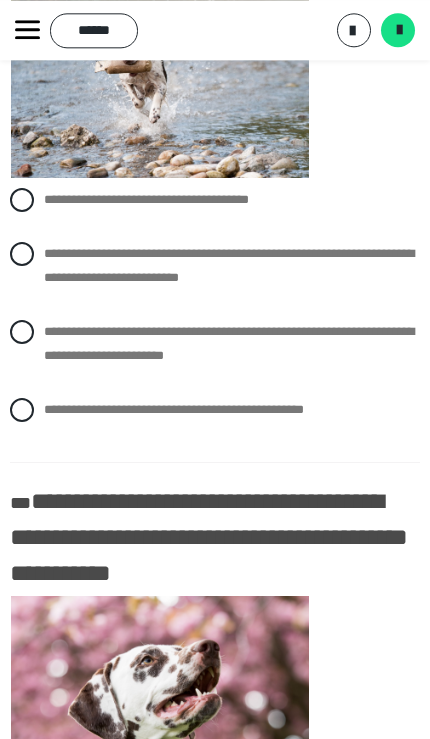 scroll, scrollTop: 1407, scrollLeft: 0, axis: vertical 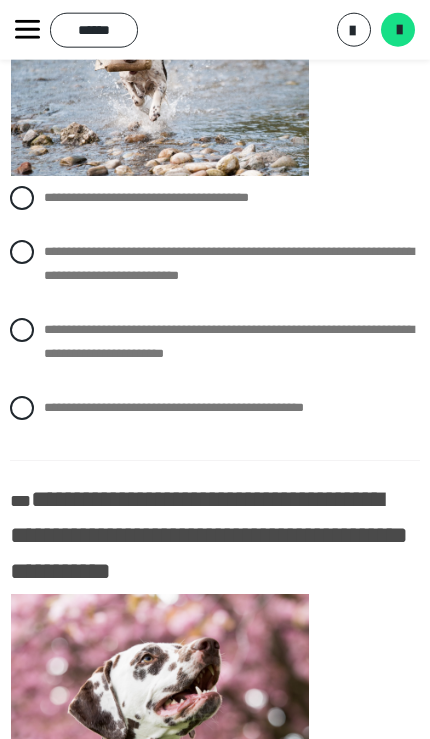 click at bounding box center (22, 330) 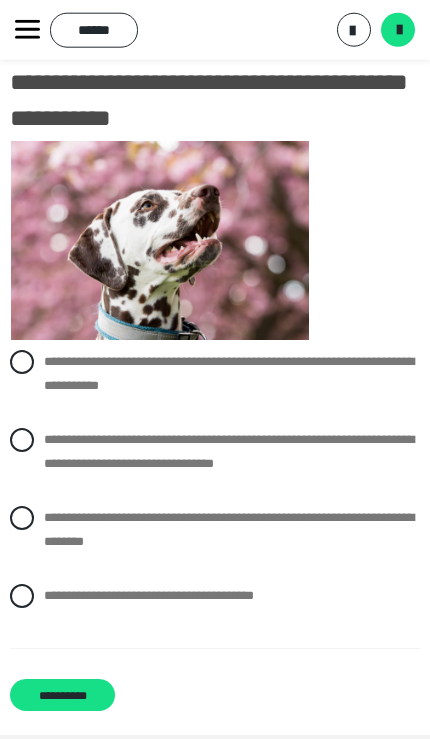 scroll, scrollTop: 1862, scrollLeft: 0, axis: vertical 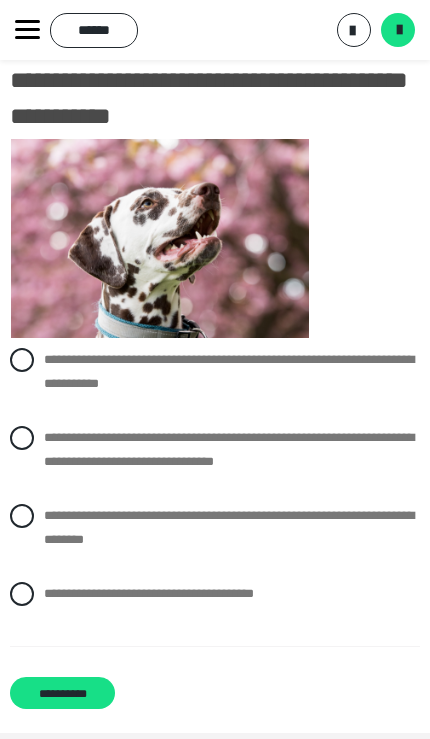 click at bounding box center [22, 360] 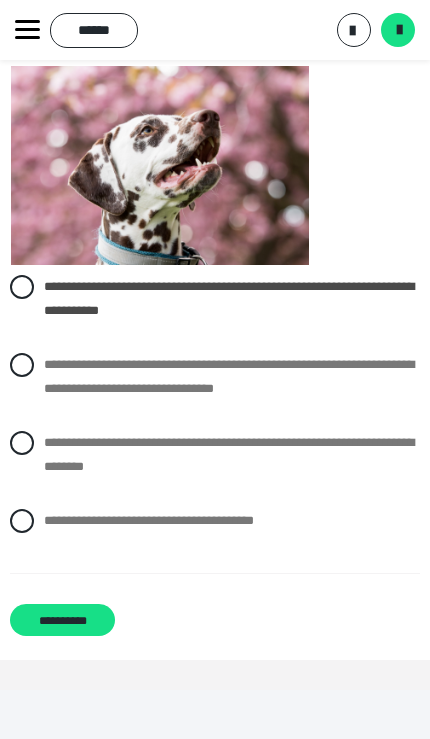 scroll, scrollTop: 1954, scrollLeft: 0, axis: vertical 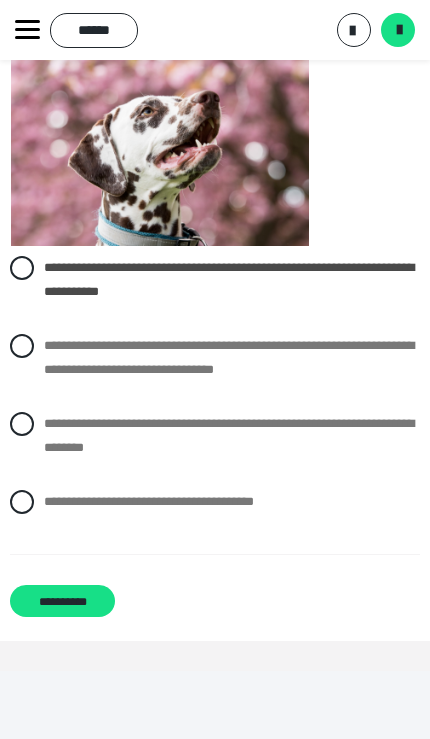 click on "**********" at bounding box center (62, 601) 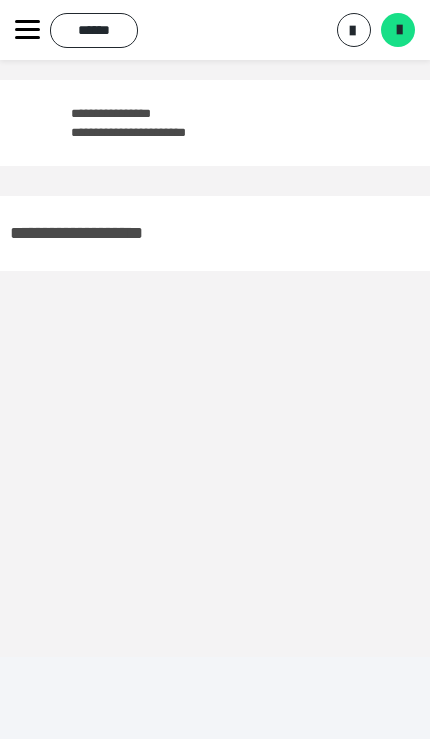 scroll, scrollTop: 142, scrollLeft: 0, axis: vertical 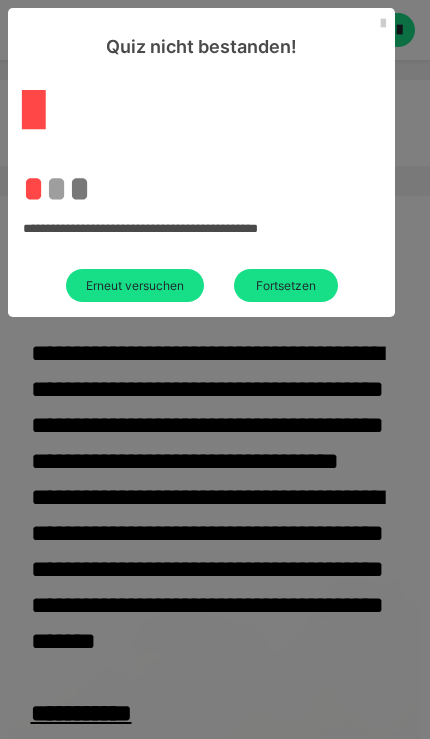 click on "Erneut versuchen" at bounding box center (135, 285) 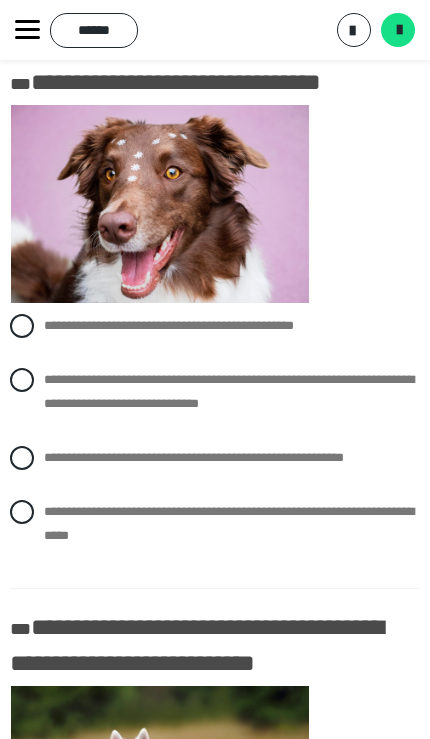 click at bounding box center [22, 326] 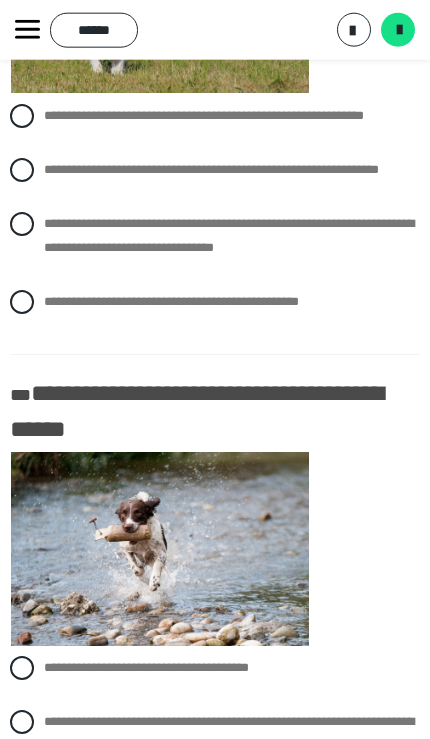 scroll, scrollTop: 934, scrollLeft: 0, axis: vertical 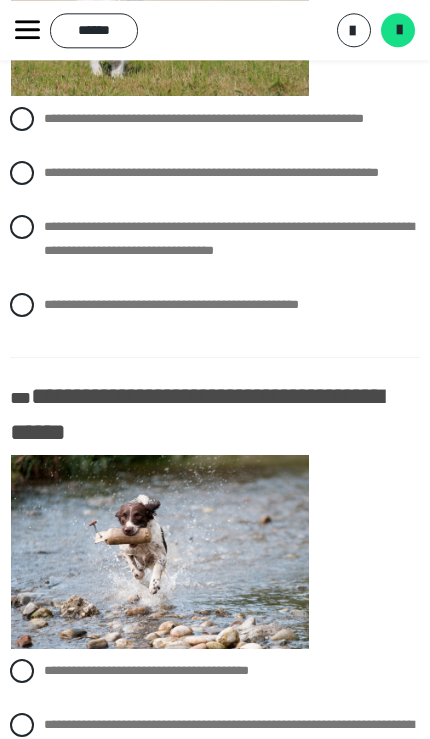 click at bounding box center (22, 227) 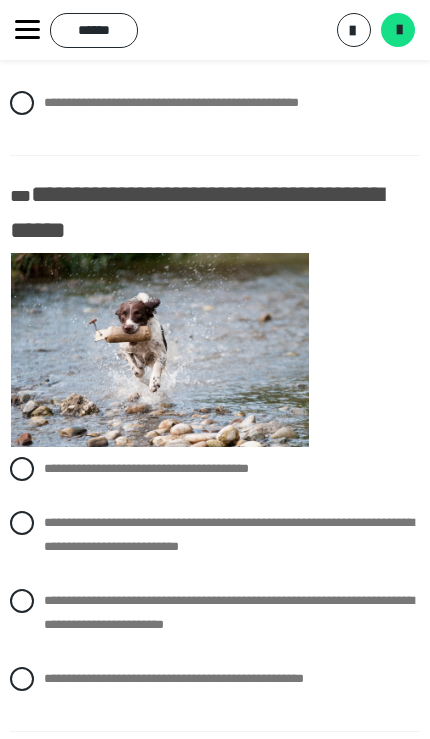 scroll, scrollTop: 1339, scrollLeft: 0, axis: vertical 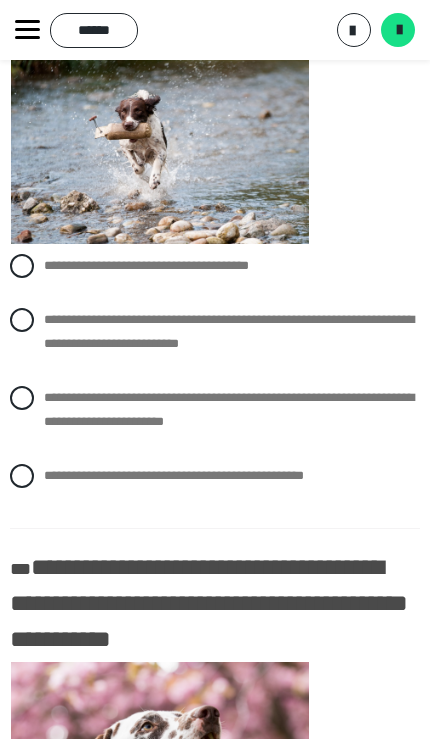 click on "**********" at bounding box center [215, 410] 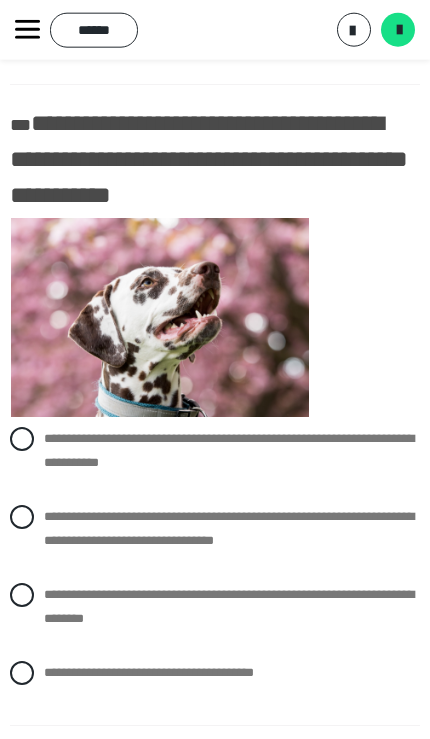 scroll, scrollTop: 1821, scrollLeft: 0, axis: vertical 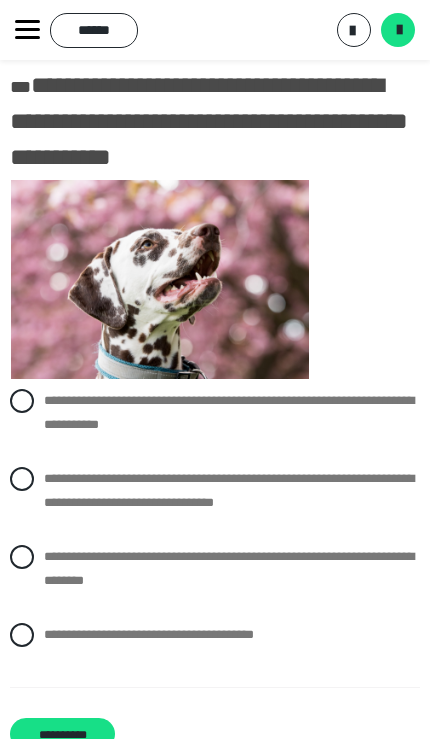 click at bounding box center [22, 479] 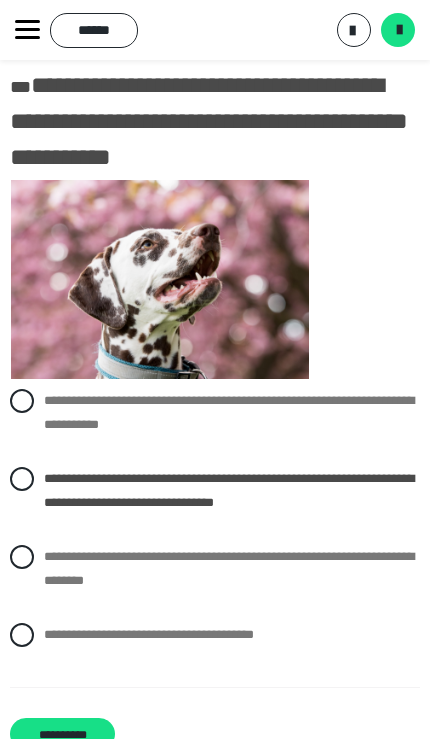 click on "**********" at bounding box center [62, 734] 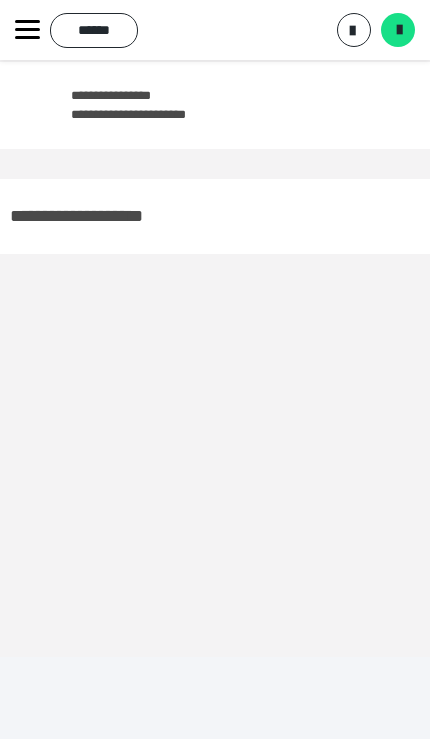 scroll, scrollTop: 60, scrollLeft: 0, axis: vertical 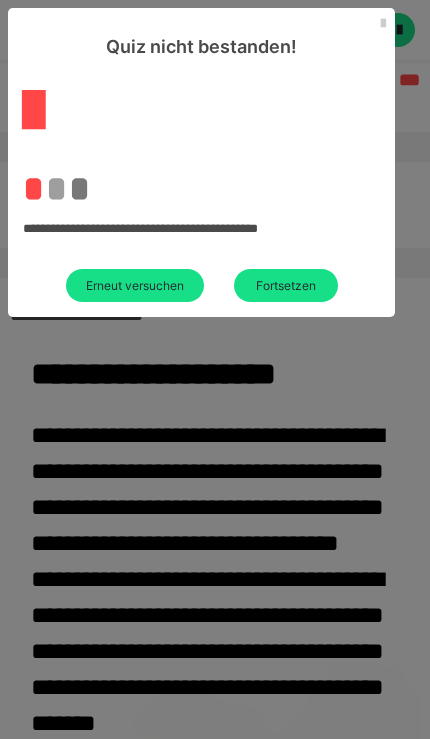 click on "Erneut versuchen" at bounding box center (135, 285) 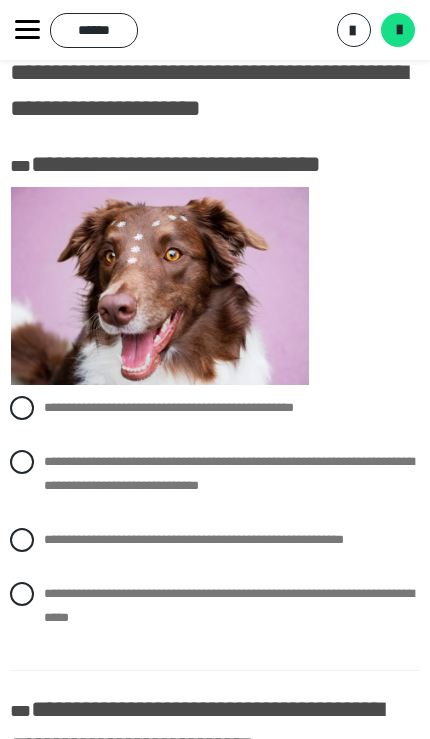scroll, scrollTop: 0, scrollLeft: 0, axis: both 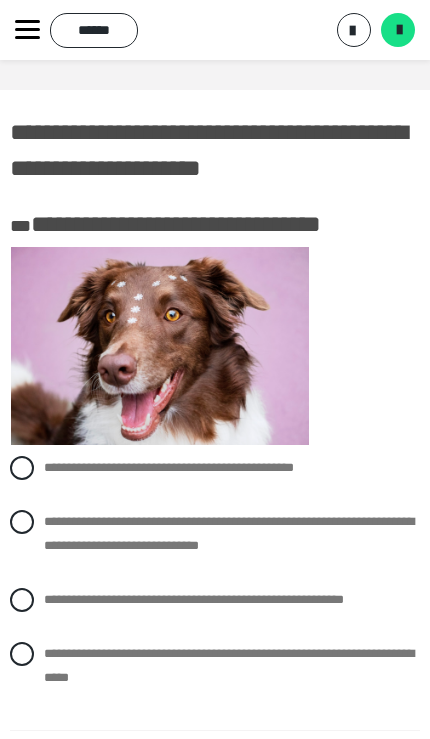 click at bounding box center [22, 522] 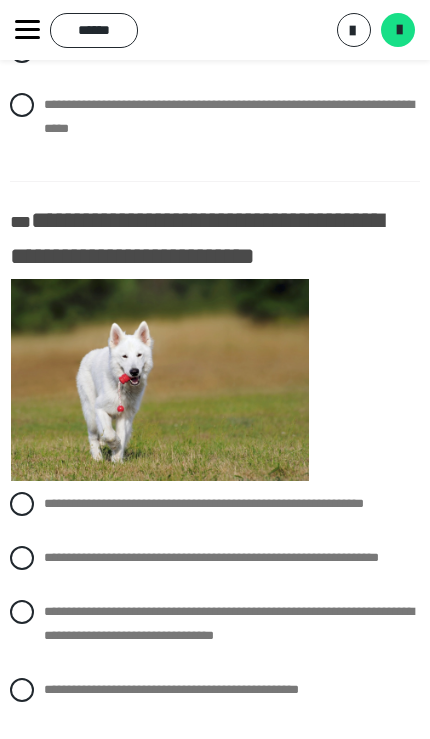 scroll, scrollTop: 633, scrollLeft: 0, axis: vertical 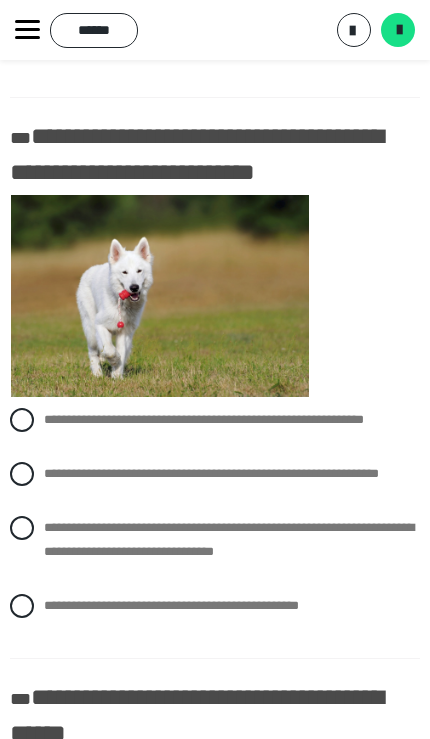 click at bounding box center (22, 528) 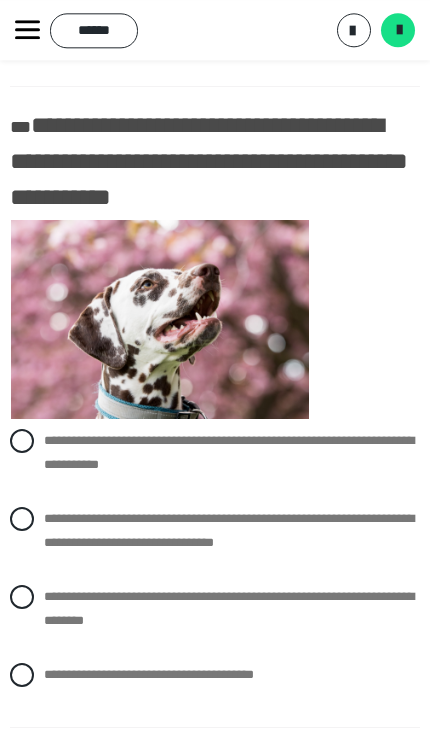 scroll, scrollTop: 1783, scrollLeft: 0, axis: vertical 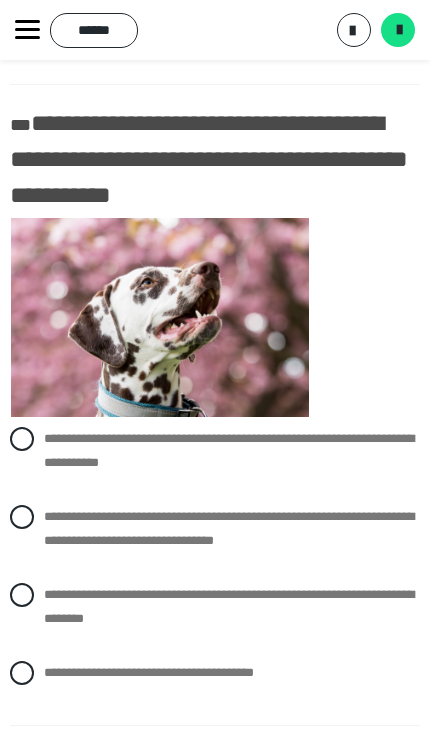 click at bounding box center (22, 673) 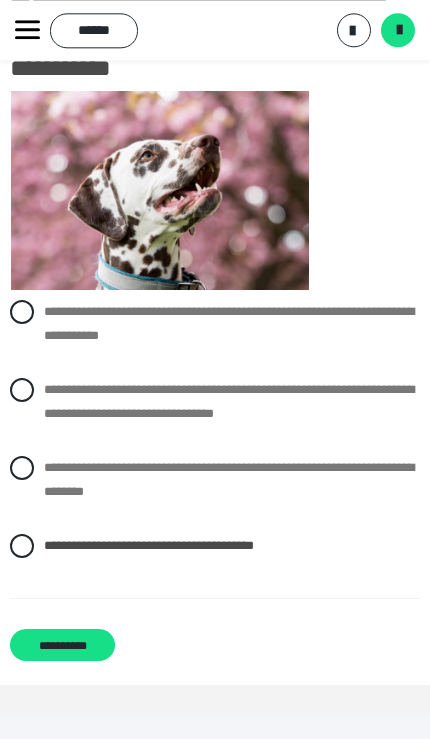 scroll, scrollTop: 1954, scrollLeft: 0, axis: vertical 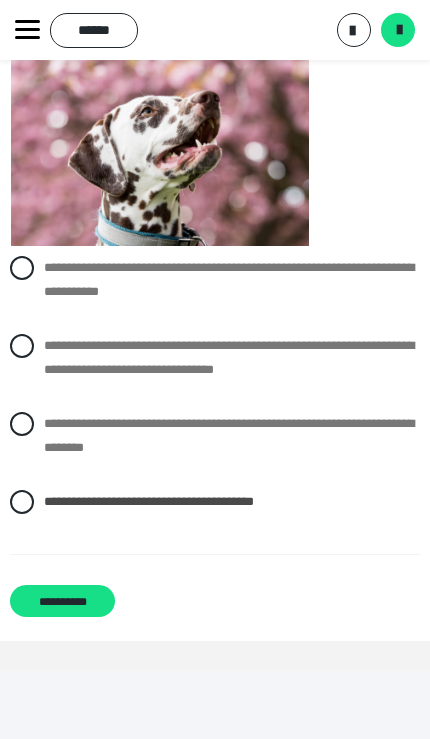 click at bounding box center (22, 424) 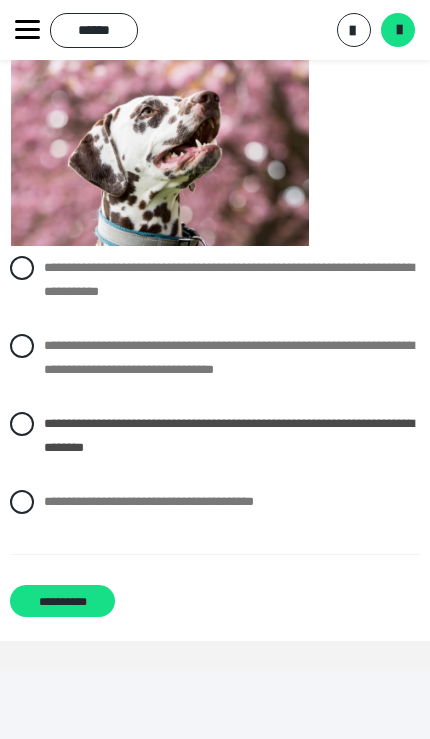 click on "**********" at bounding box center (62, 601) 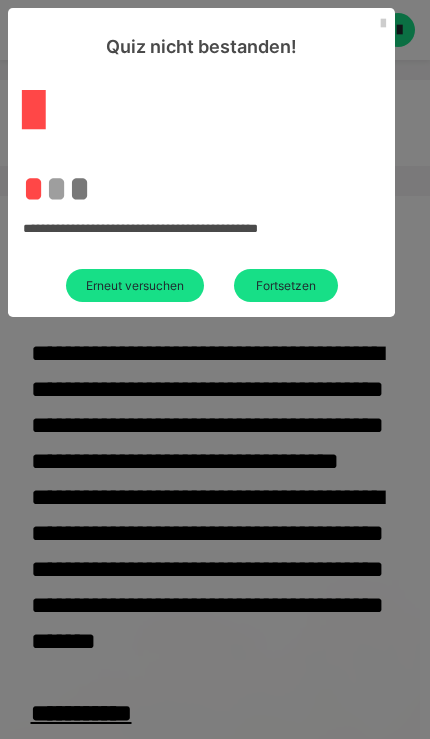click on "Erneut versuchen" at bounding box center (135, 285) 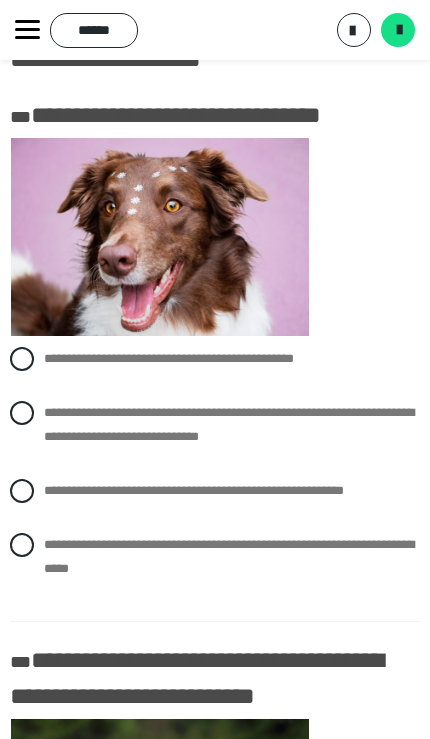 scroll, scrollTop: 108, scrollLeft: 0, axis: vertical 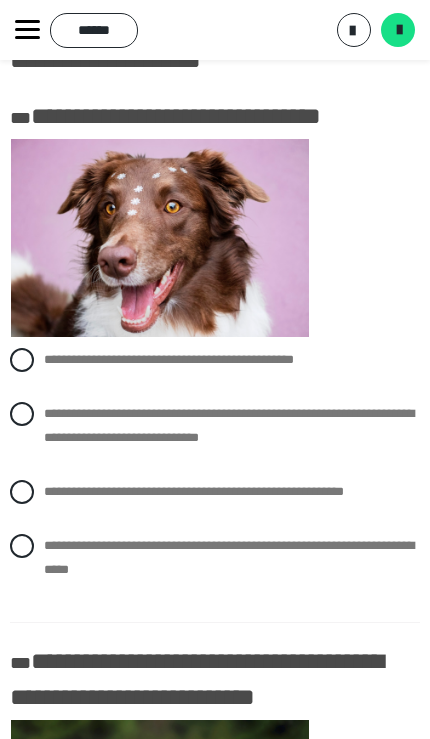 click at bounding box center (22, 414) 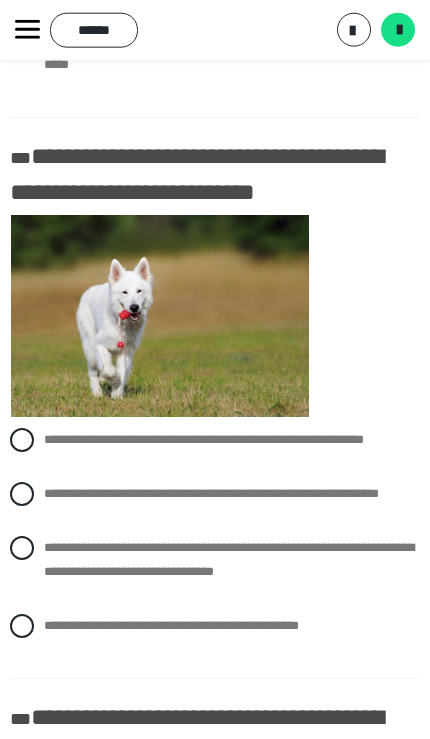 scroll, scrollTop: 615, scrollLeft: 0, axis: vertical 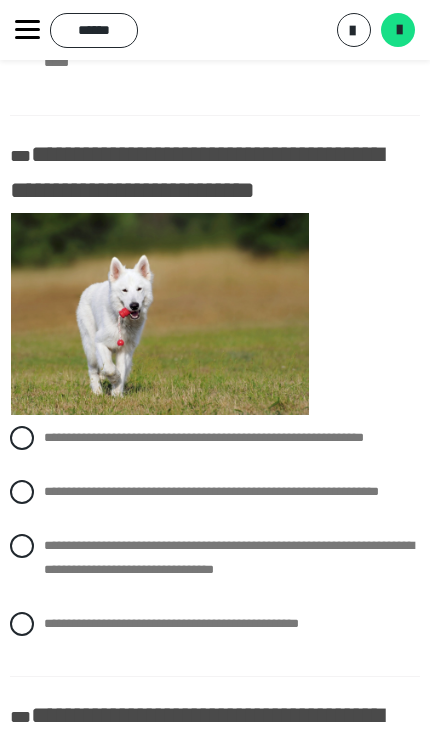 click at bounding box center [22, 546] 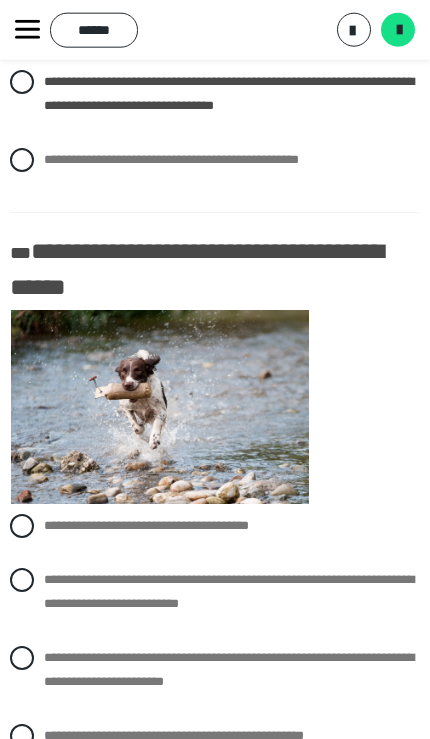 scroll, scrollTop: 1191, scrollLeft: 0, axis: vertical 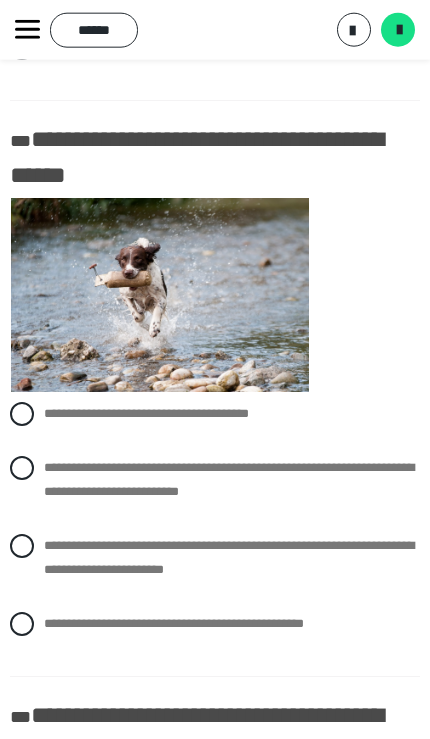 click at bounding box center (22, 546) 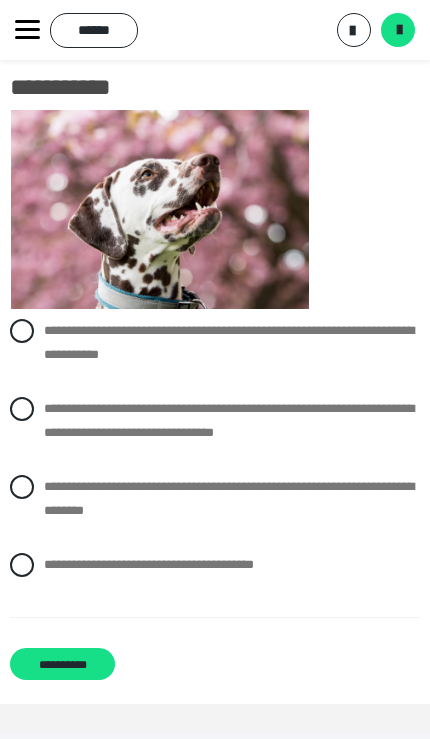 scroll, scrollTop: 1904, scrollLeft: 0, axis: vertical 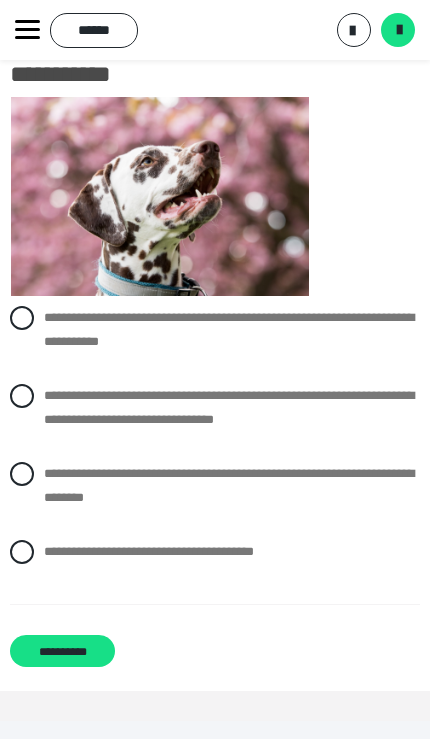 click at bounding box center (22, 396) 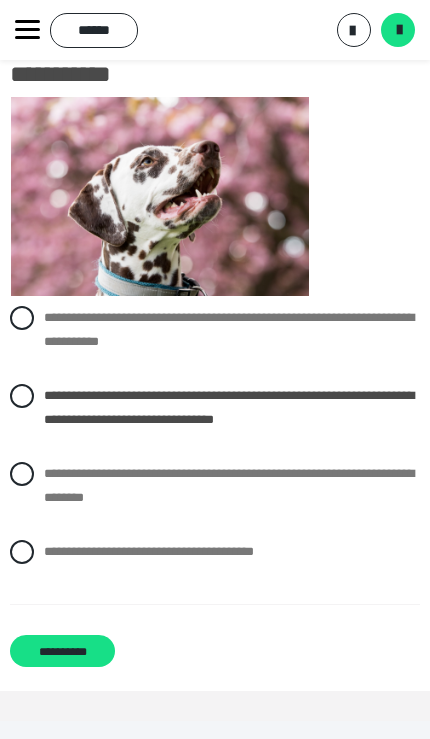 scroll, scrollTop: 1954, scrollLeft: 0, axis: vertical 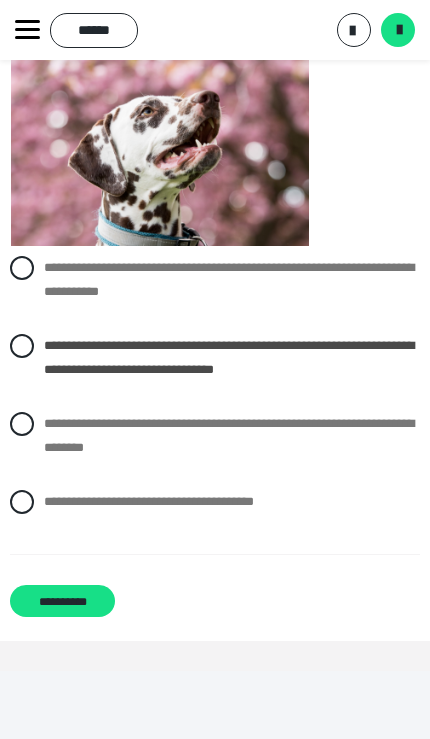 click on "**********" at bounding box center (62, 601) 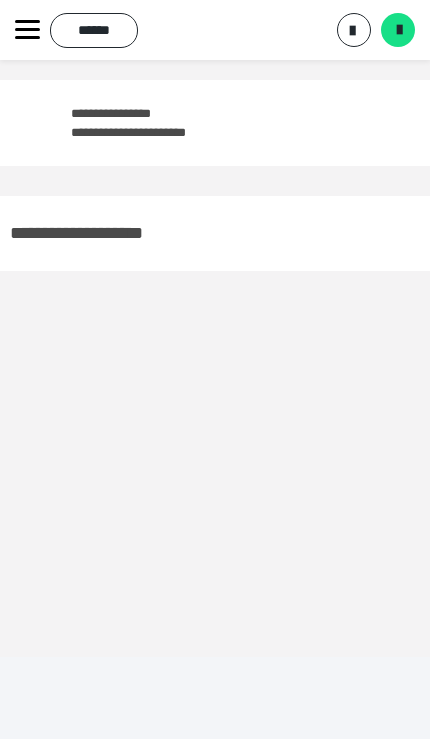 scroll, scrollTop: 142, scrollLeft: 0, axis: vertical 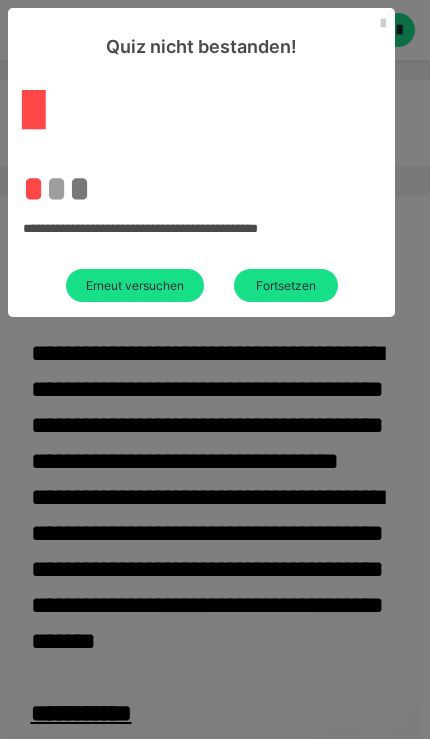 click on "Erneut versuchen" at bounding box center [135, 285] 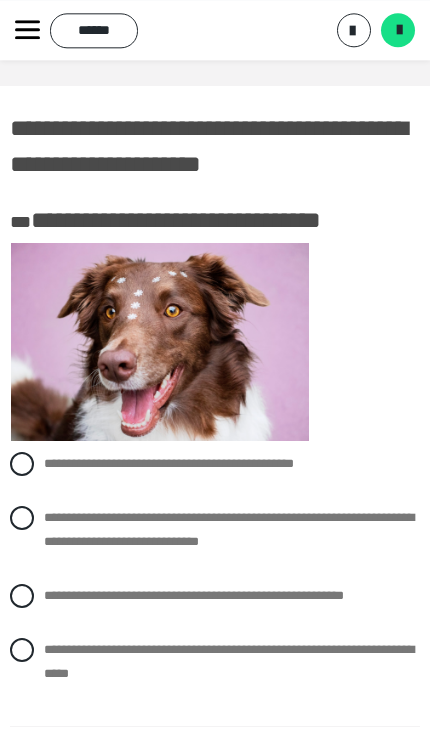 scroll, scrollTop: 2, scrollLeft: 0, axis: vertical 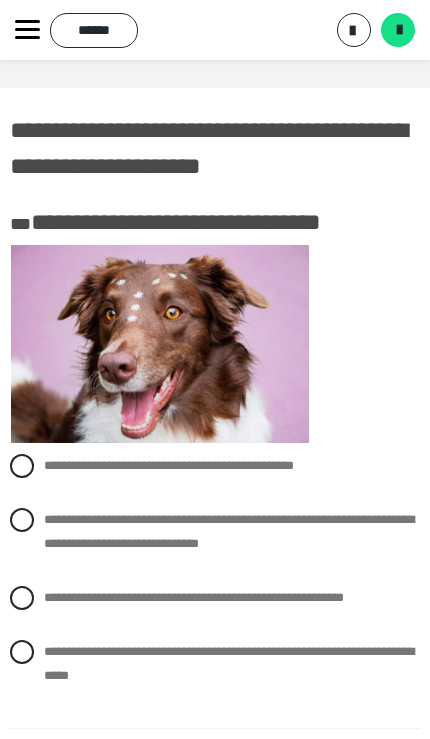 click on "******" at bounding box center (94, 30) 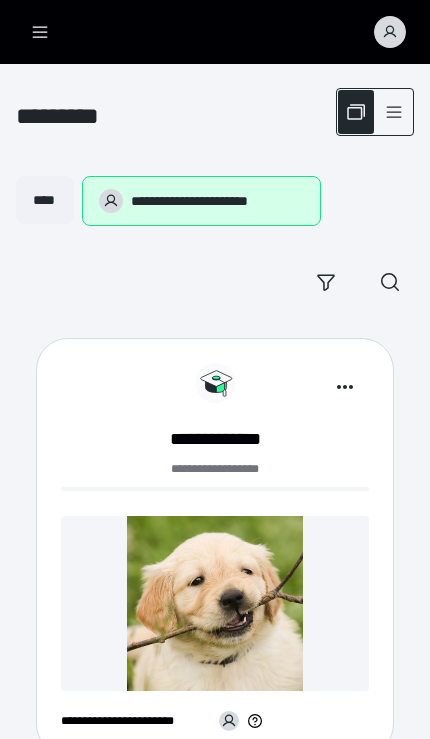 scroll, scrollTop: 186, scrollLeft: 0, axis: vertical 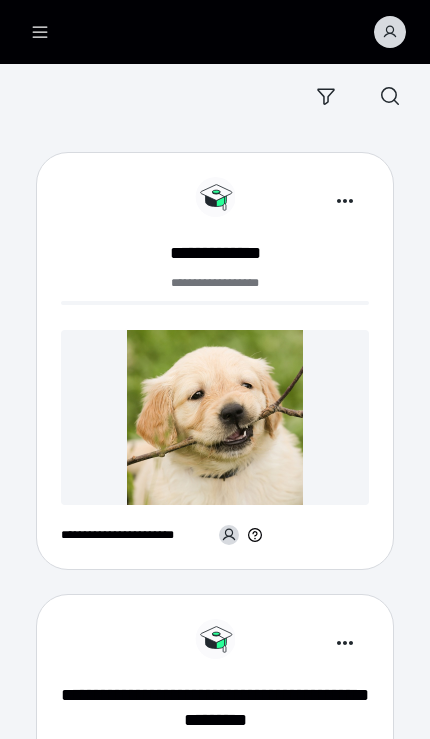 click at bounding box center [215, 417] 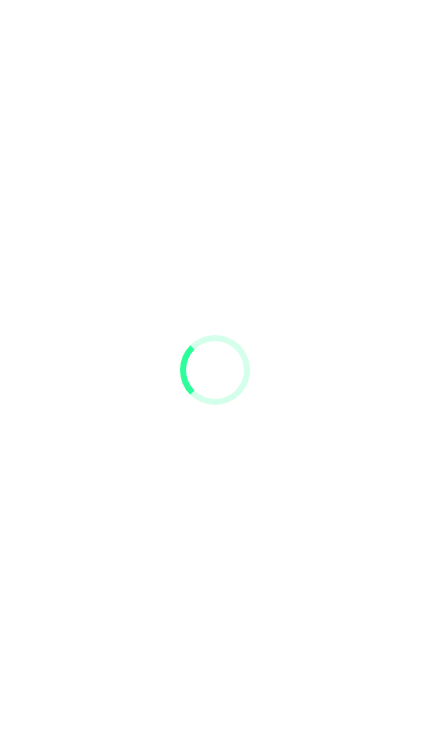 scroll, scrollTop: 0, scrollLeft: 0, axis: both 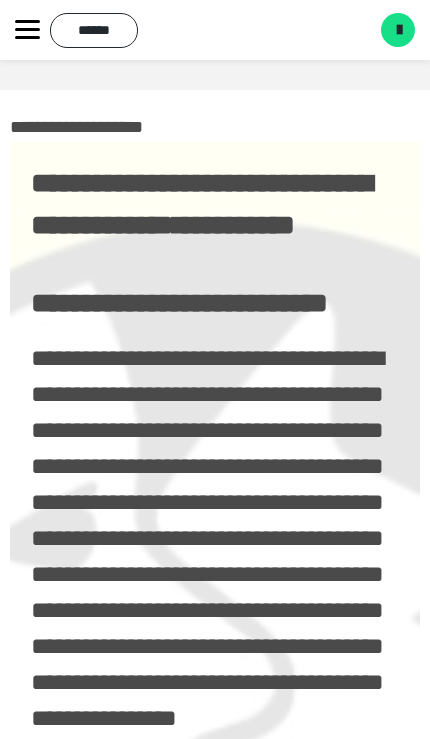 click at bounding box center (399, 30) 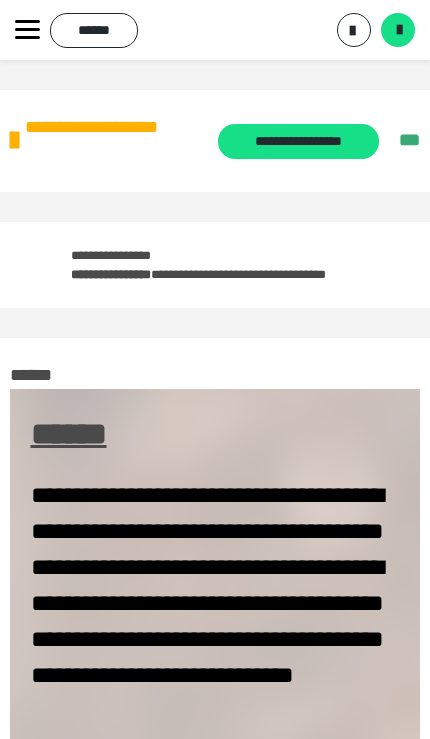 click on "*******" at bounding box center [398, 30] 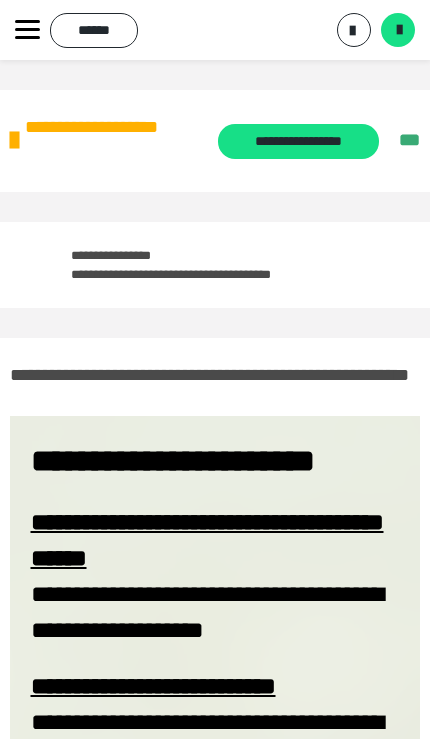 click on "*******" at bounding box center (398, 30) 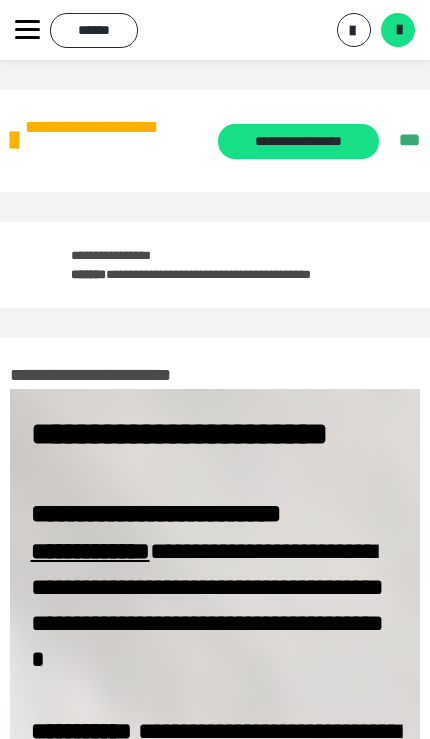click at bounding box center [399, 30] 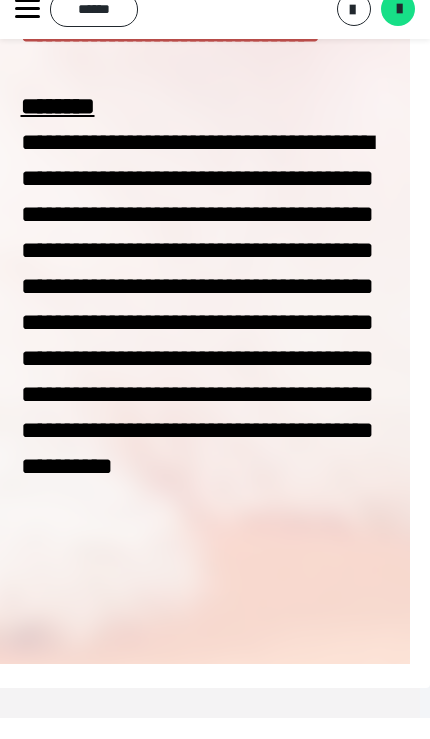 scroll, scrollTop: 3786, scrollLeft: 10, axis: both 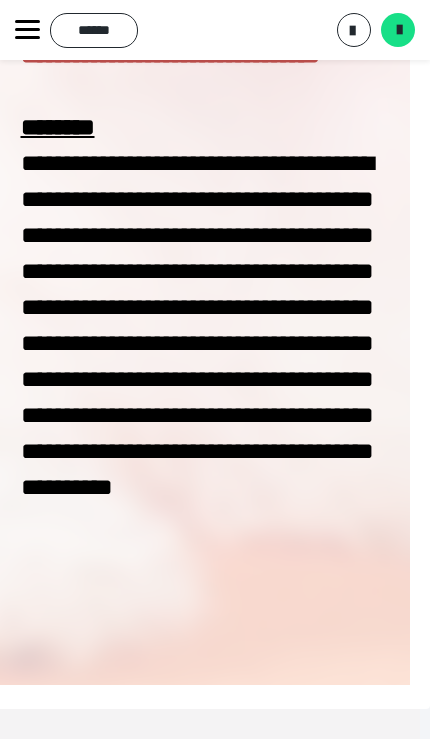 click at bounding box center (399, 30) 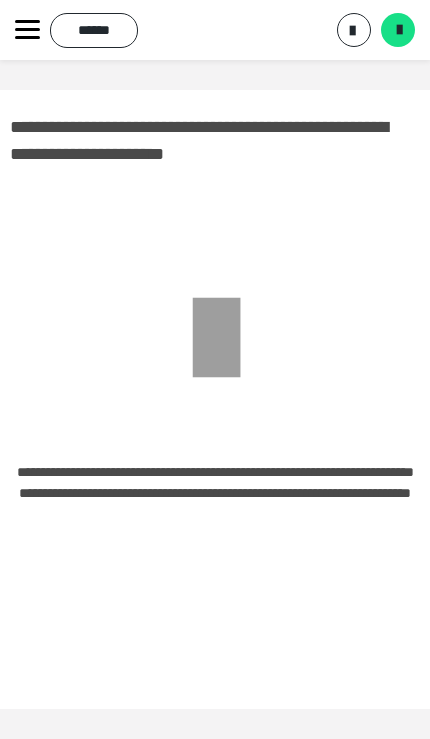 click on "*********" at bounding box center (354, 30) 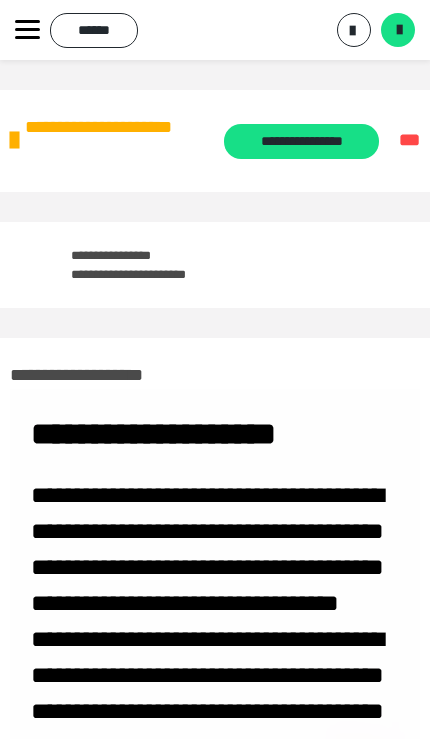 click on "**********" at bounding box center [301, 141] 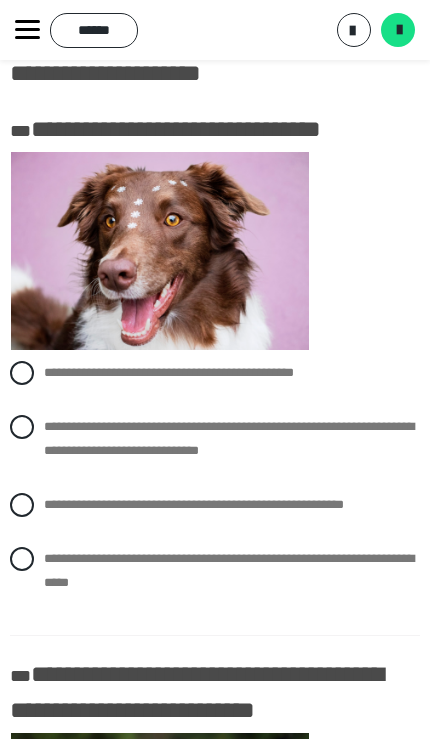 scroll, scrollTop: 96, scrollLeft: 0, axis: vertical 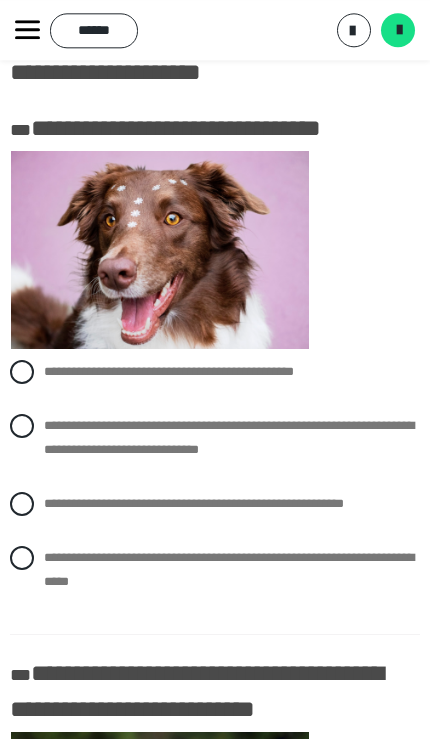 click at bounding box center [22, 426] 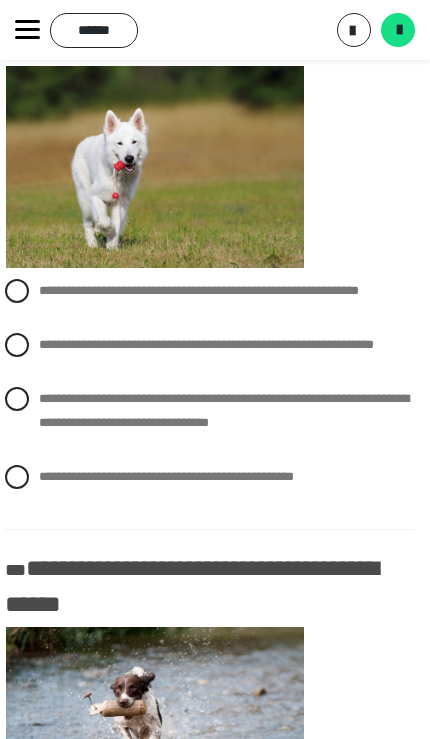 scroll, scrollTop: 761, scrollLeft: 0, axis: vertical 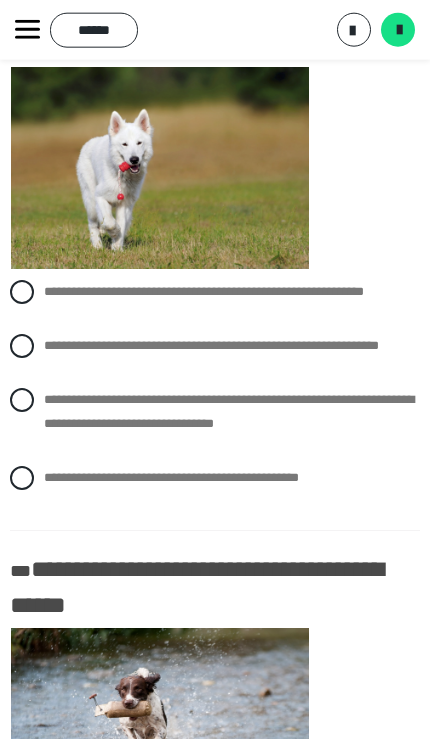 click on "**********" at bounding box center (215, 412) 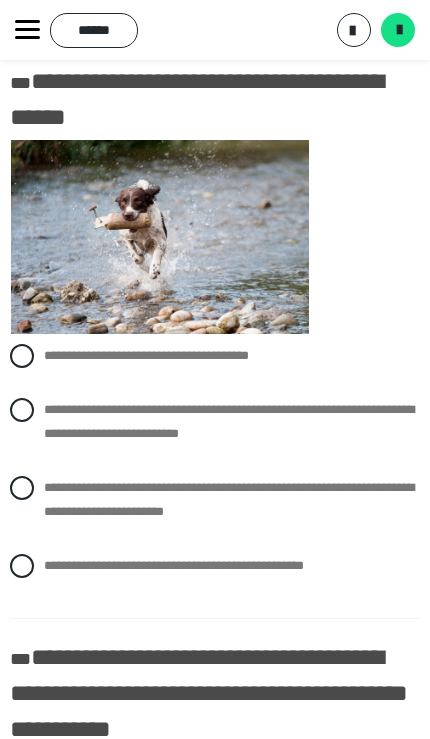 scroll, scrollTop: 1283, scrollLeft: 0, axis: vertical 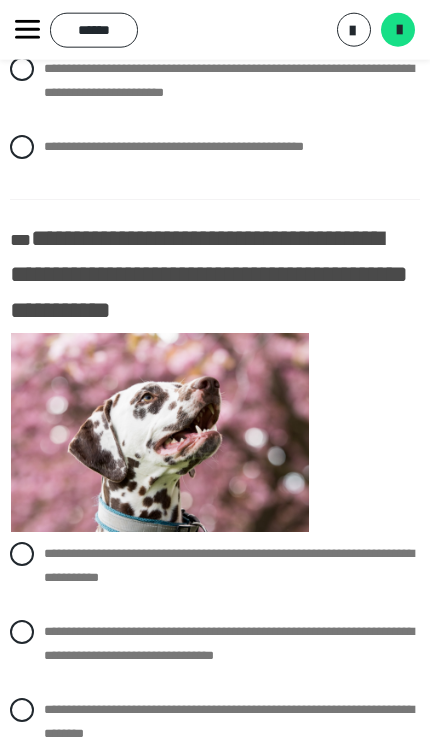 click at bounding box center (22, 69) 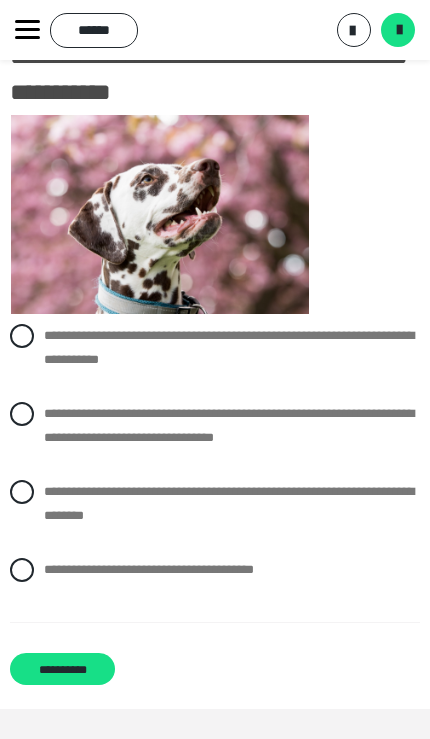 scroll, scrollTop: 1909, scrollLeft: 0, axis: vertical 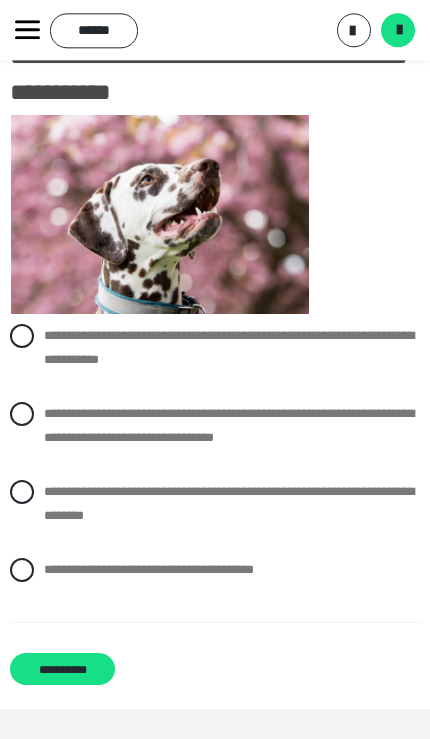 click at bounding box center [22, 414] 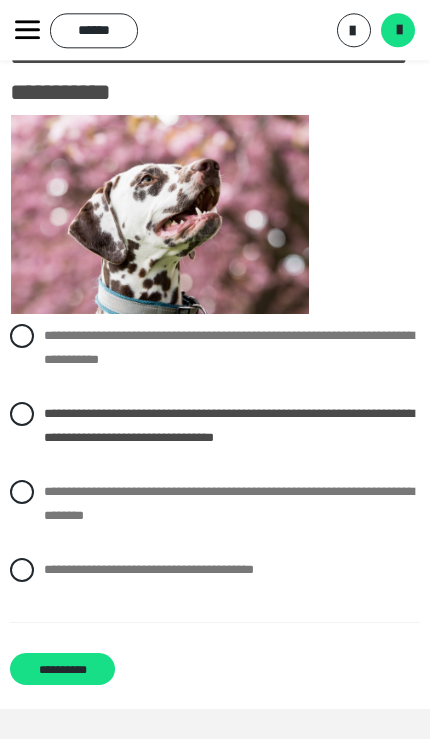 scroll, scrollTop: 1909, scrollLeft: 0, axis: vertical 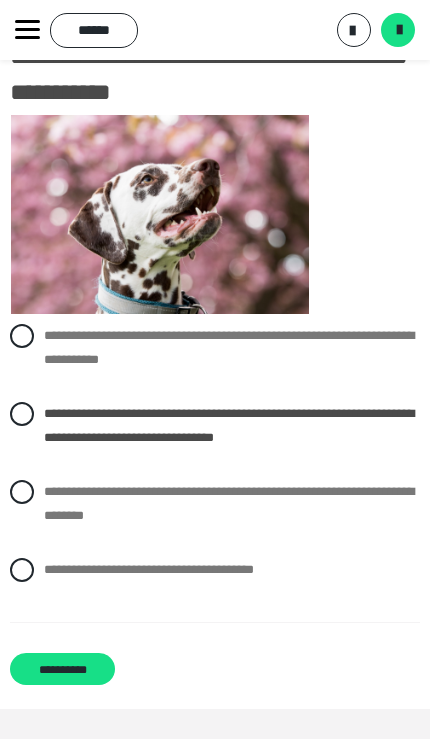 click on "**********" at bounding box center (62, 669) 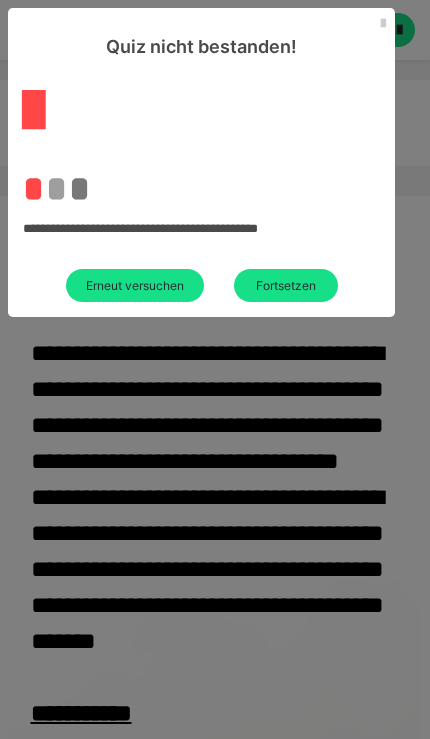 click on "Erneut versuchen" at bounding box center (135, 285) 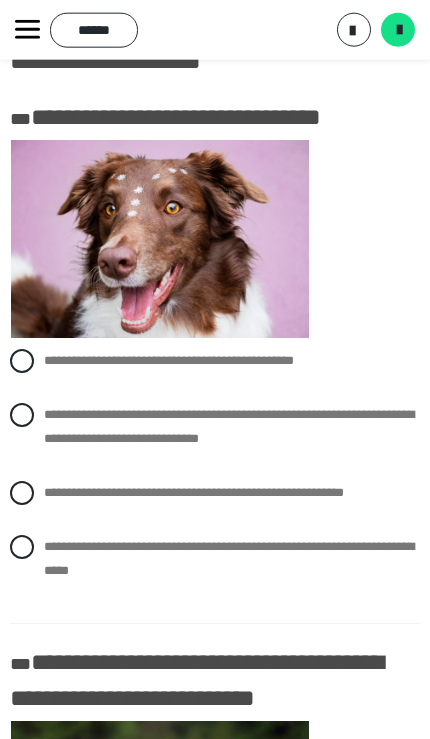 scroll, scrollTop: 48, scrollLeft: 0, axis: vertical 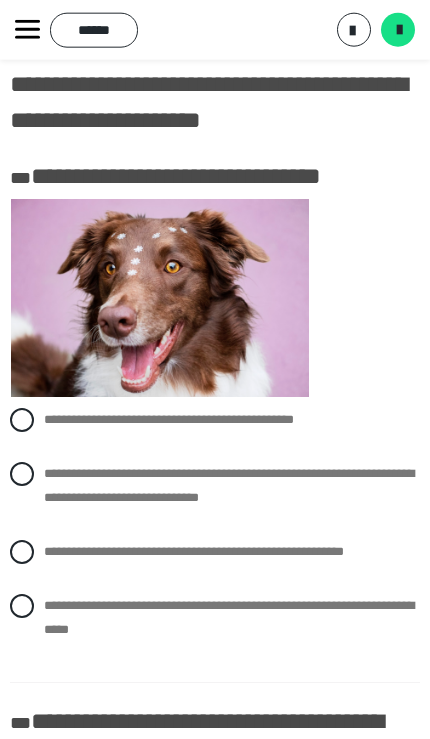 click at bounding box center (22, 474) 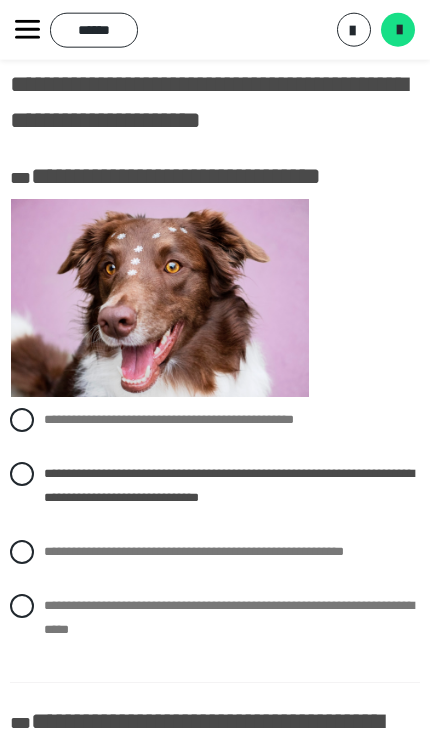 scroll, scrollTop: 49, scrollLeft: 0, axis: vertical 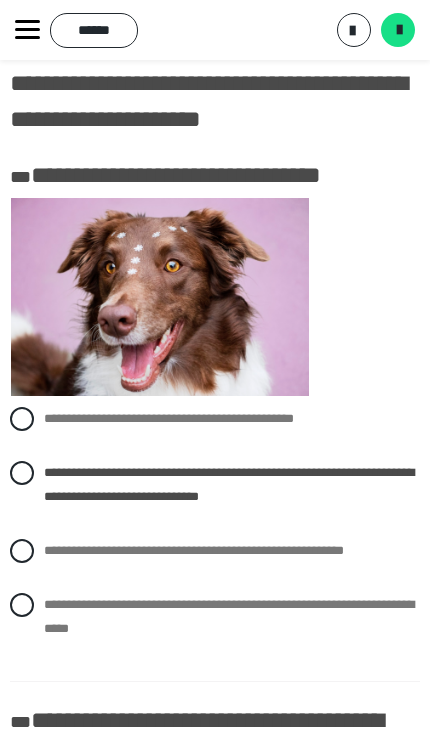 click at bounding box center [22, 605] 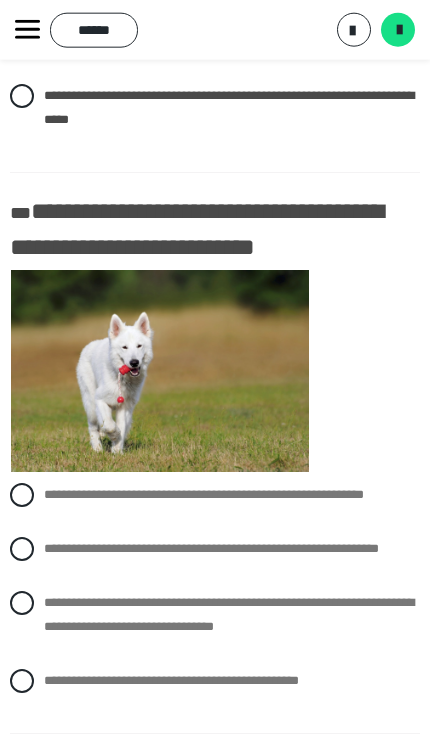 scroll, scrollTop: 560, scrollLeft: 0, axis: vertical 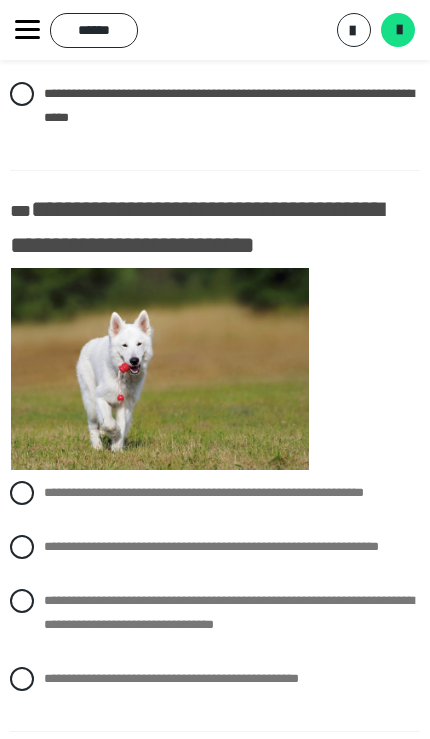 click at bounding box center (22, 601) 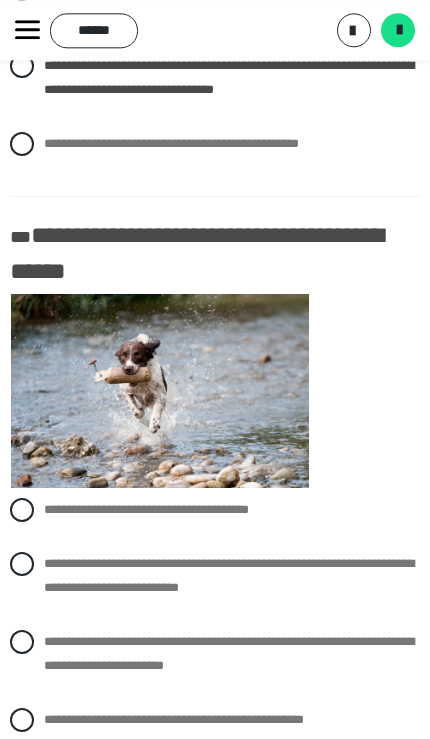 scroll, scrollTop: 1128, scrollLeft: 0, axis: vertical 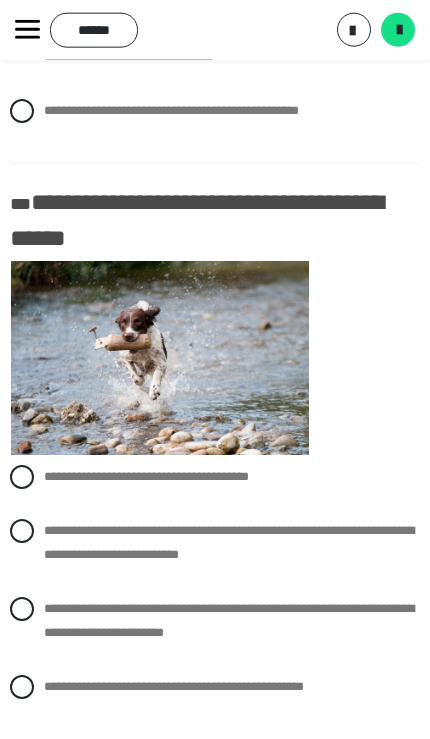 click at bounding box center (22, 609) 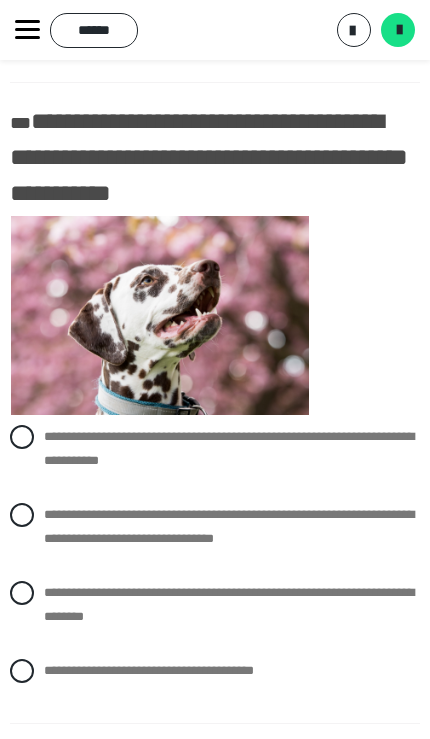 scroll, scrollTop: 1836, scrollLeft: 0, axis: vertical 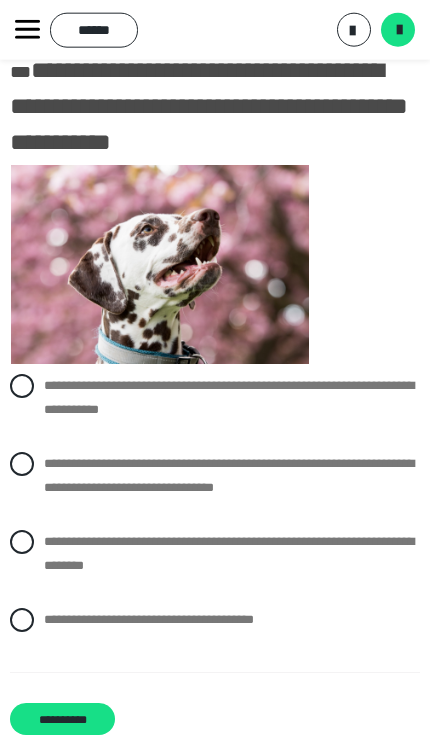 click at bounding box center (22, 620) 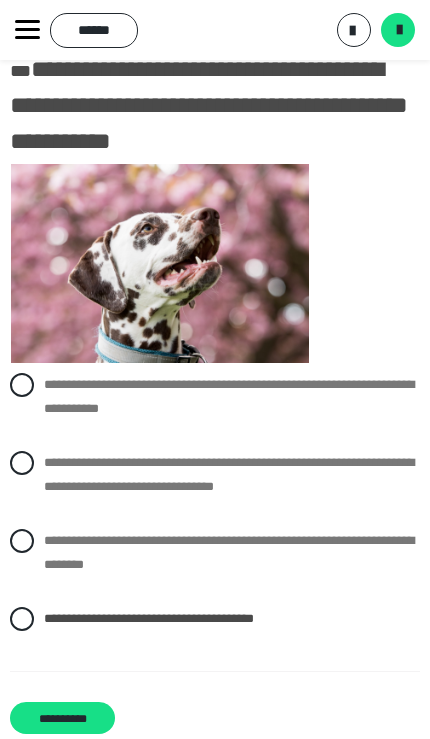 click on "**********" at bounding box center (62, 718) 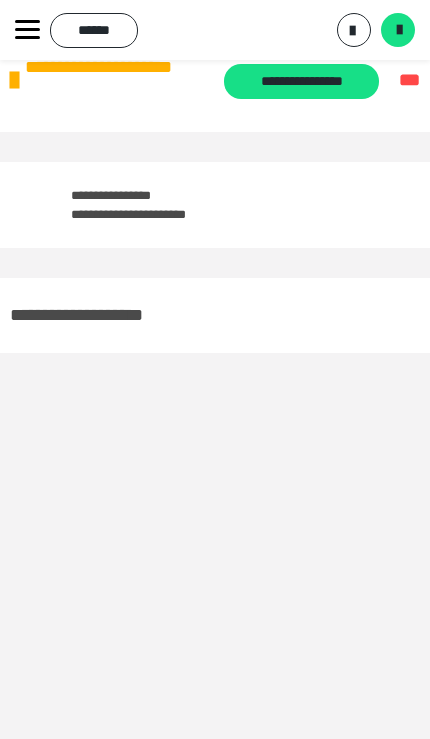 scroll, scrollTop: 60, scrollLeft: 0, axis: vertical 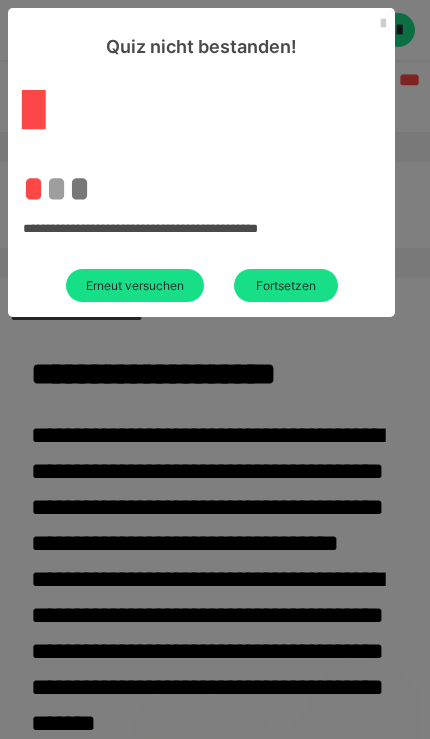 click on "Erneut versuchen" at bounding box center [135, 285] 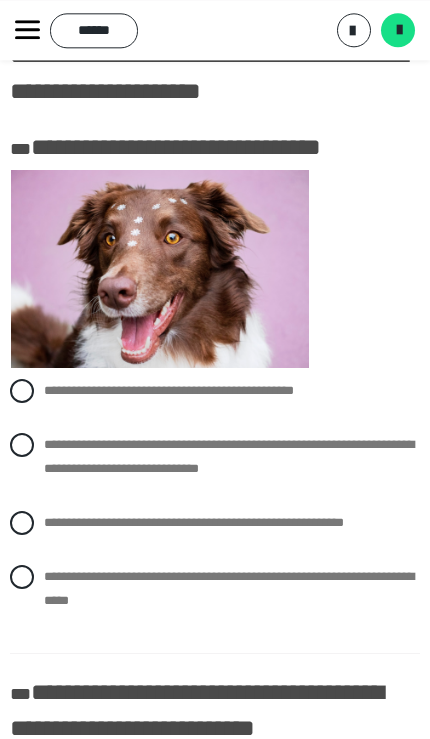 scroll, scrollTop: 101, scrollLeft: 0, axis: vertical 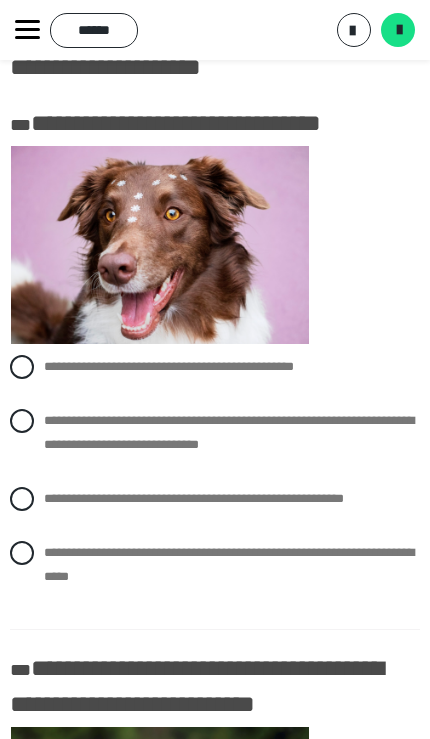 click at bounding box center (22, 421) 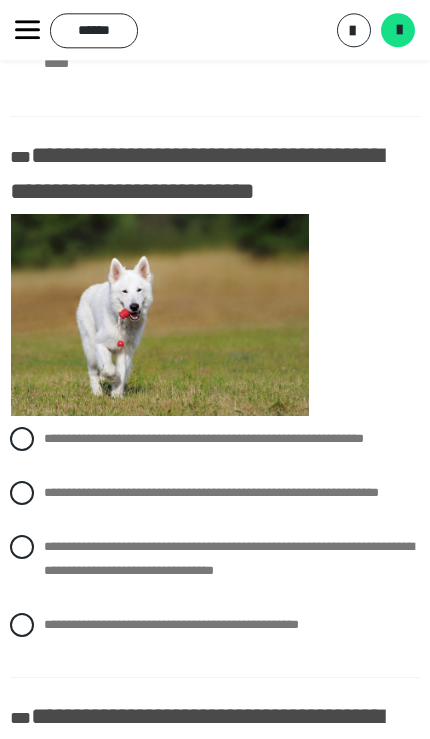 scroll, scrollTop: 618, scrollLeft: 0, axis: vertical 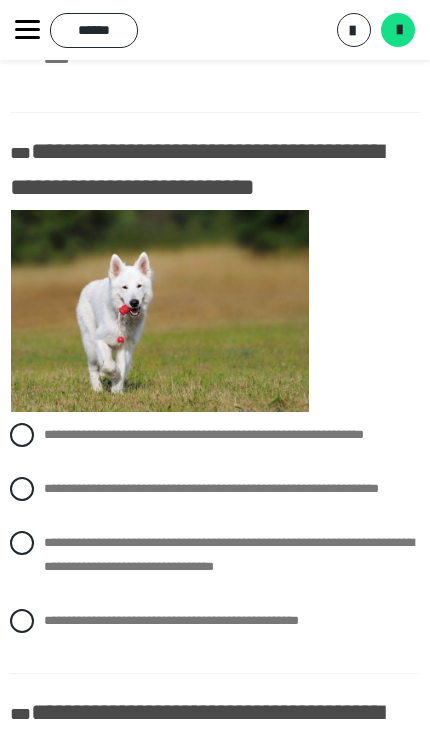click on "******" at bounding box center (94, 30) 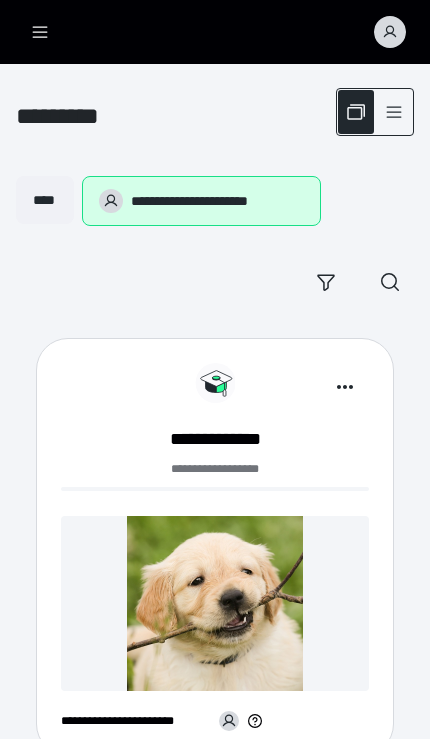 scroll, scrollTop: 186, scrollLeft: 0, axis: vertical 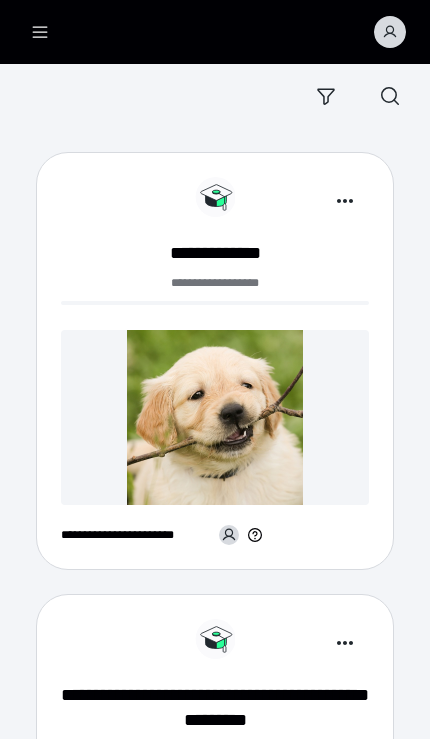 click at bounding box center [215, 417] 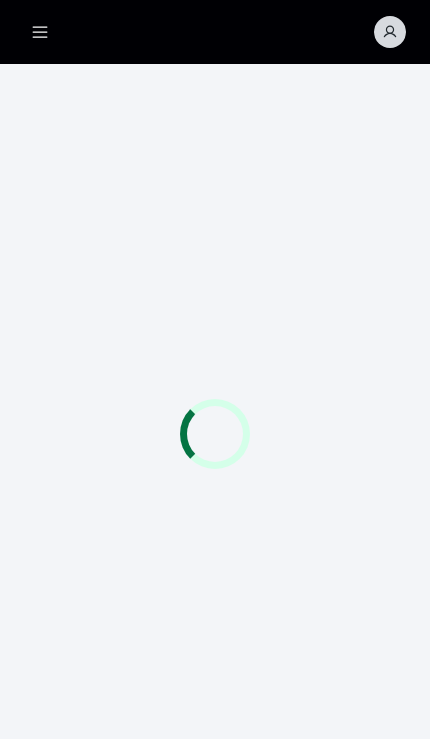 scroll, scrollTop: 0, scrollLeft: 0, axis: both 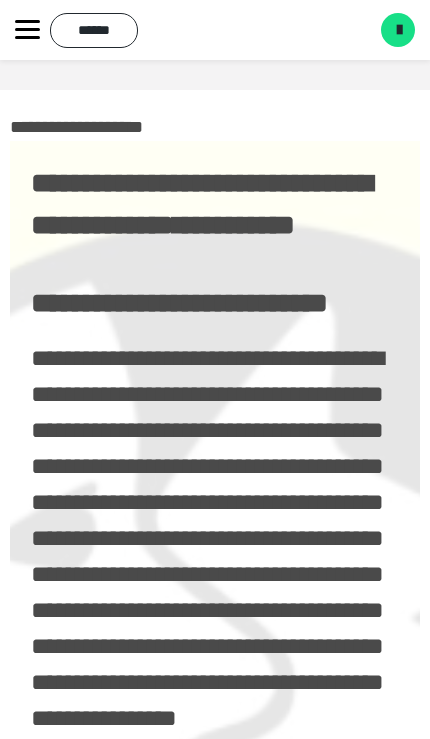 click at bounding box center [399, 30] 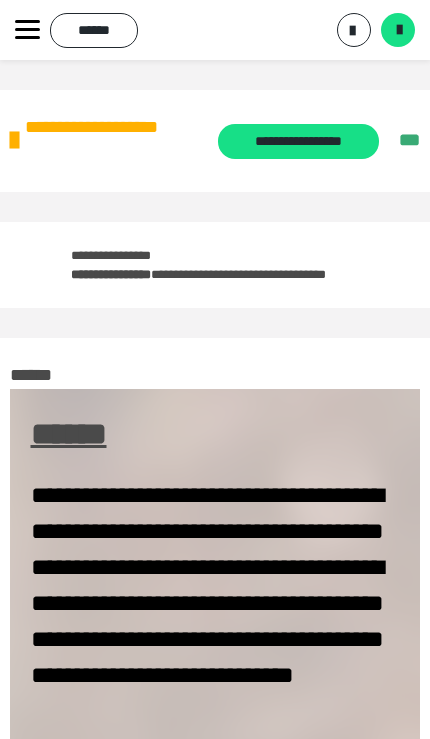 click at bounding box center (399, 30) 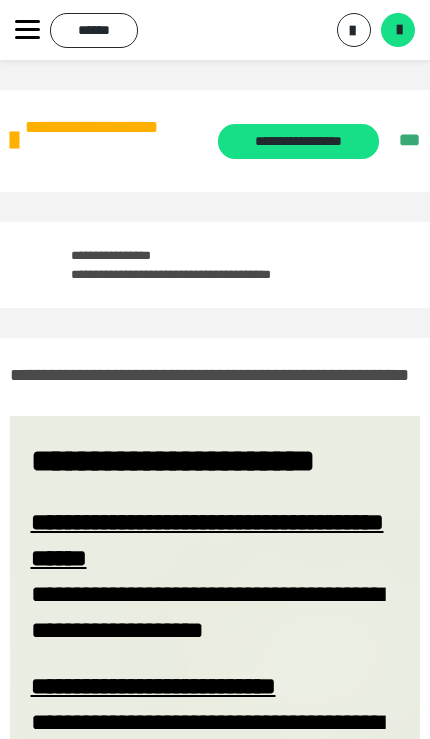 click on "*******" at bounding box center (398, 30) 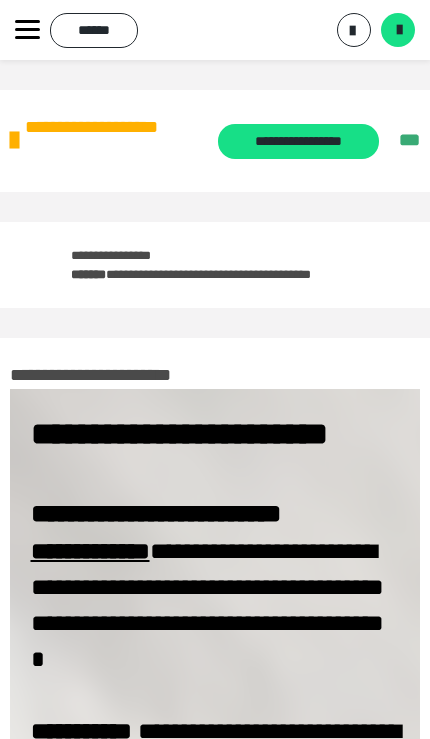 click at bounding box center (399, 30) 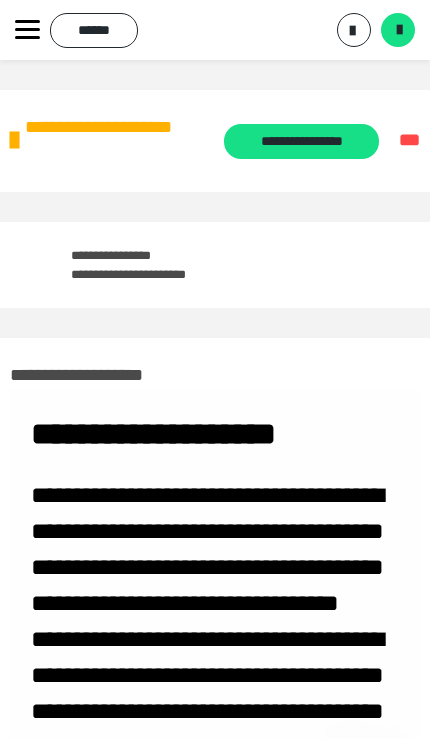 click at bounding box center (399, 30) 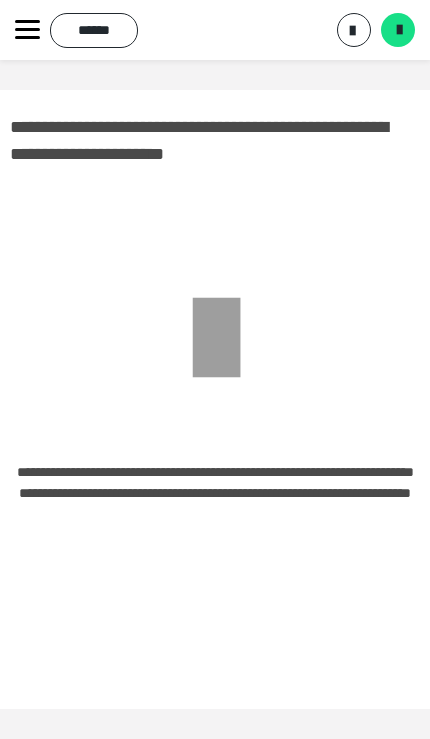 click at bounding box center (352, 31) 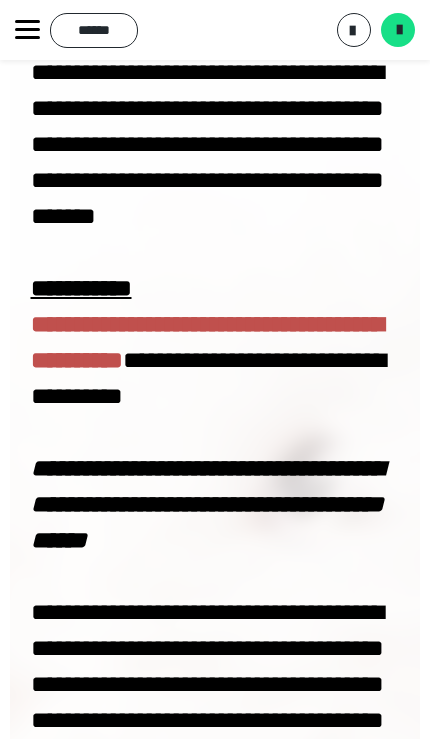 scroll, scrollTop: 565, scrollLeft: 0, axis: vertical 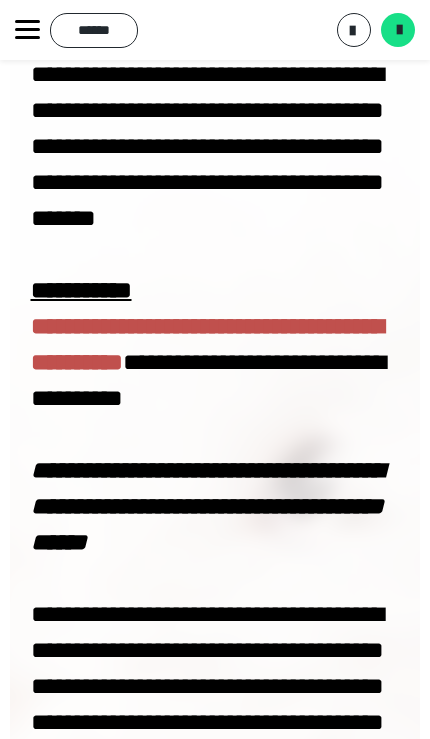 click on "**********" at bounding box center [215, 30] 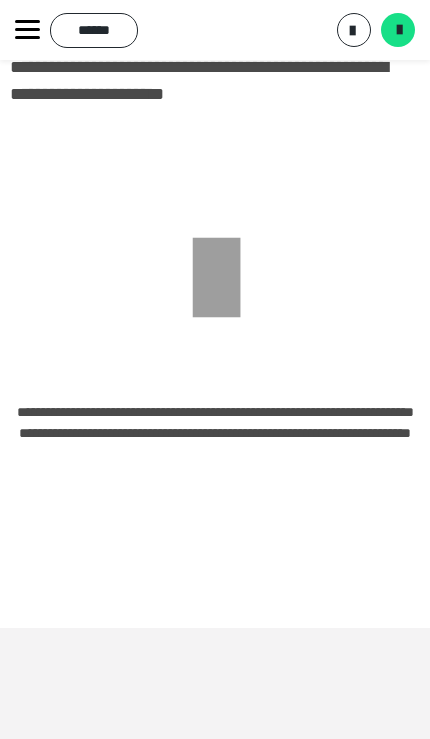 scroll, scrollTop: 0, scrollLeft: 0, axis: both 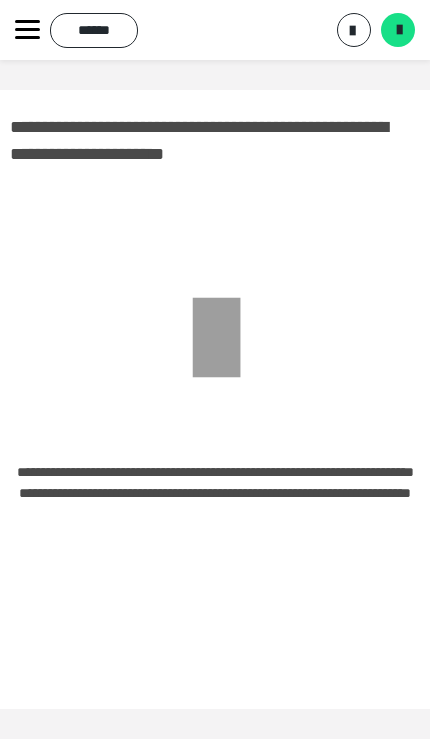 click on "******" at bounding box center [94, 30] 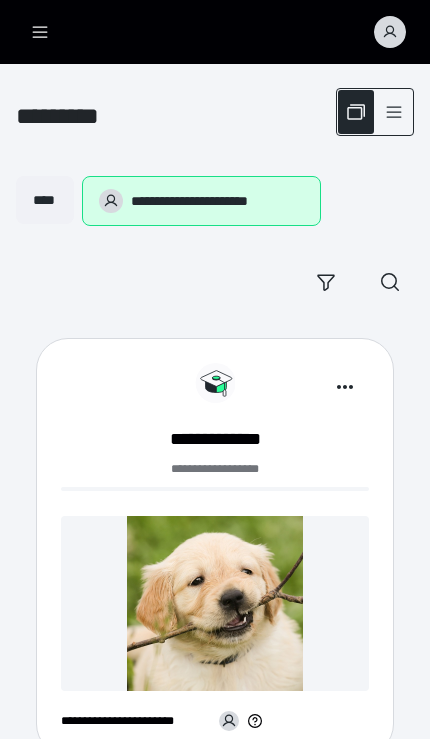 scroll, scrollTop: 186, scrollLeft: 0, axis: vertical 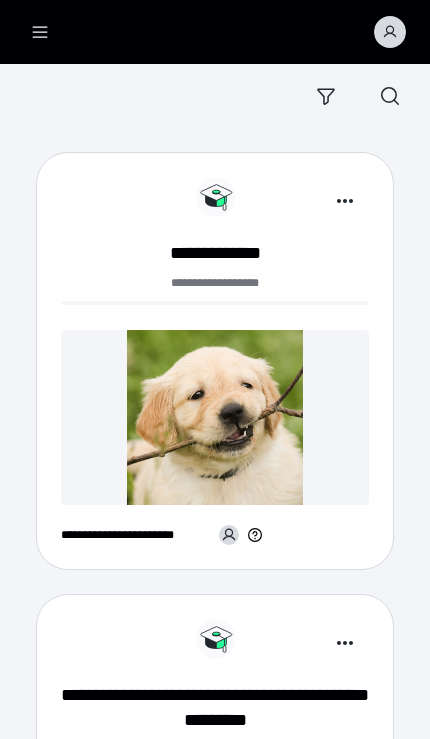 click at bounding box center [215, 417] 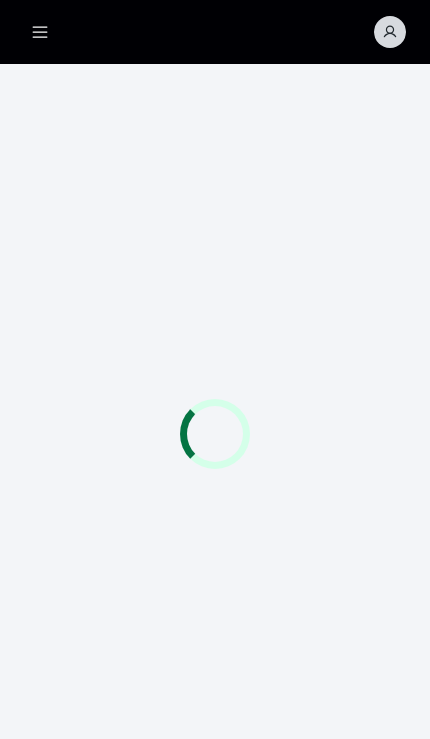 scroll, scrollTop: 0, scrollLeft: 0, axis: both 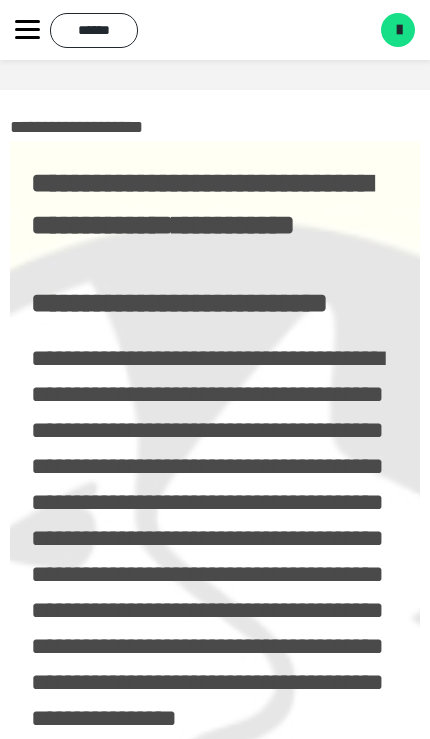 click on "*******" at bounding box center (398, 30) 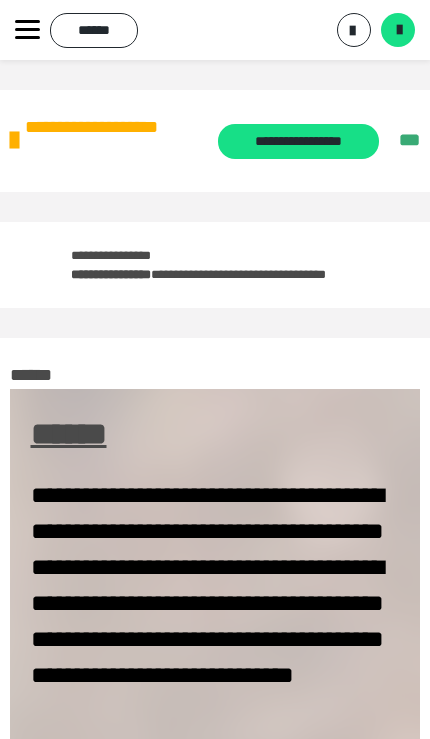 click on "**********" at bounding box center [215, 30] 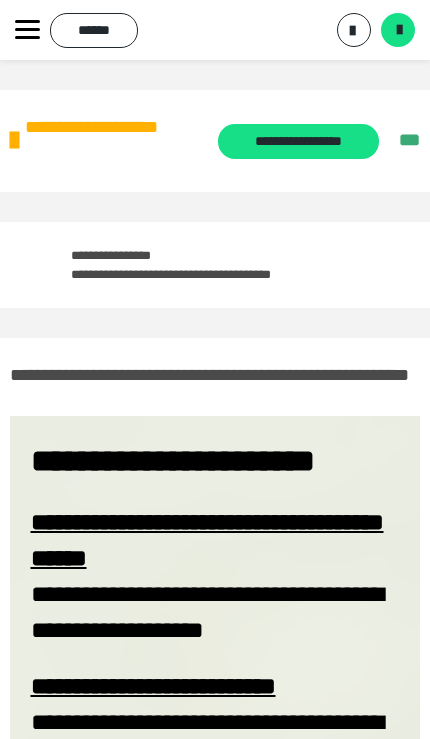 click at bounding box center (399, 30) 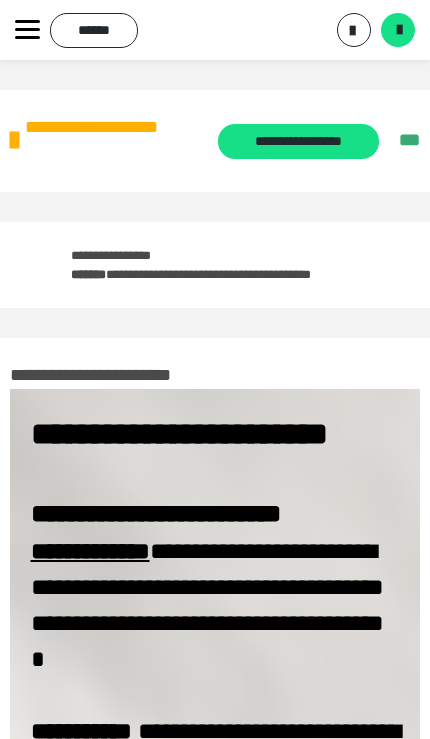 click at bounding box center (399, 30) 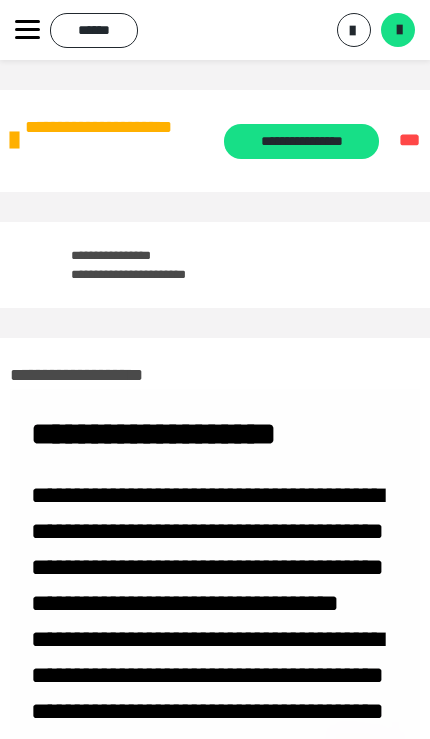 click on "**********" at bounding box center [301, 141] 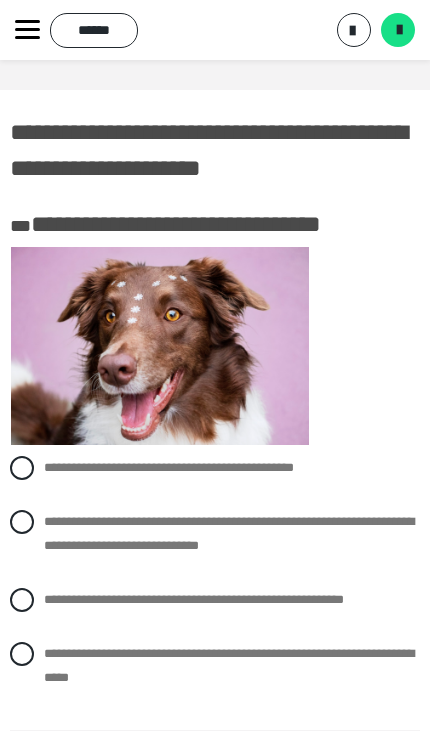 click at bounding box center [22, 522] 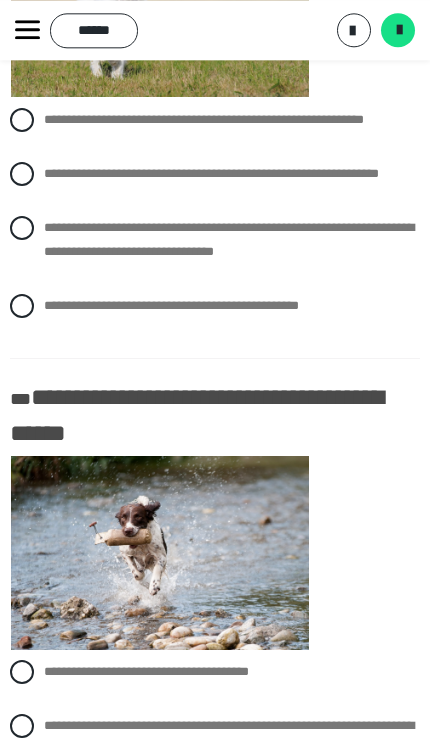 scroll, scrollTop: 1041, scrollLeft: 0, axis: vertical 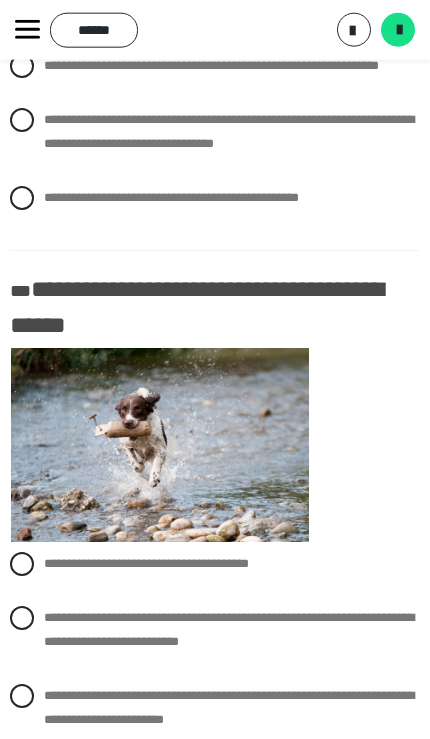 click on "**********" at bounding box center (215, 132) 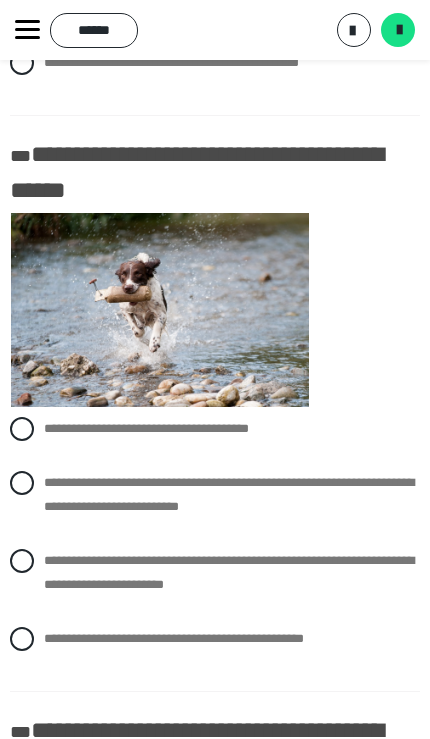 scroll, scrollTop: 1176, scrollLeft: 0, axis: vertical 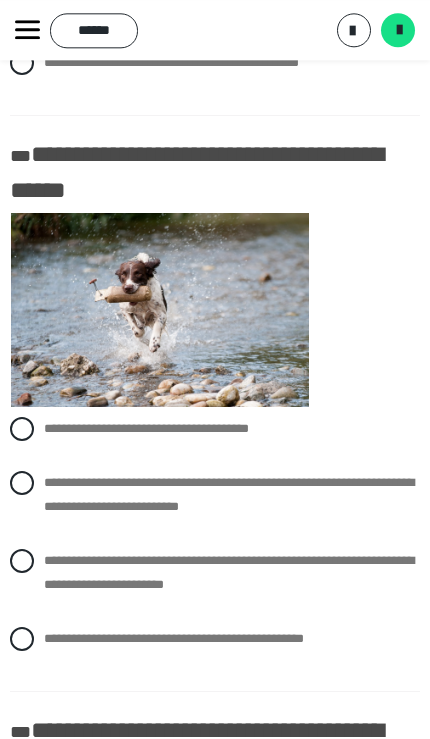 click at bounding box center (22, 561) 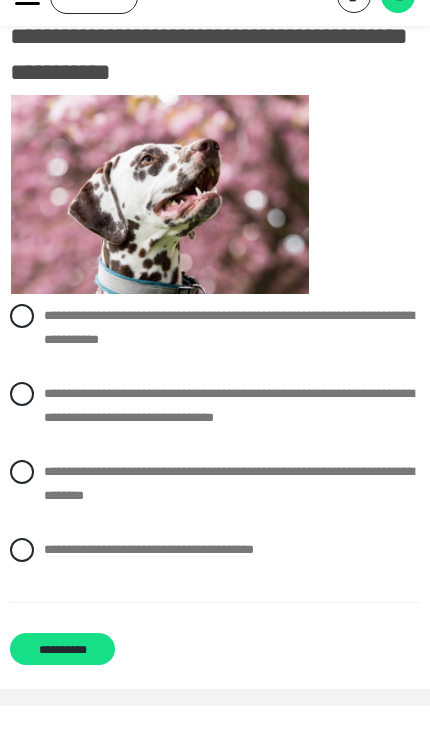 scroll, scrollTop: 1872, scrollLeft: 0, axis: vertical 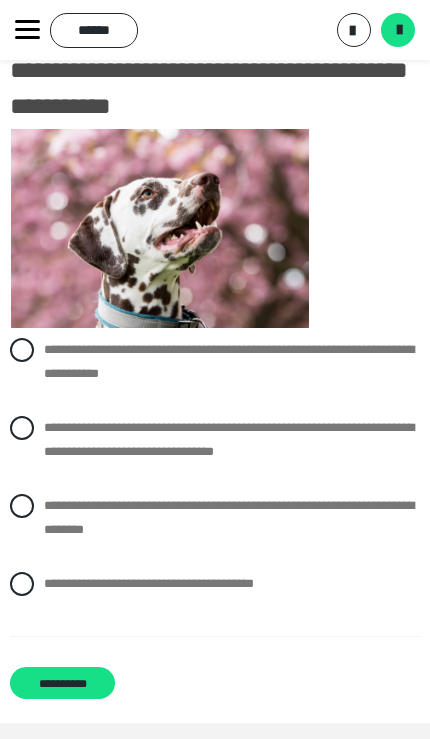 click at bounding box center (22, 506) 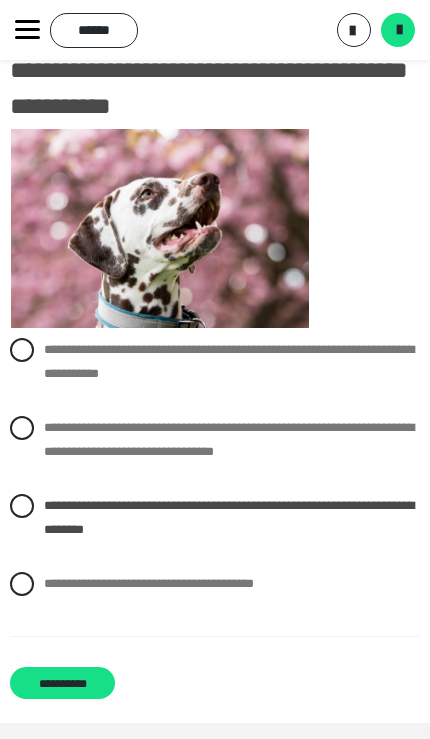 click on "**********" at bounding box center [62, 683] 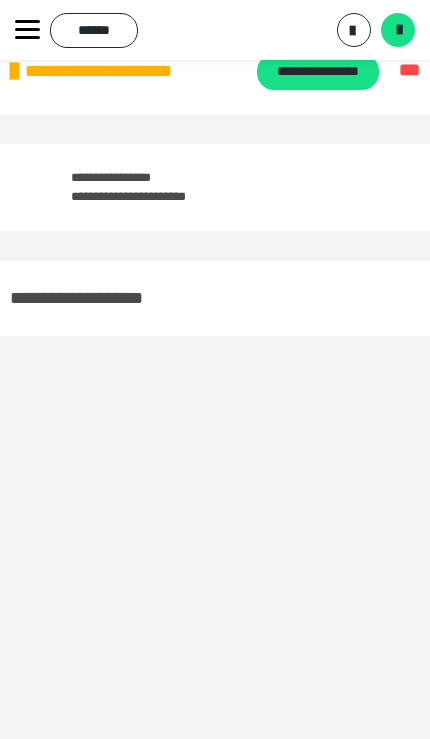 scroll, scrollTop: 60, scrollLeft: 0, axis: vertical 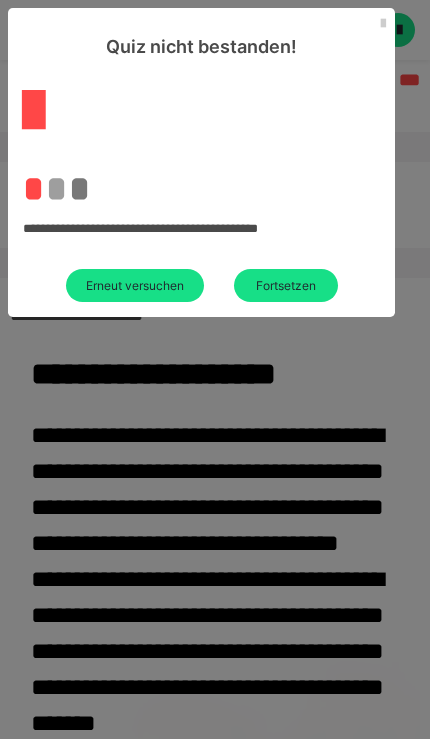 click on "Erneut versuchen" at bounding box center [135, 285] 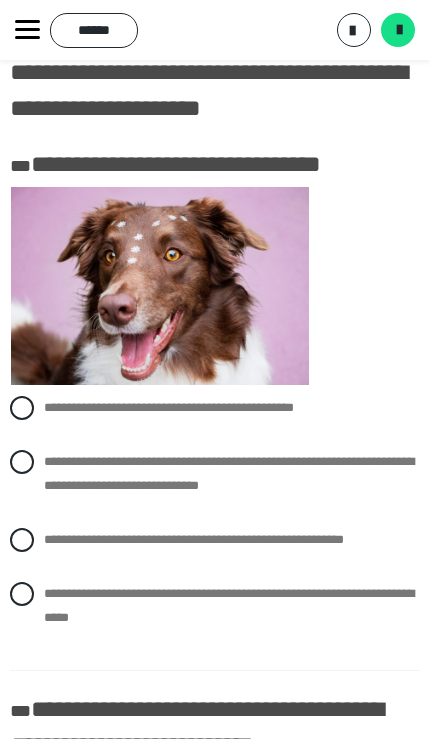 click on "******" at bounding box center [94, 30] 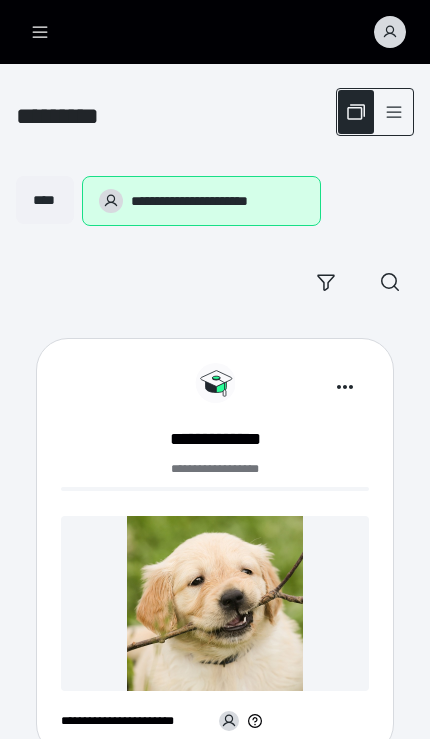 scroll, scrollTop: 186, scrollLeft: 0, axis: vertical 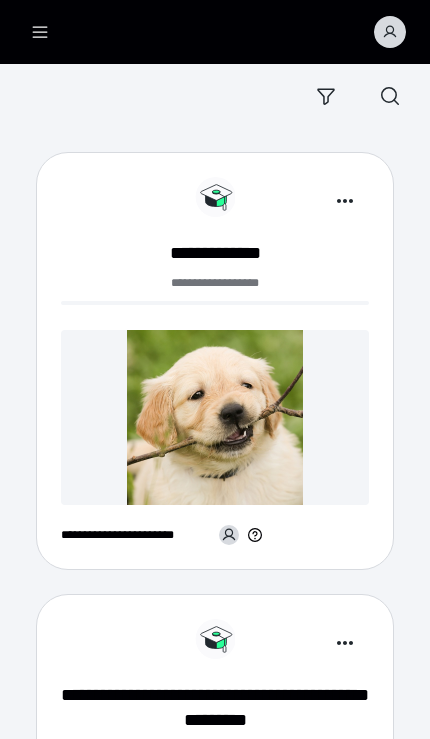click at bounding box center [215, 417] 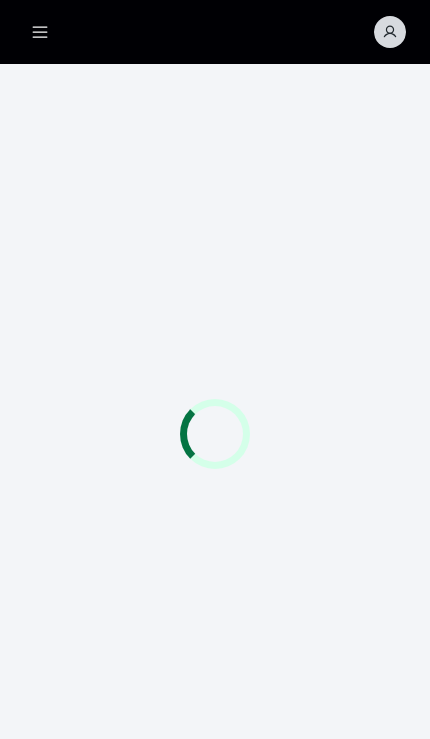 scroll, scrollTop: 0, scrollLeft: 0, axis: both 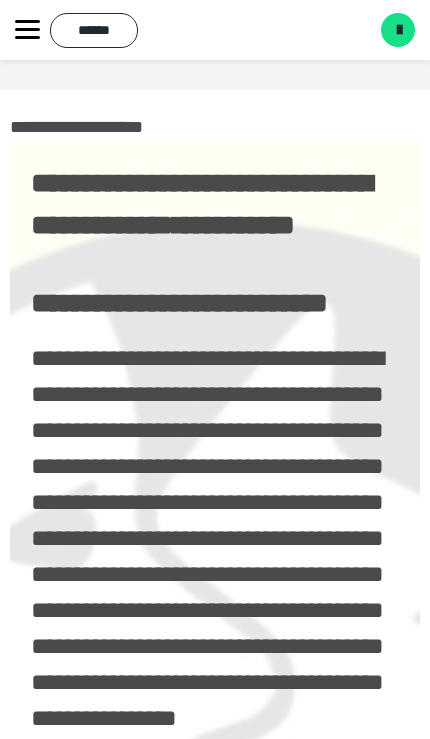 click on "*******" at bounding box center [398, 30] 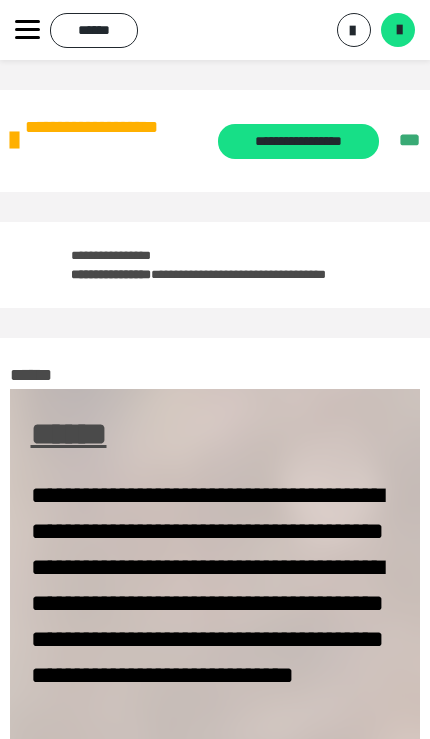 click on "*******" at bounding box center (398, 30) 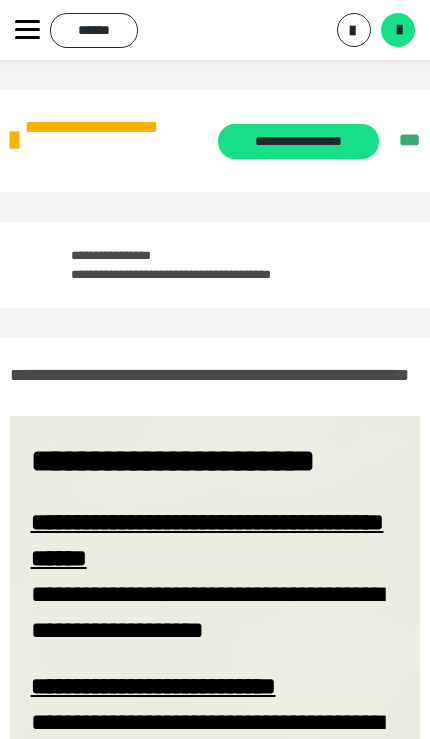 click on "*******" at bounding box center [398, 30] 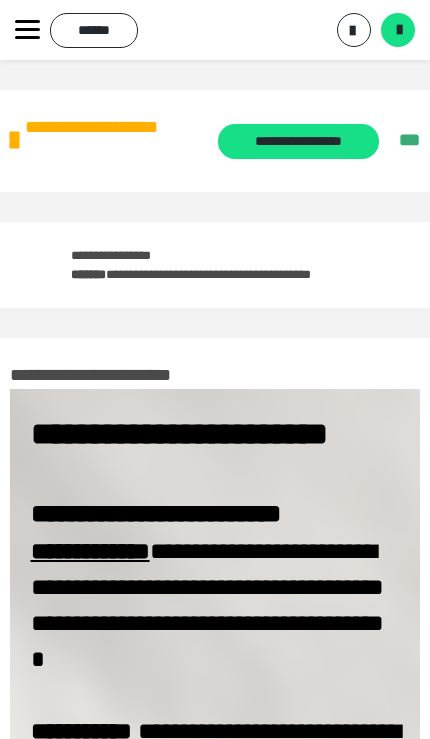 click on "*******" at bounding box center (398, 30) 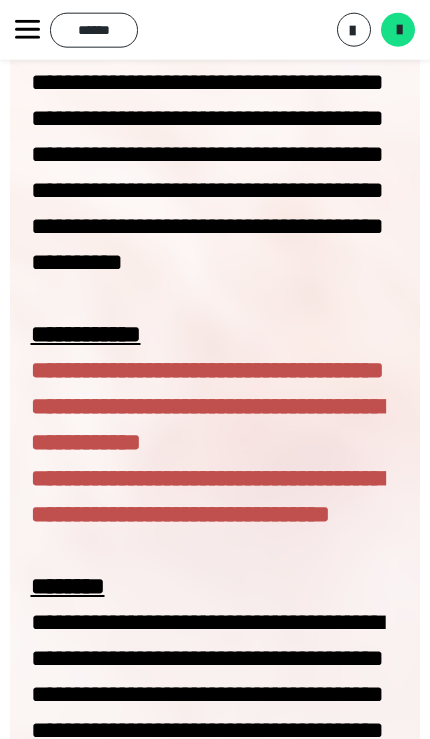 scroll, scrollTop: 2998, scrollLeft: 0, axis: vertical 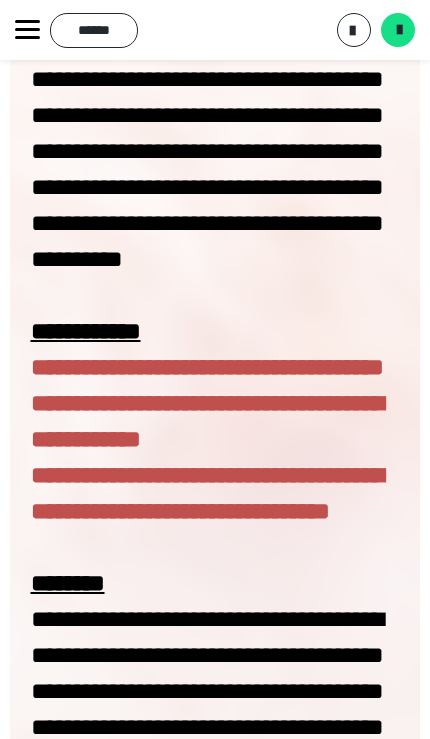 click at bounding box center [399, 30] 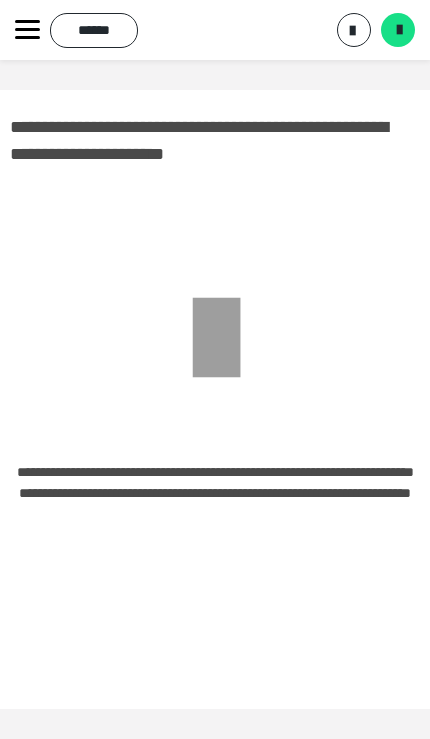 click on "******" at bounding box center (94, 30) 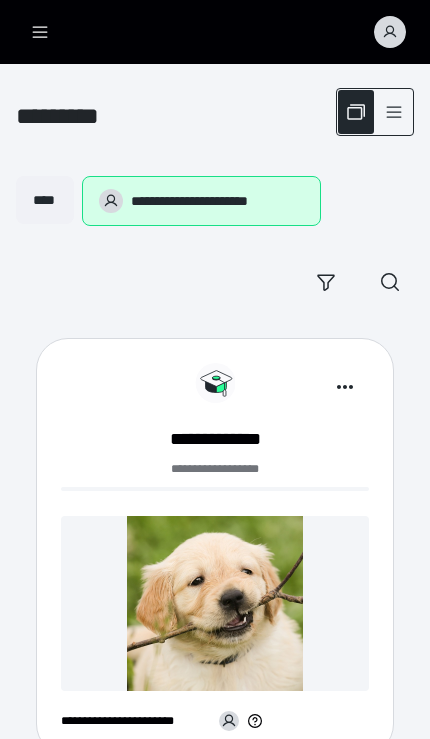 scroll, scrollTop: 186, scrollLeft: 0, axis: vertical 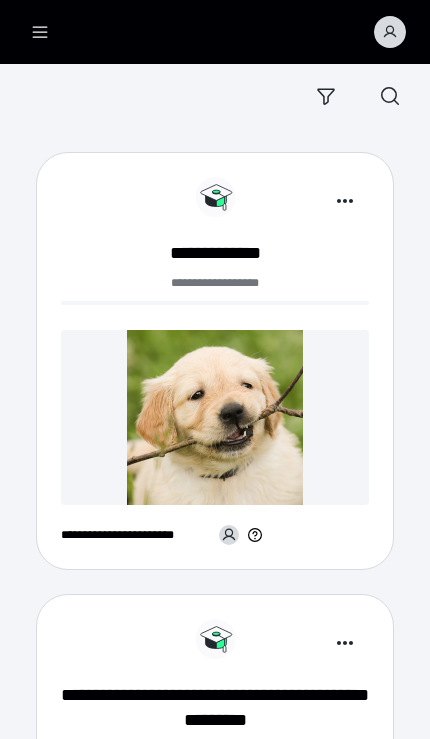 click at bounding box center [215, 417] 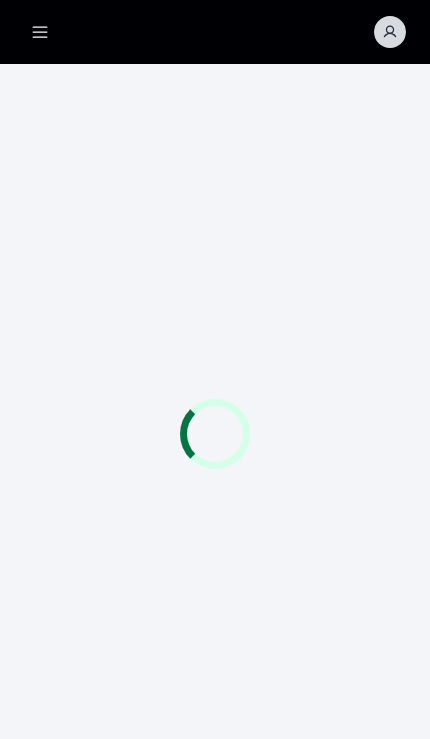 scroll, scrollTop: 0, scrollLeft: 0, axis: both 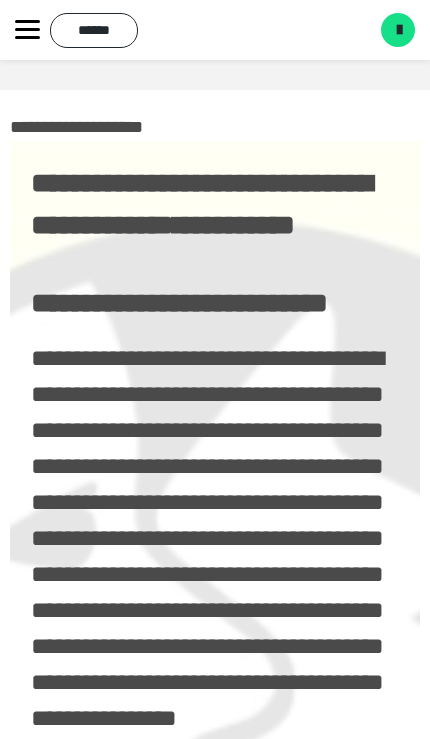 click on "*******" at bounding box center [398, 30] 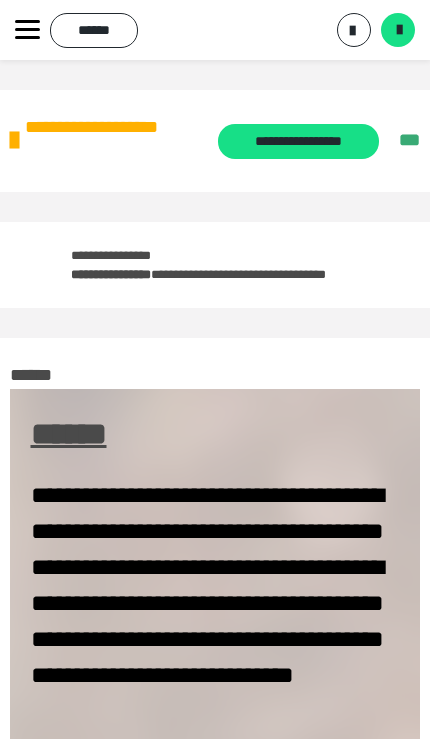 click at bounding box center [399, 30] 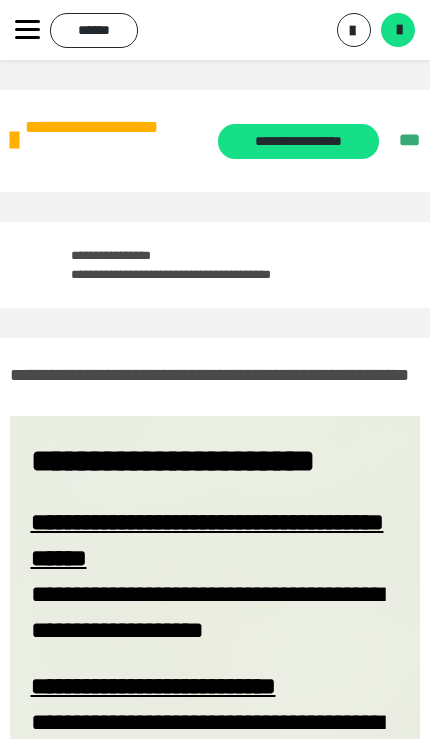 click on "*******" at bounding box center (398, 30) 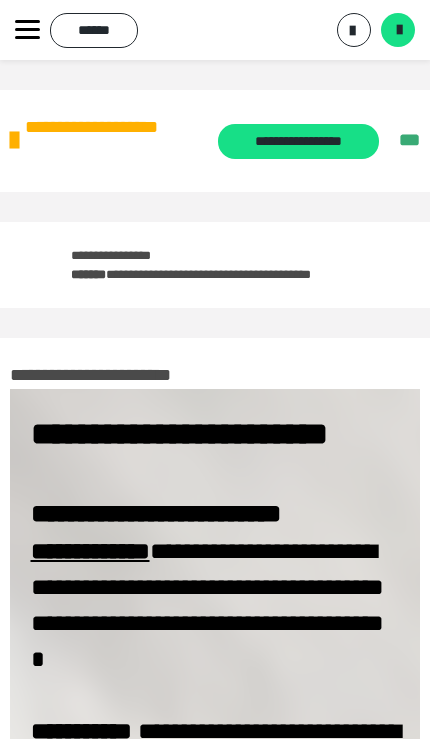 click at bounding box center [399, 30] 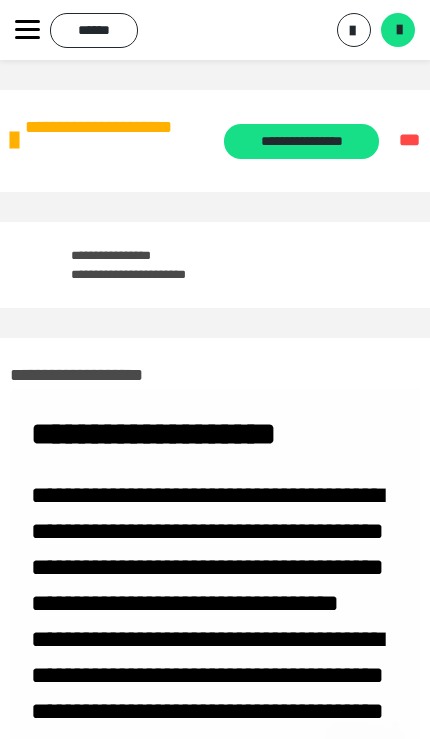 click on "**********" at bounding box center (301, 141) 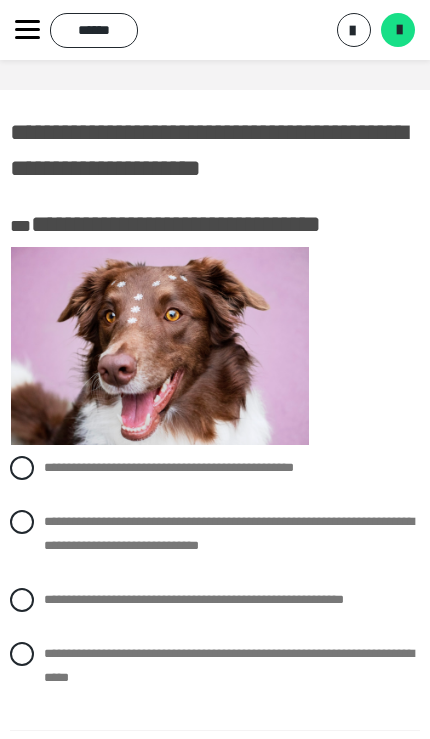 click at bounding box center (22, 522) 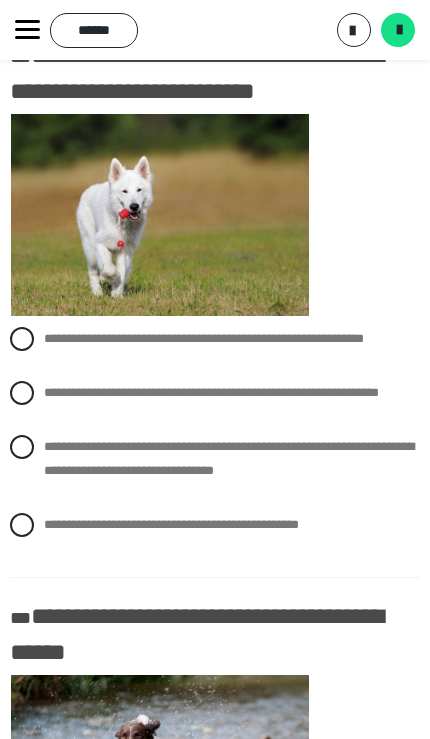 scroll, scrollTop: 713, scrollLeft: 0, axis: vertical 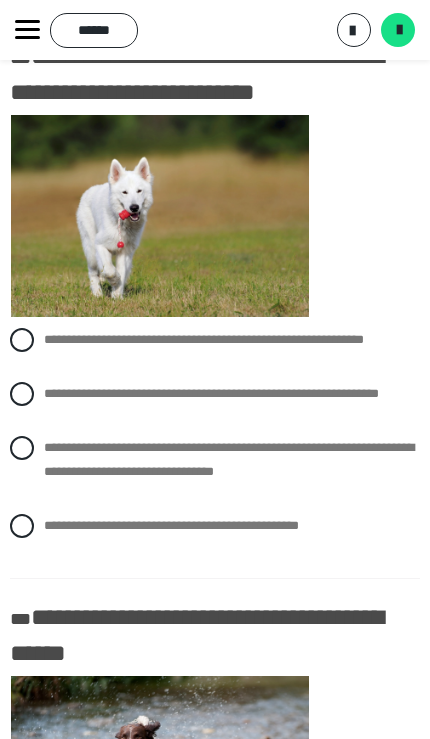click at bounding box center [22, 448] 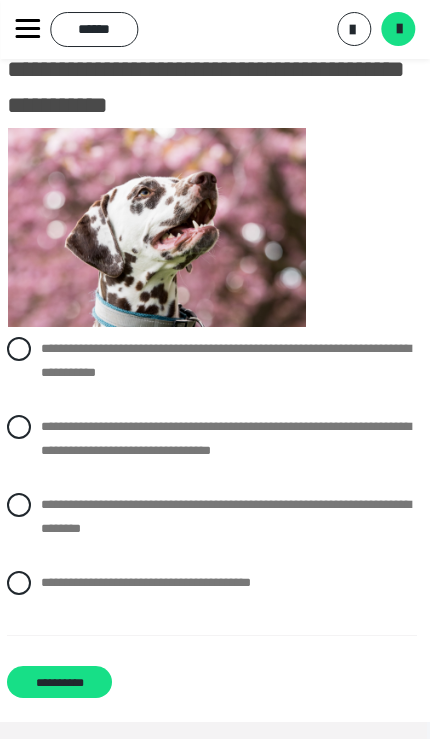 scroll, scrollTop: 1872, scrollLeft: 3, axis: both 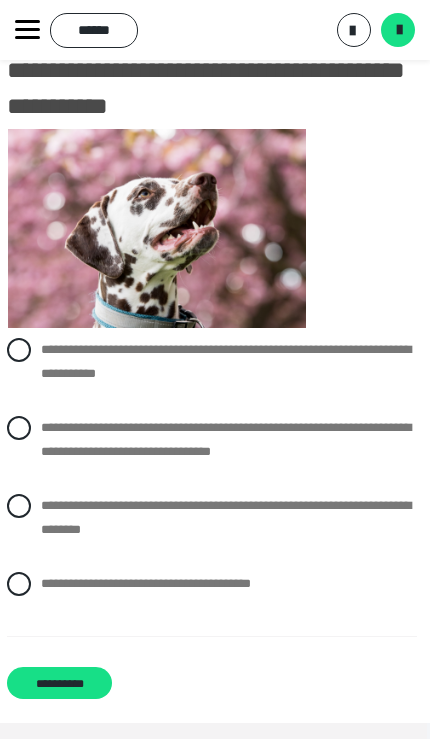 click at bounding box center [19, 428] 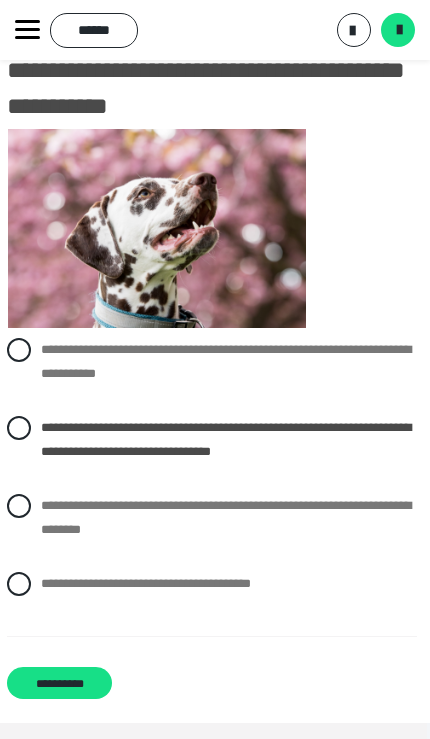 click on "**********" at bounding box center (59, 683) 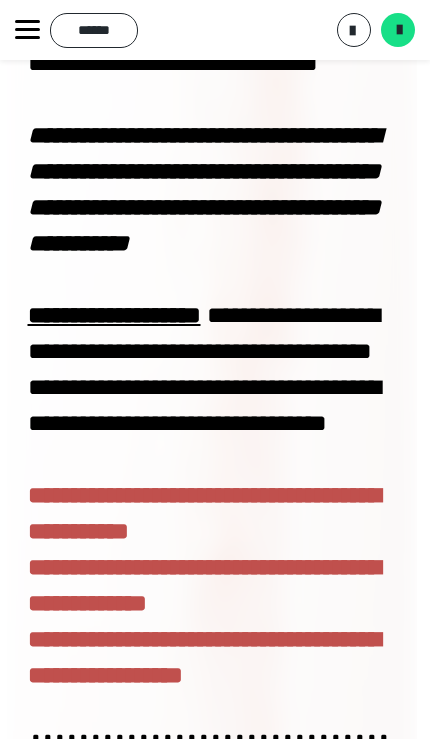 scroll, scrollTop: 60, scrollLeft: 3, axis: both 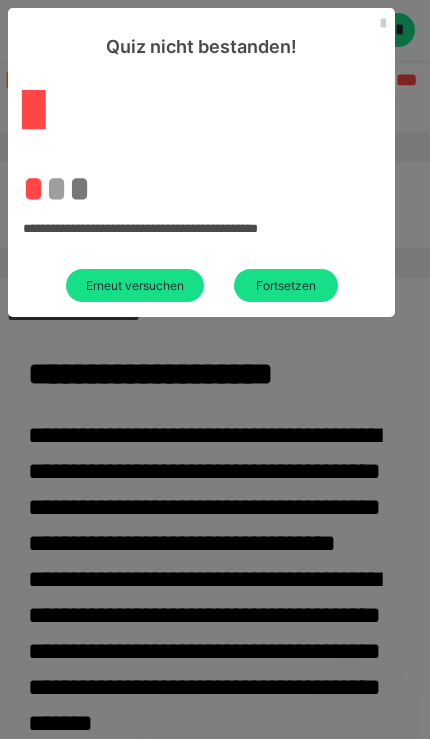 click on "Erneut versuchen" at bounding box center [135, 285] 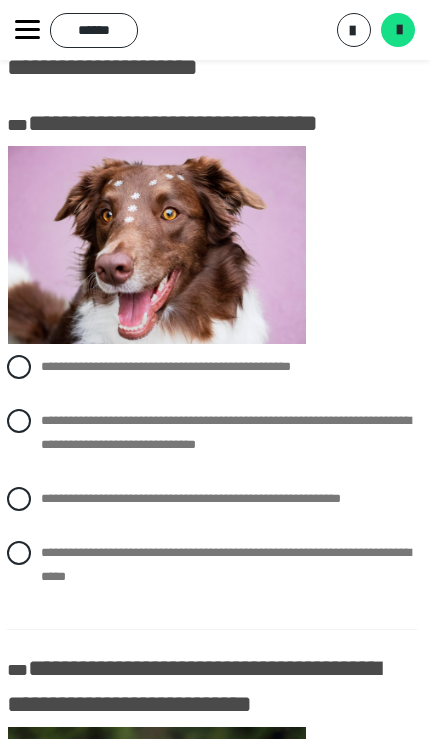 scroll, scrollTop: 100, scrollLeft: 3, axis: both 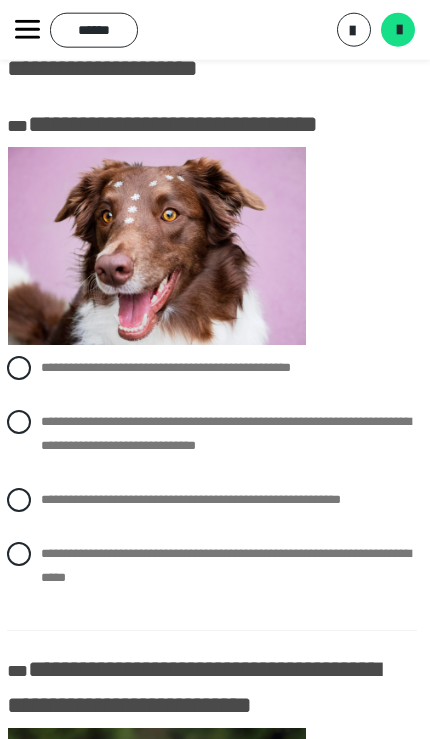 click at bounding box center [19, 422] 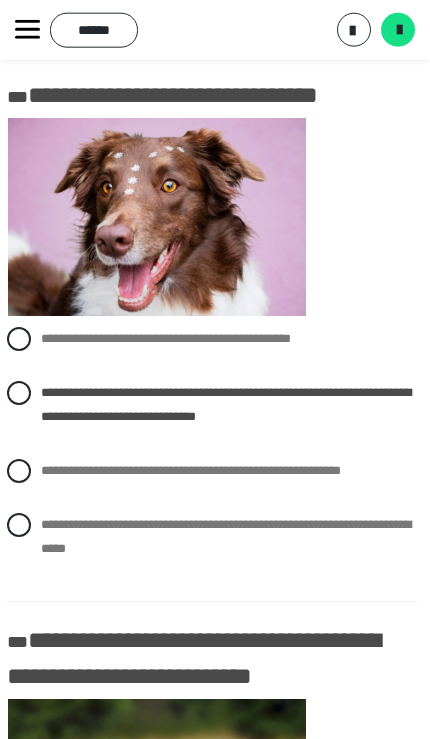 scroll, scrollTop: 130, scrollLeft: 3, axis: both 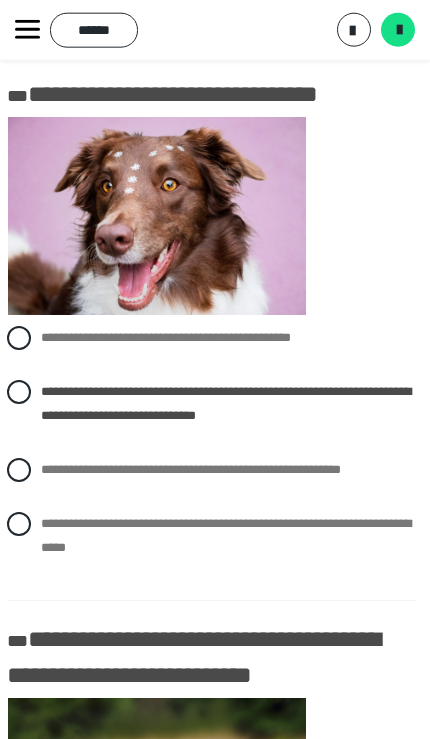 click at bounding box center (19, 338) 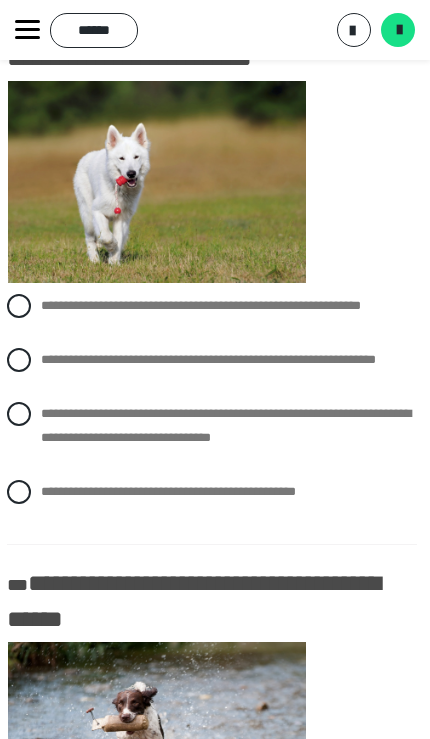scroll, scrollTop: 745, scrollLeft: 3, axis: both 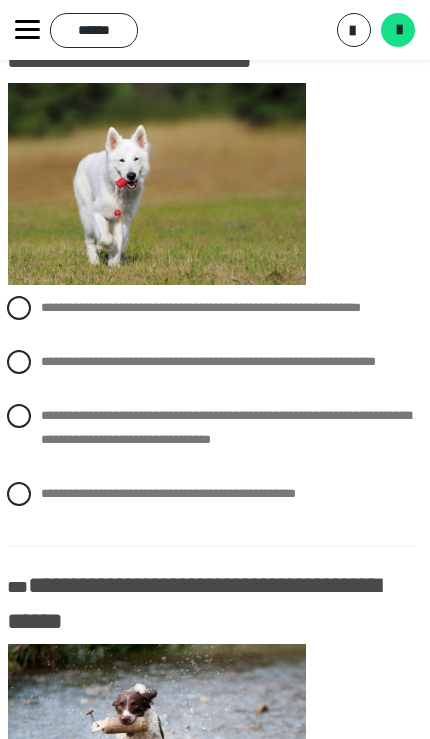 click at bounding box center [19, 416] 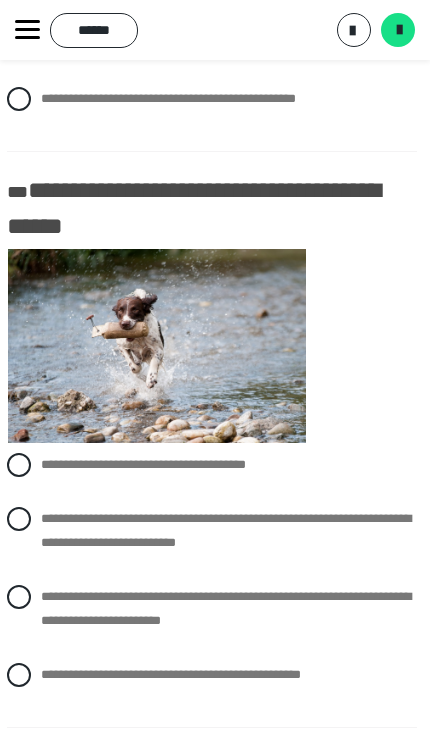 scroll, scrollTop: 1139, scrollLeft: 3, axis: both 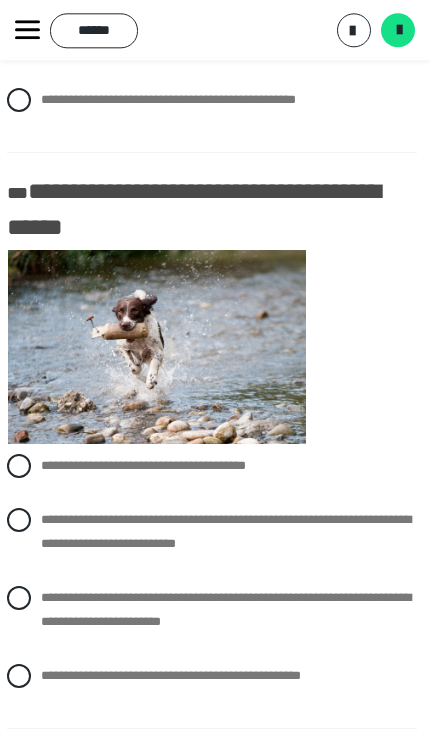 click at bounding box center [19, 598] 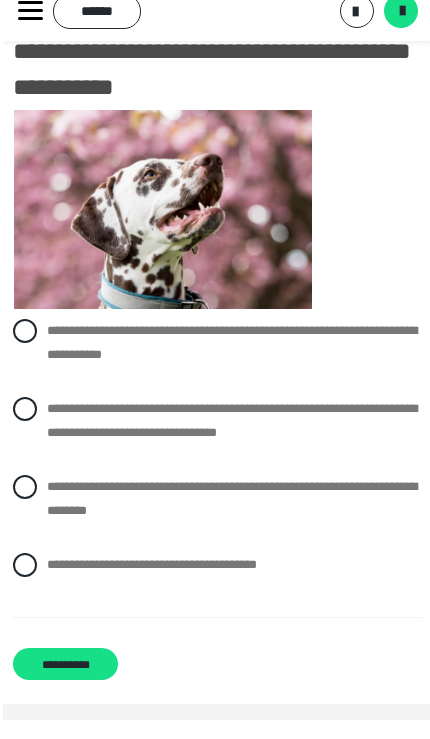 scroll, scrollTop: 1872, scrollLeft: 0, axis: vertical 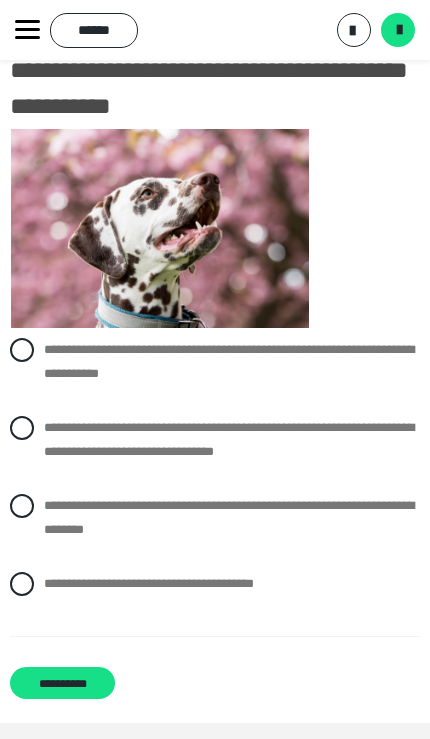 click at bounding box center [22, 584] 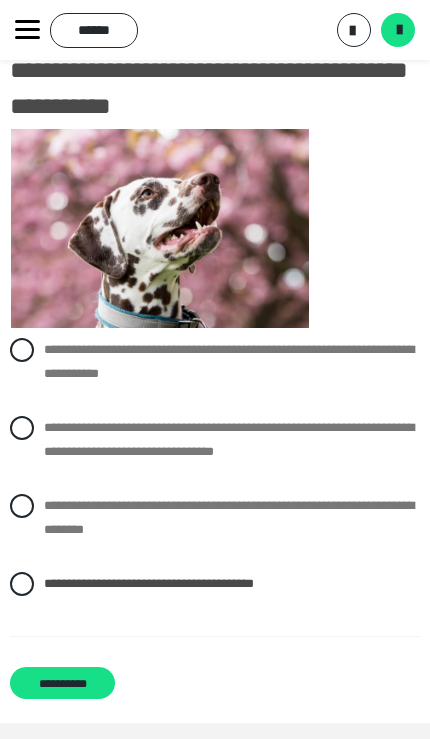 click on "**********" at bounding box center [62, 683] 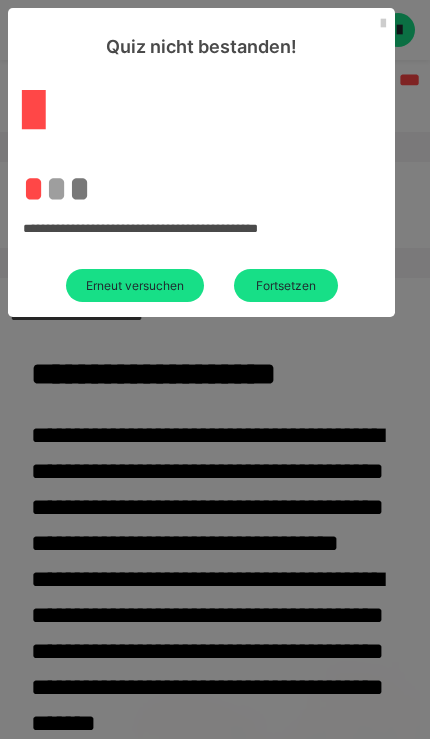 click on "Erneut versuchen" at bounding box center [135, 285] 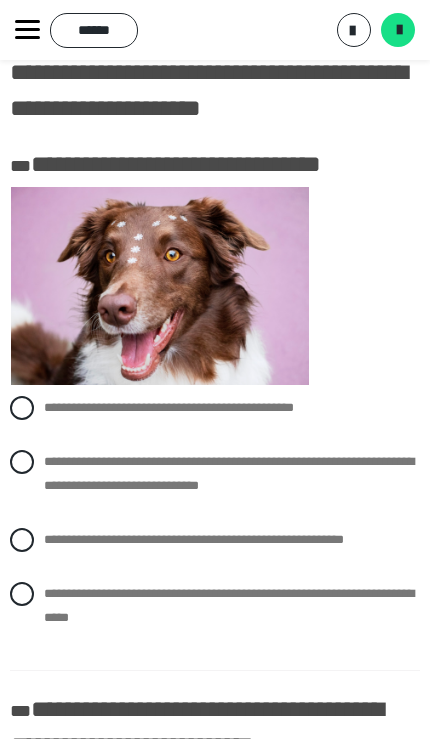 click on "**********" at bounding box center [215, 474] 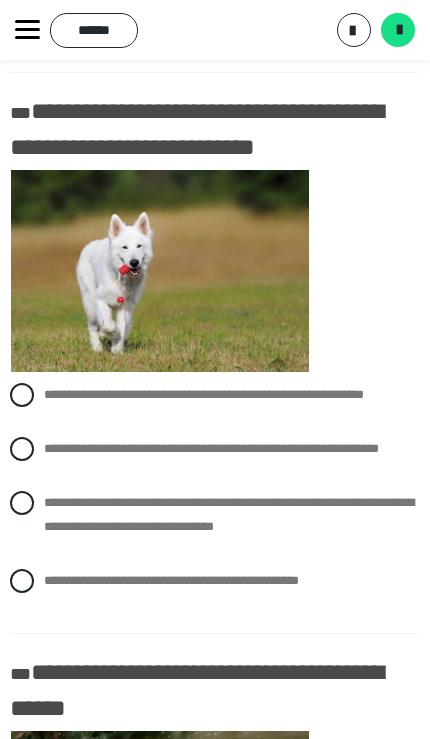 scroll, scrollTop: 658, scrollLeft: 0, axis: vertical 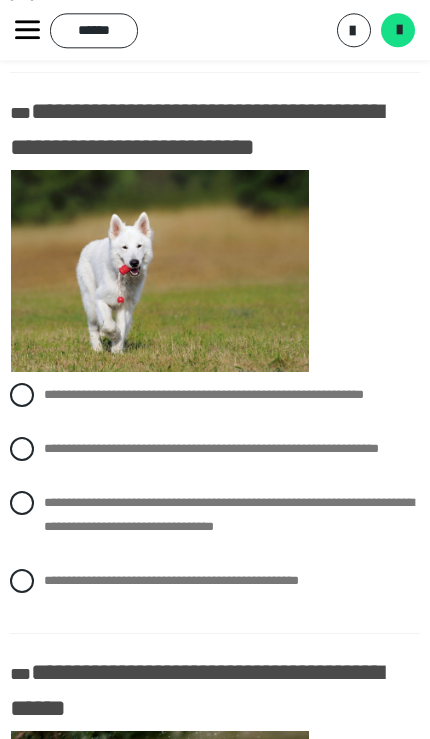 click on "**********" at bounding box center (215, 515) 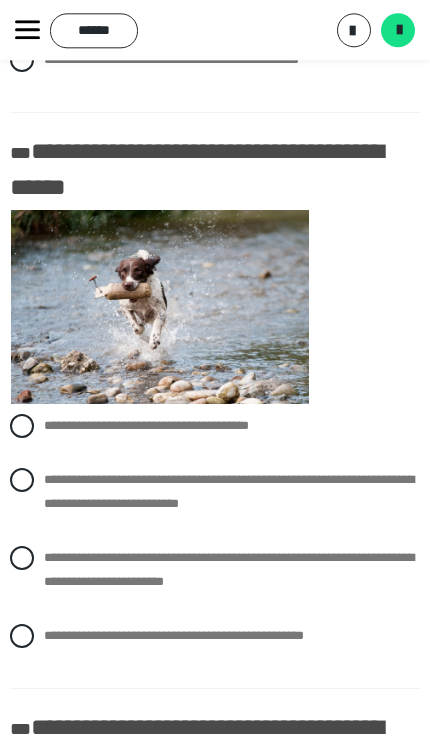 scroll, scrollTop: 1180, scrollLeft: 0, axis: vertical 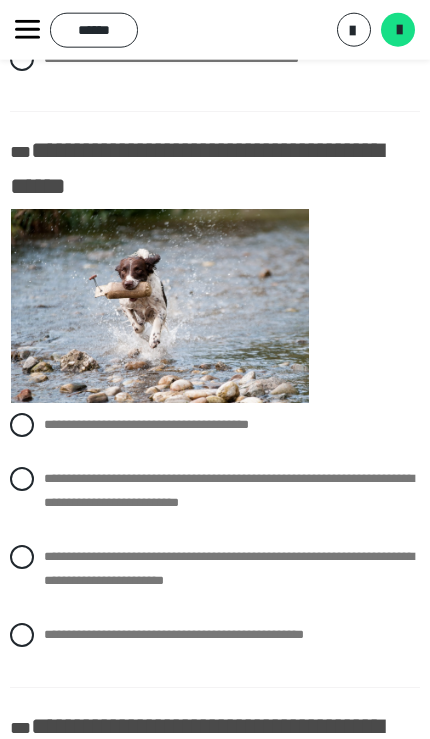click at bounding box center [22, 557] 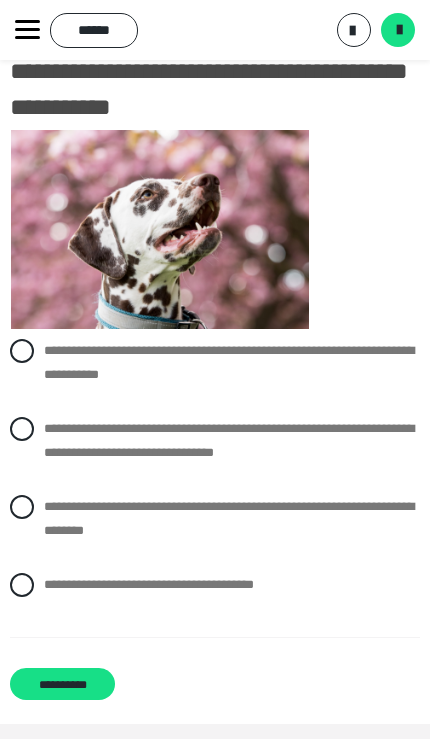 scroll, scrollTop: 1872, scrollLeft: 0, axis: vertical 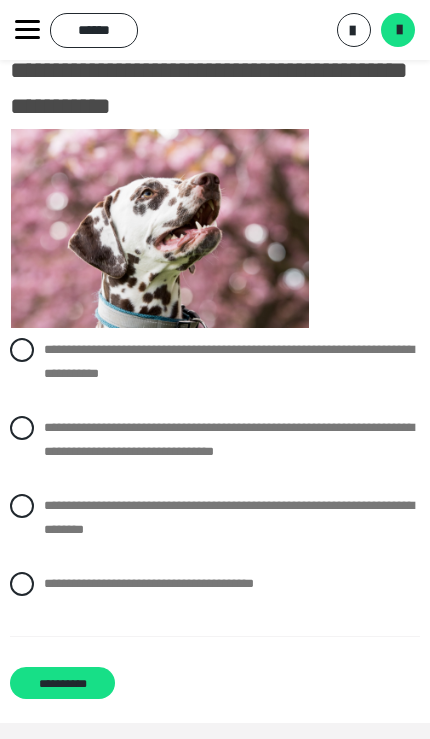 click on "**********" at bounding box center (215, 518) 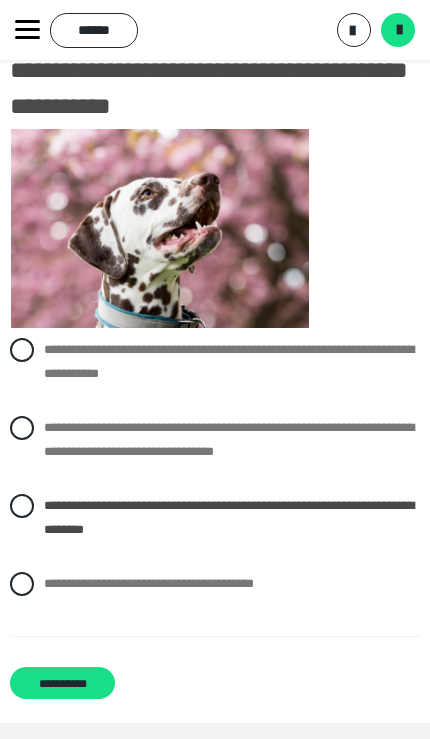 click on "**********" at bounding box center (62, 683) 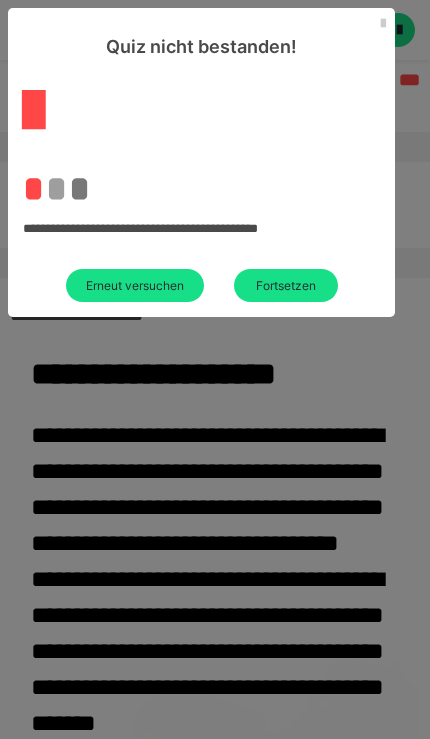 click on "Erneut versuchen" at bounding box center [135, 285] 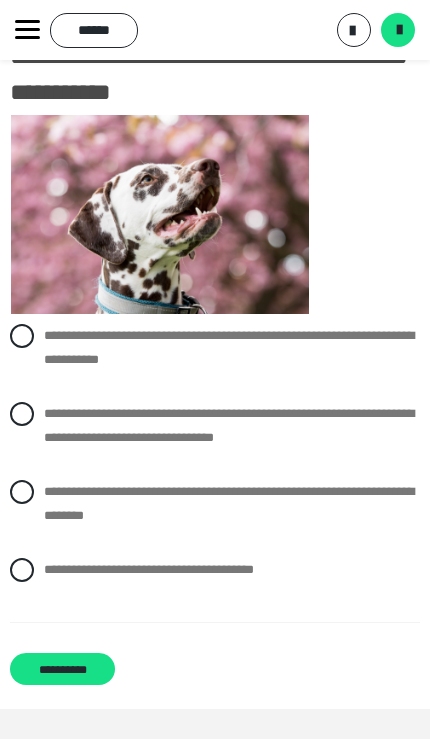 scroll, scrollTop: 1951, scrollLeft: 0, axis: vertical 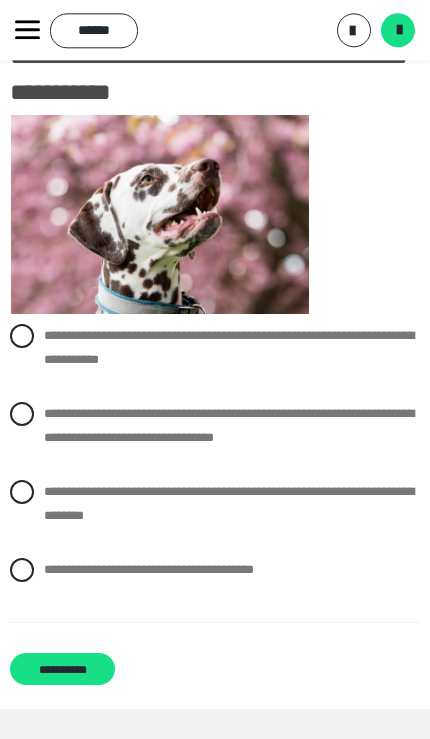 click on "**********" at bounding box center [215, 426] 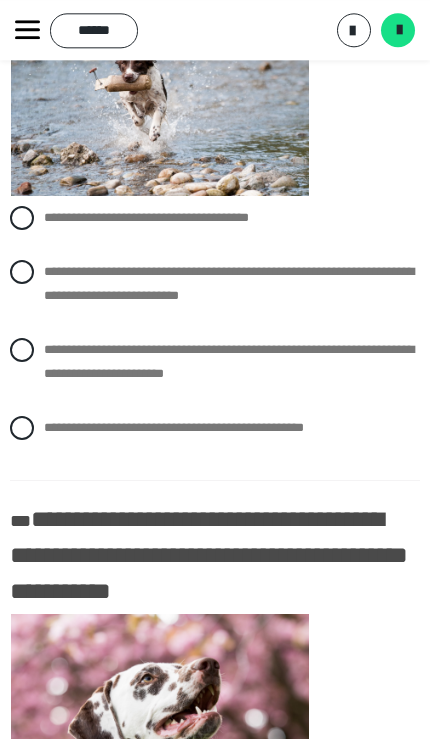 click at bounding box center [22, 350] 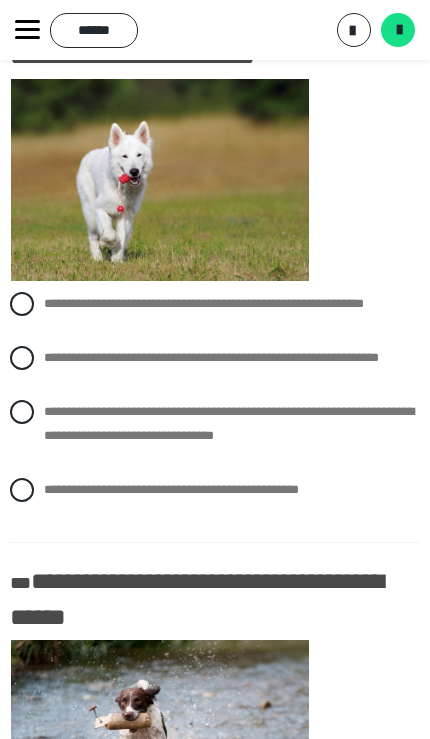 scroll, scrollTop: 748, scrollLeft: 0, axis: vertical 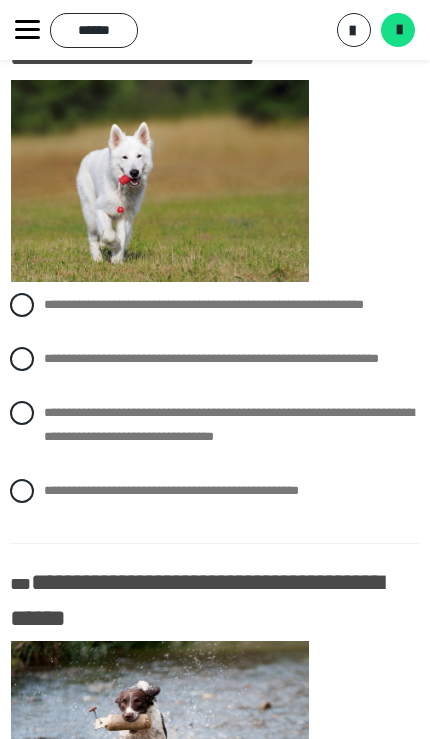 click on "**********" at bounding box center (215, 425) 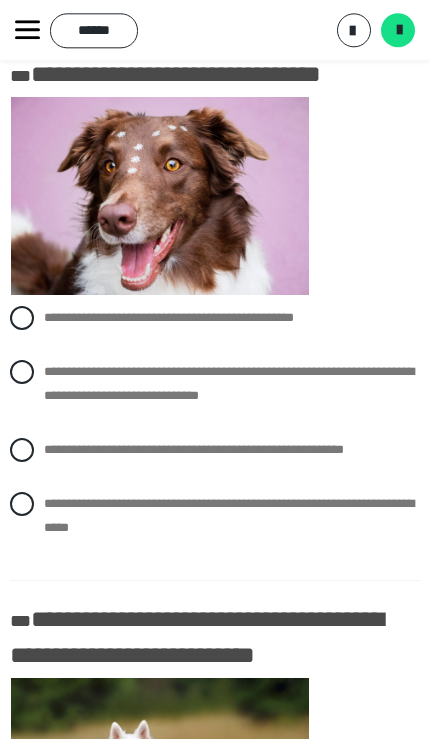 scroll, scrollTop: 149, scrollLeft: 0, axis: vertical 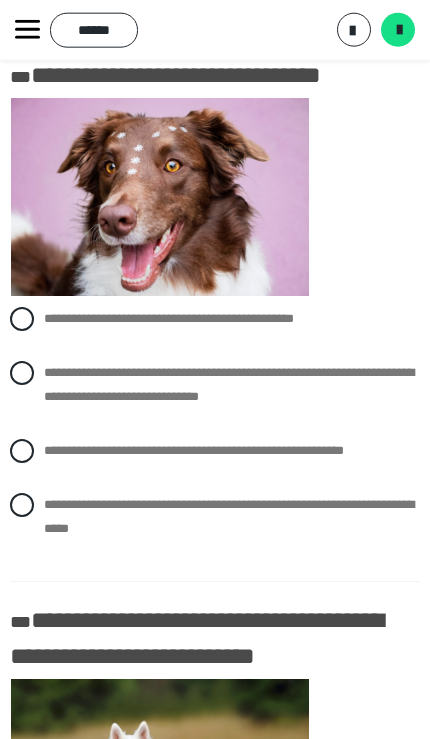 click at bounding box center [22, 373] 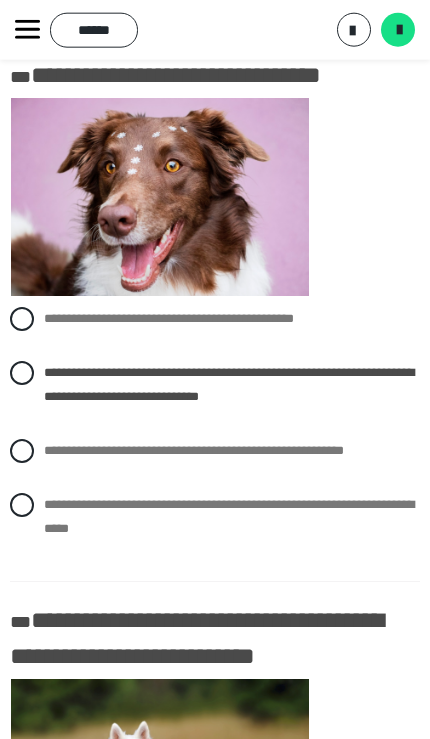 scroll, scrollTop: 150, scrollLeft: 0, axis: vertical 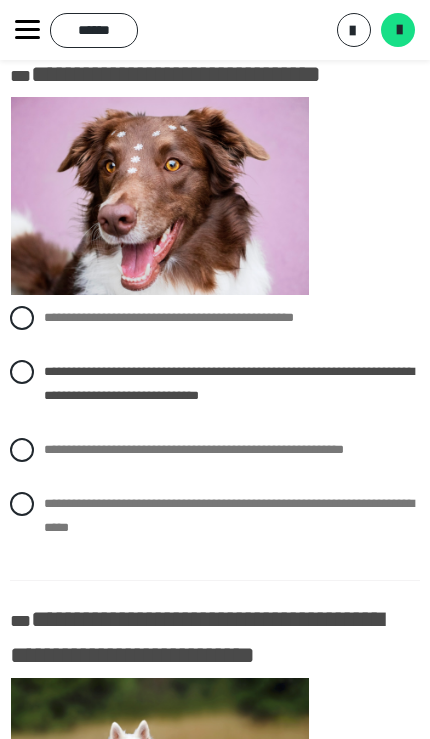click at bounding box center (399, 30) 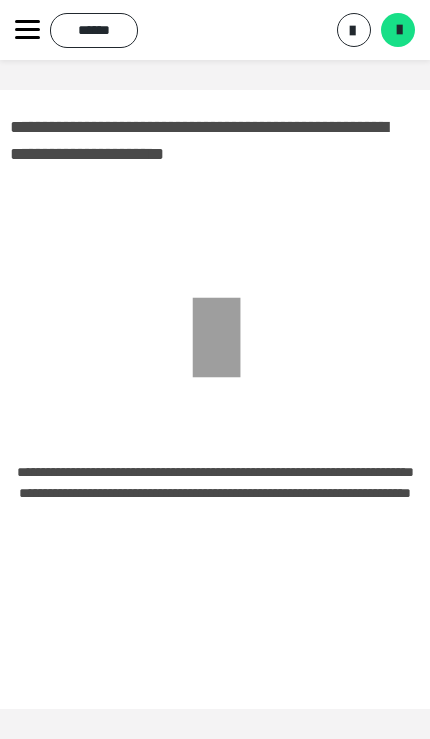 click on "*********" at bounding box center [354, 30] 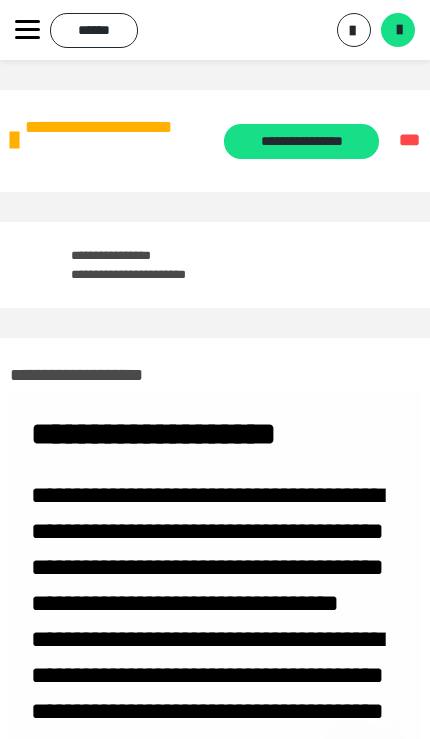 click on "**********" at bounding box center [301, 141] 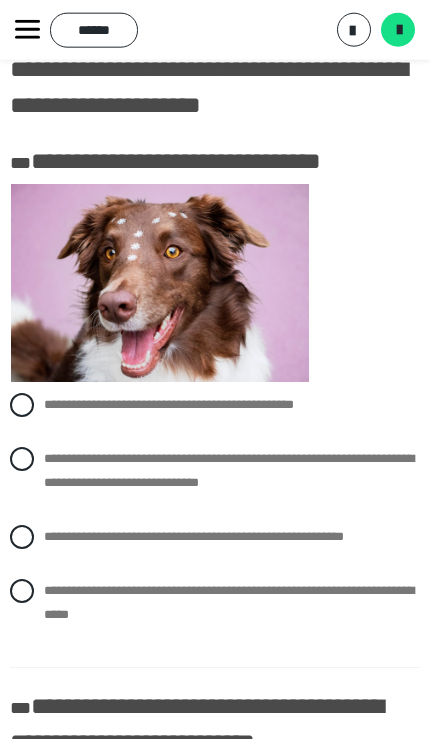 scroll, scrollTop: 66, scrollLeft: 0, axis: vertical 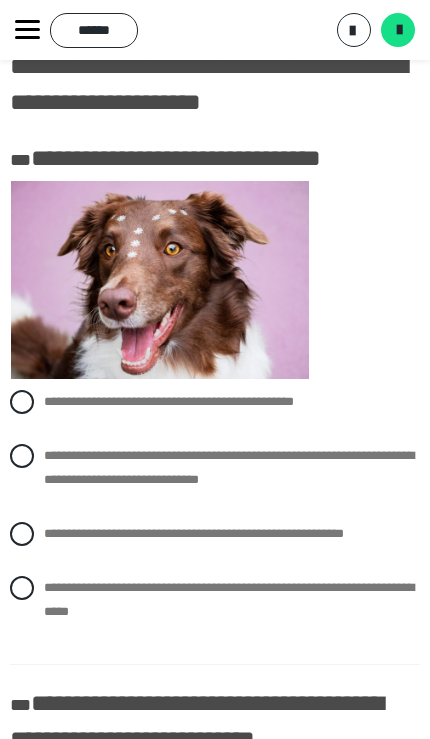 click at bounding box center [22, 456] 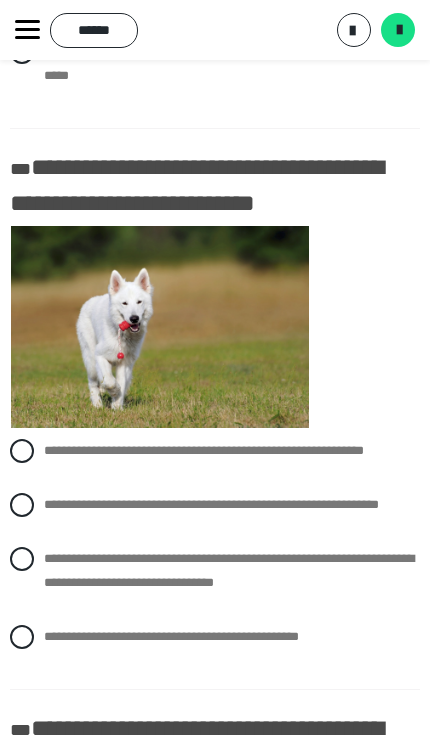 scroll, scrollTop: 625, scrollLeft: 0, axis: vertical 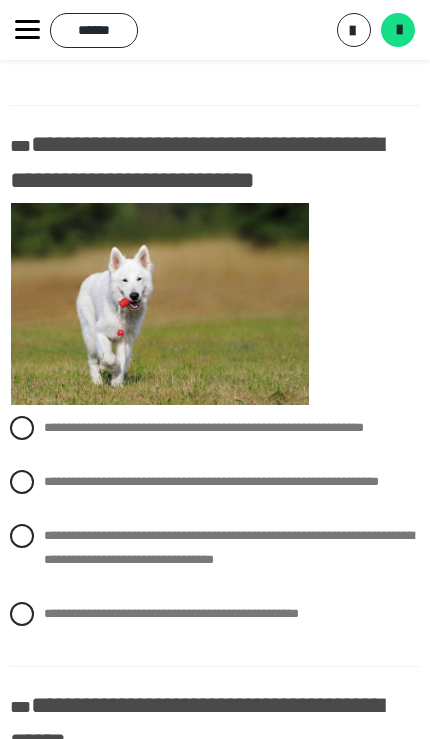 click on "**********" at bounding box center [215, 548] 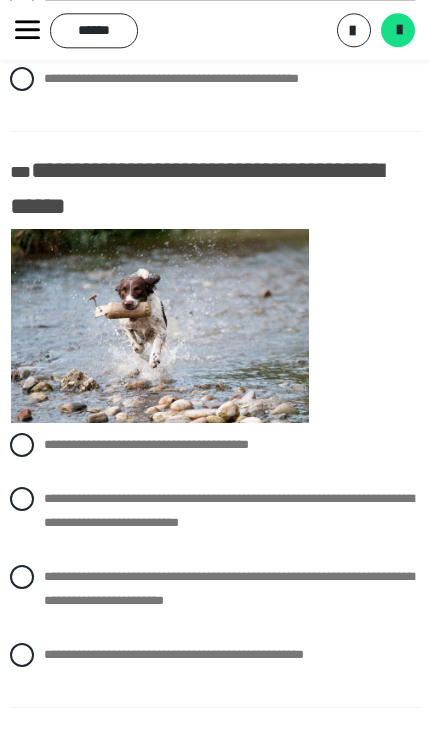 scroll, scrollTop: 1190, scrollLeft: 0, axis: vertical 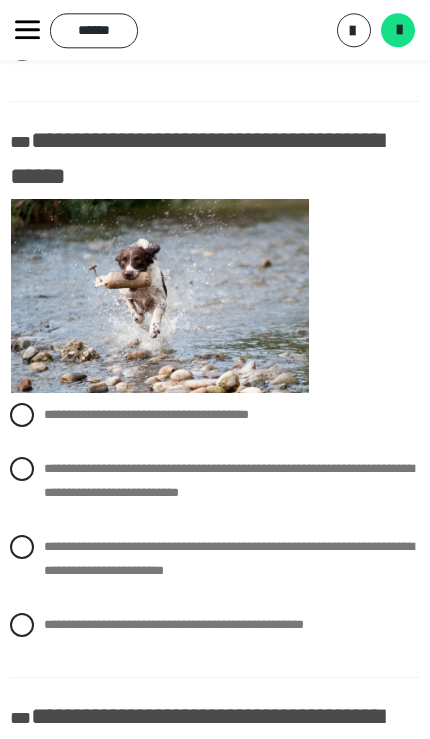 click at bounding box center [22, 547] 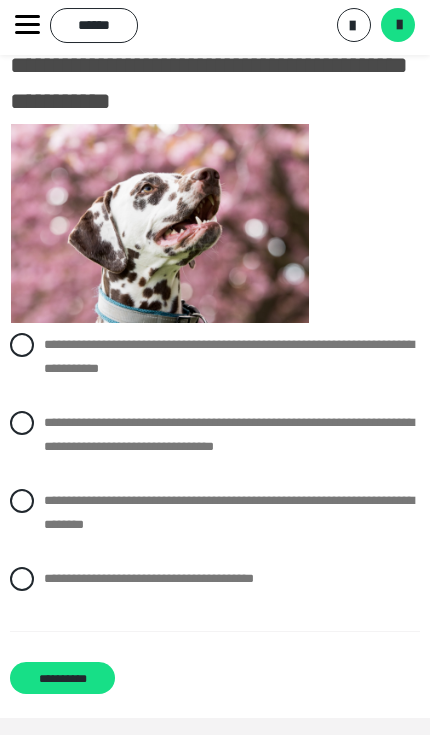 scroll, scrollTop: 1872, scrollLeft: 0, axis: vertical 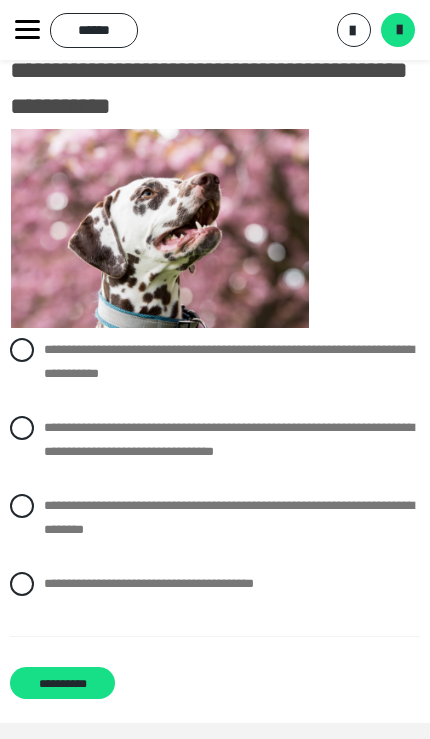 click on "**********" at bounding box center [215, 518] 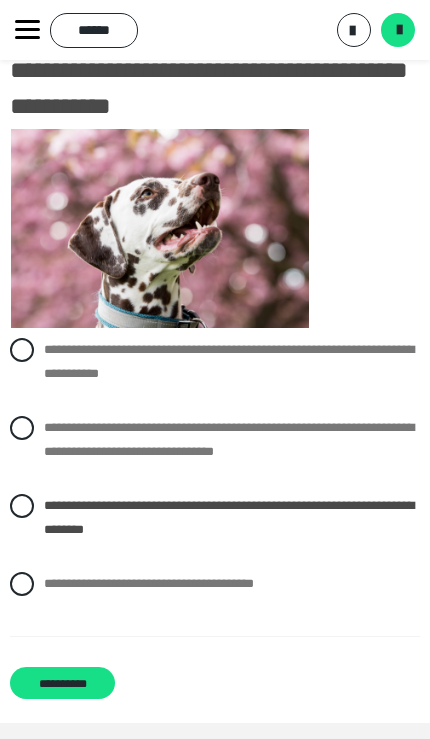 click on "**********" at bounding box center (62, 683) 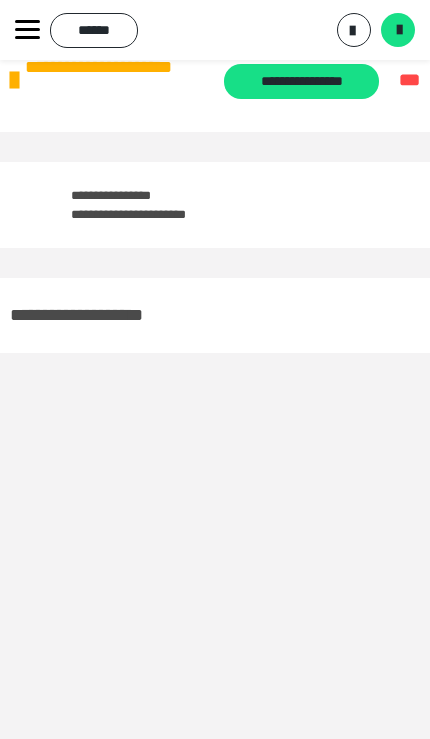 scroll, scrollTop: 60, scrollLeft: 0, axis: vertical 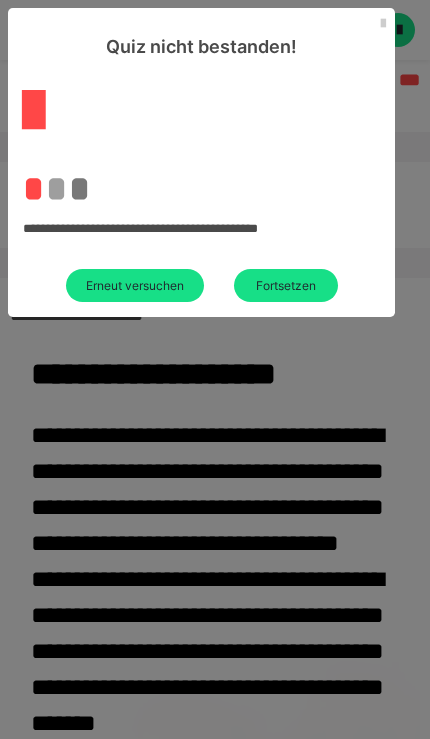 click on "Erneut versuchen" at bounding box center [135, 285] 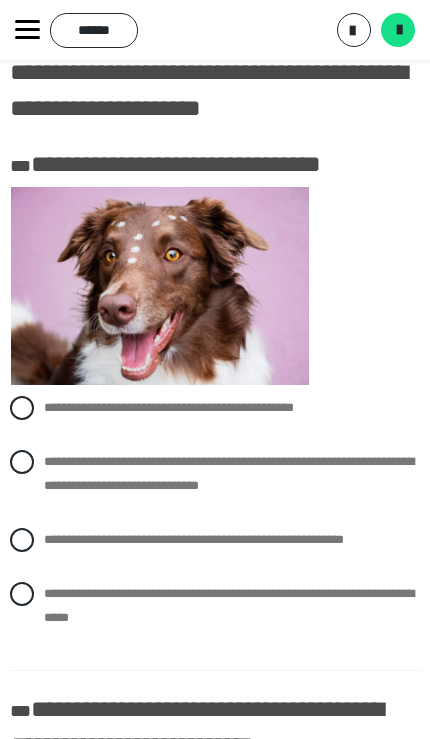 click at bounding box center [22, 462] 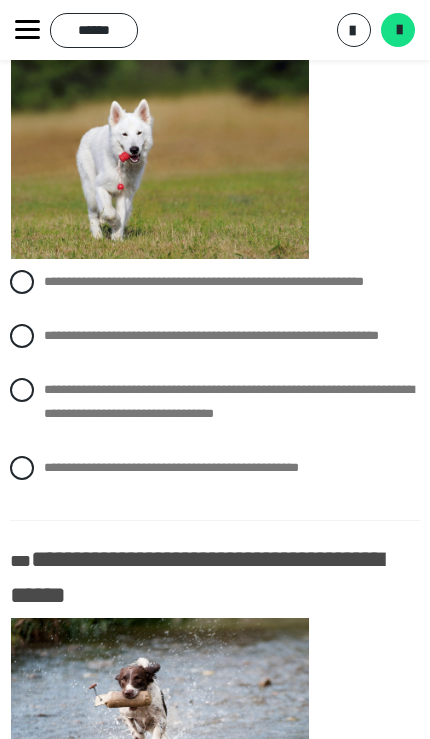 click at bounding box center [22, 390] 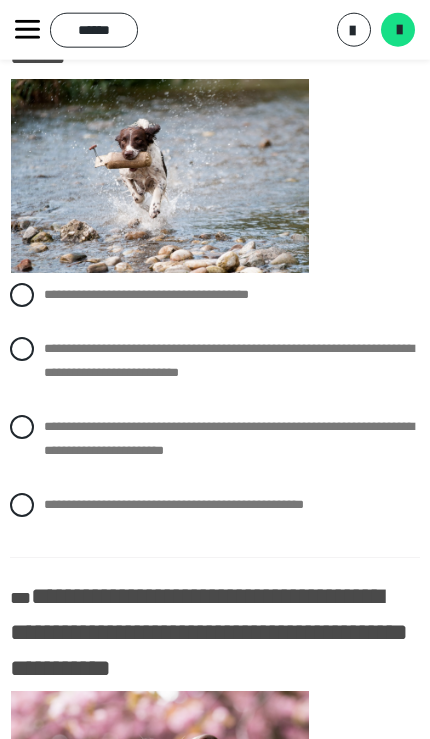 click on "**********" at bounding box center (215, 439) 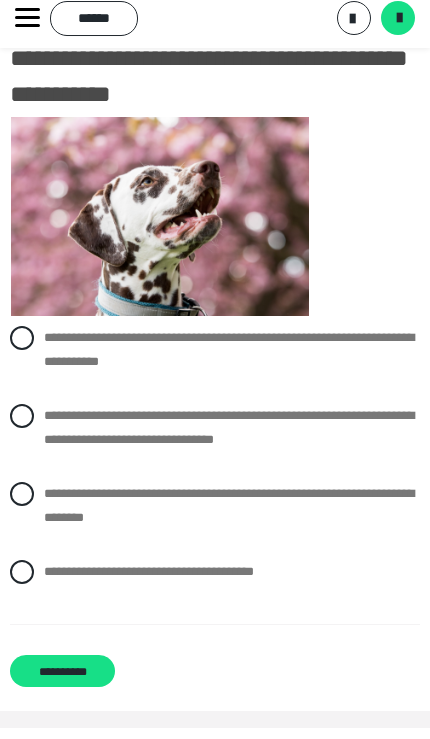 scroll, scrollTop: 1872, scrollLeft: 0, axis: vertical 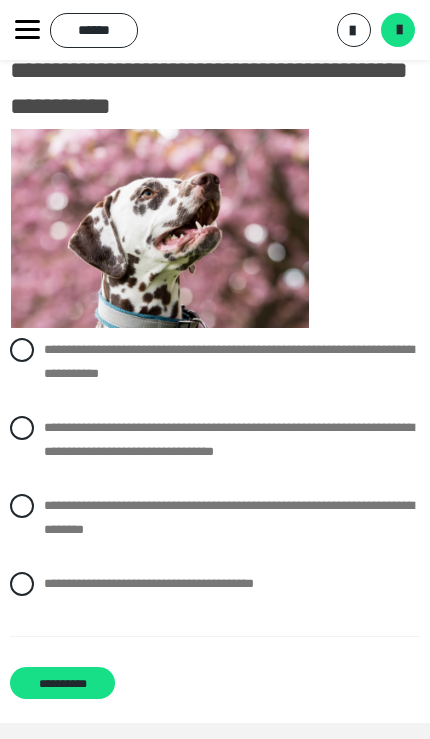 click at bounding box center [22, 584] 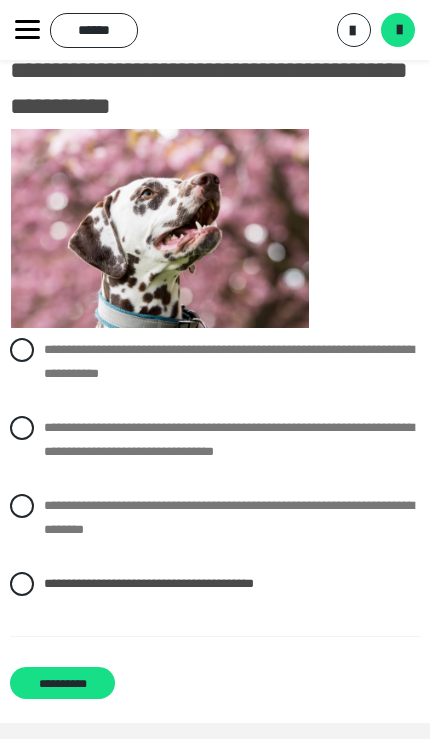 click at bounding box center (22, 428) 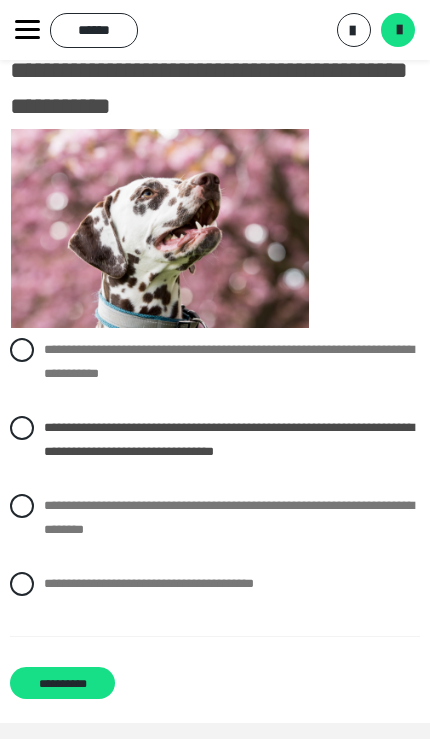 click on "**********" at bounding box center (62, 683) 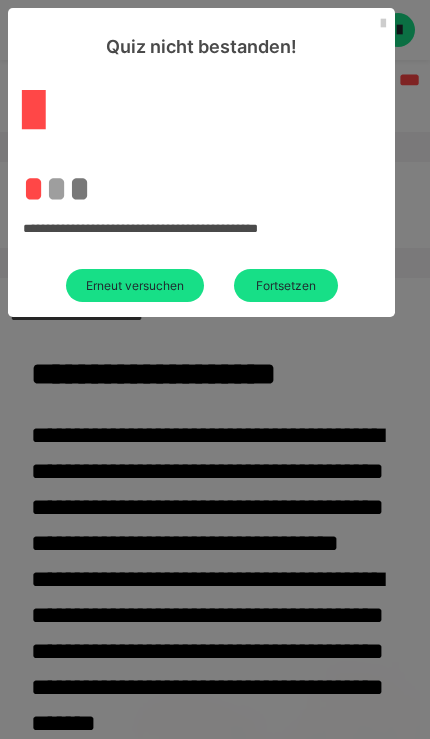 click on "Erneut versuchen" at bounding box center (135, 285) 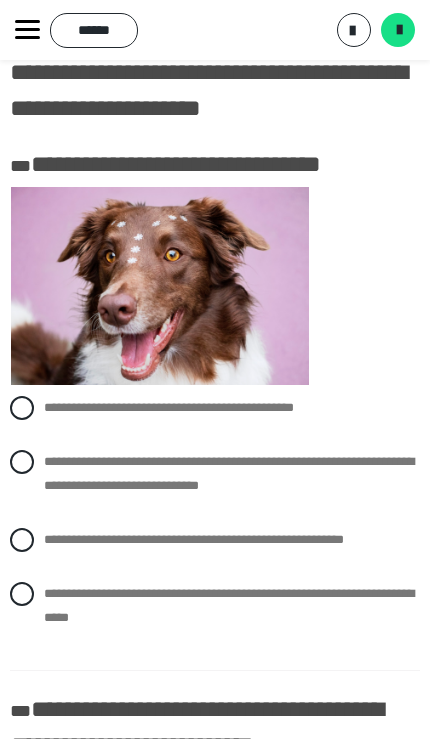 click at bounding box center [22, 462] 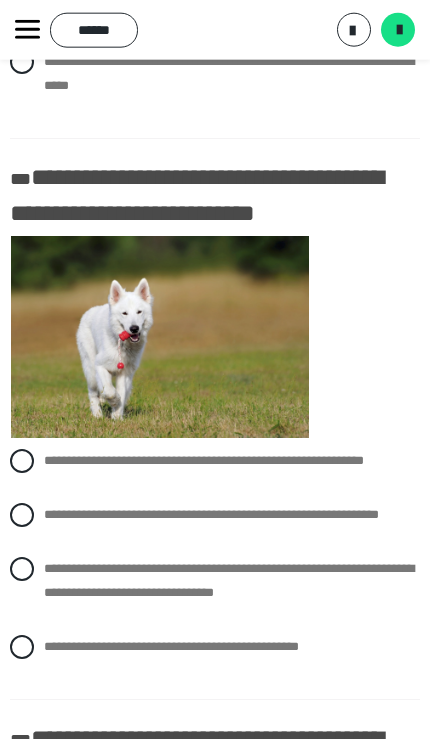 scroll, scrollTop: 593, scrollLeft: 0, axis: vertical 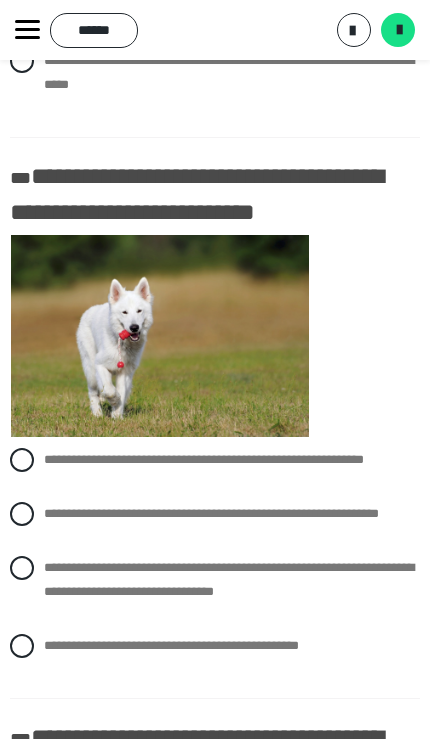 click at bounding box center (22, 568) 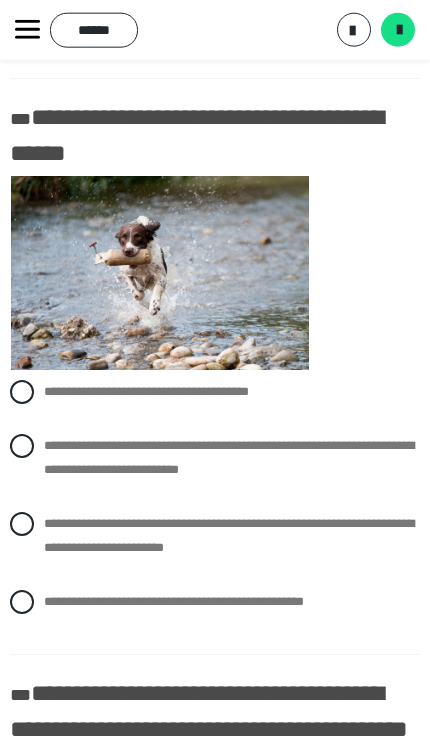 scroll, scrollTop: 1247, scrollLeft: 0, axis: vertical 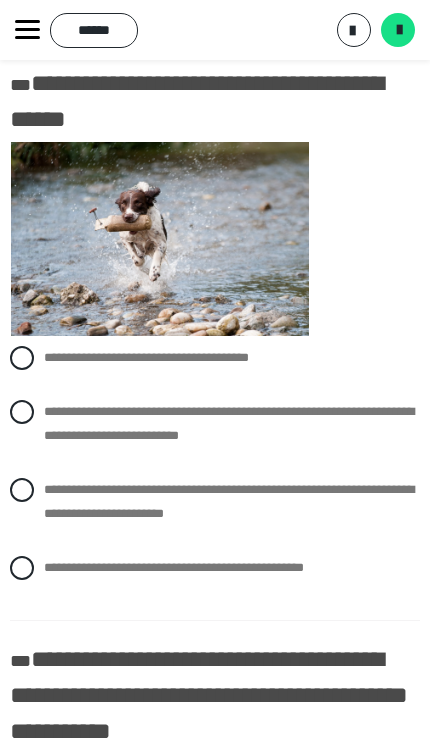 click at bounding box center (22, 490) 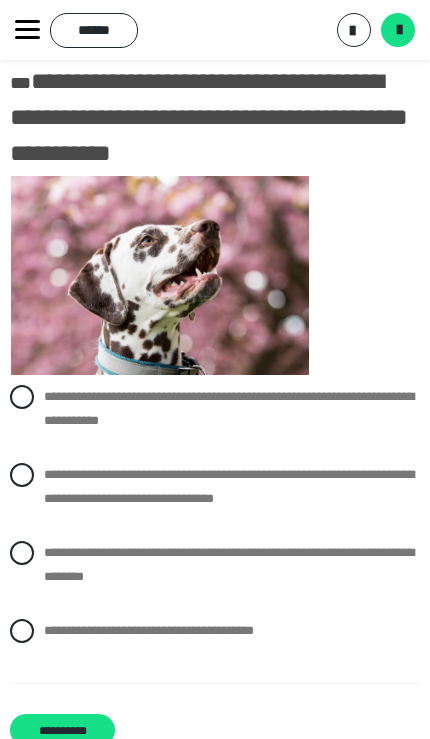 scroll, scrollTop: 1832, scrollLeft: 0, axis: vertical 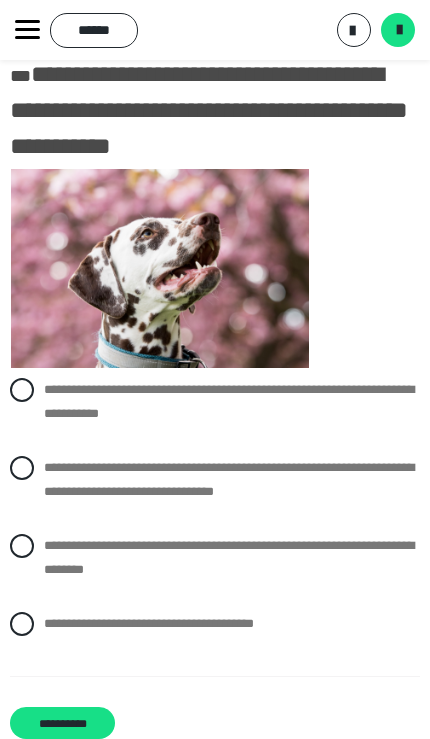 click at bounding box center (22, 468) 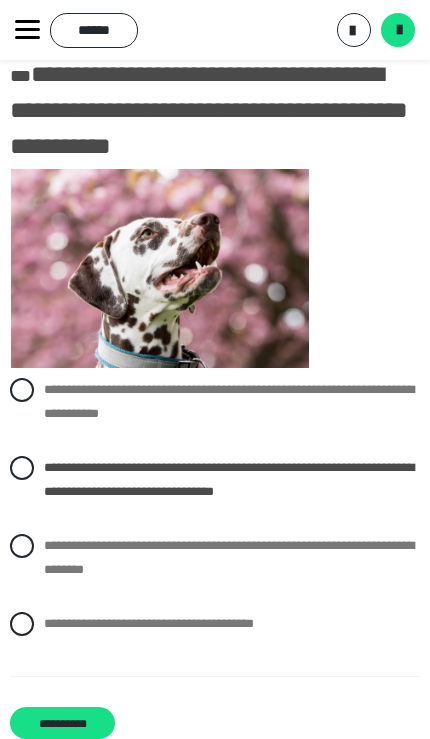 click on "**********" at bounding box center (62, 723) 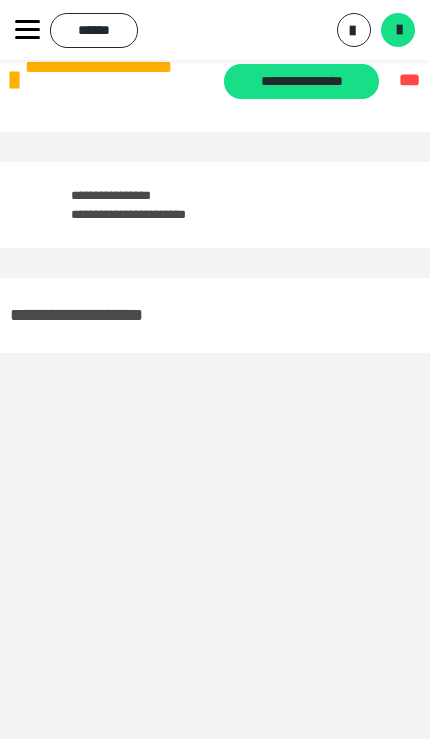 scroll, scrollTop: 60, scrollLeft: 0, axis: vertical 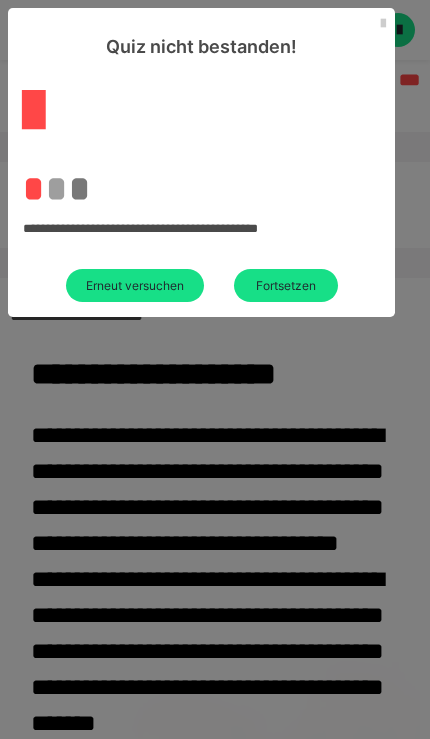 click on "Erneut versuchen" at bounding box center [135, 285] 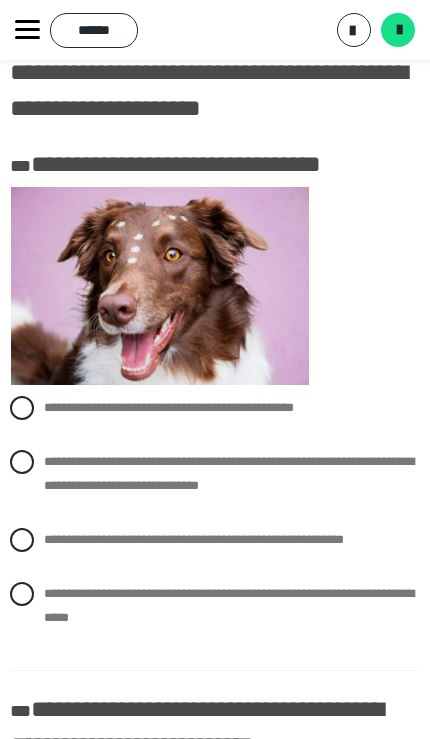 click on "******" at bounding box center (94, 30) 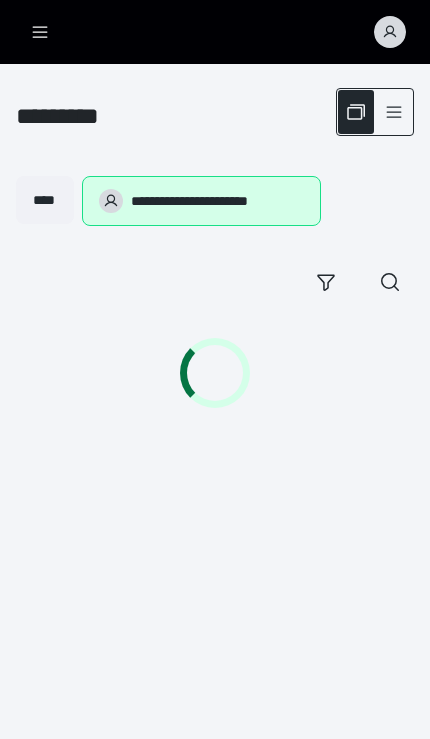 scroll, scrollTop: 0, scrollLeft: 0, axis: both 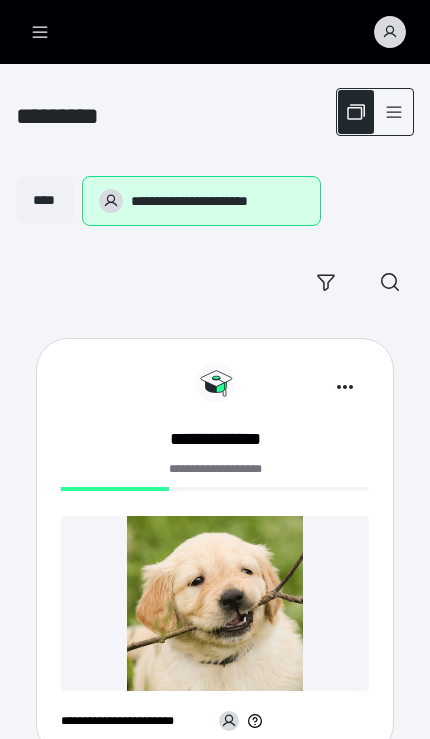 click at bounding box center [215, 603] 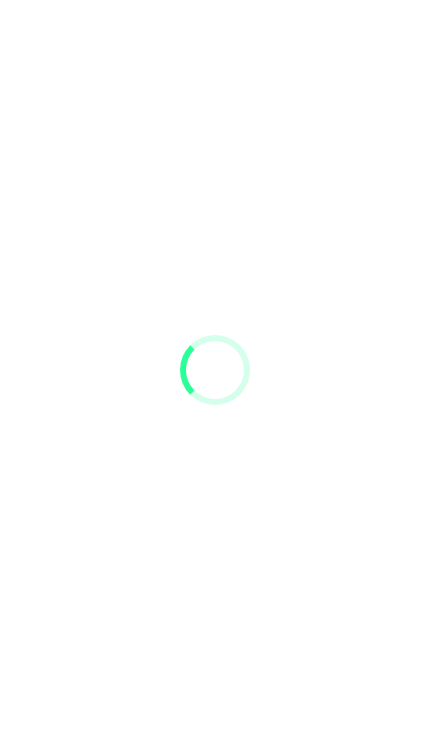 scroll, scrollTop: 0, scrollLeft: 0, axis: both 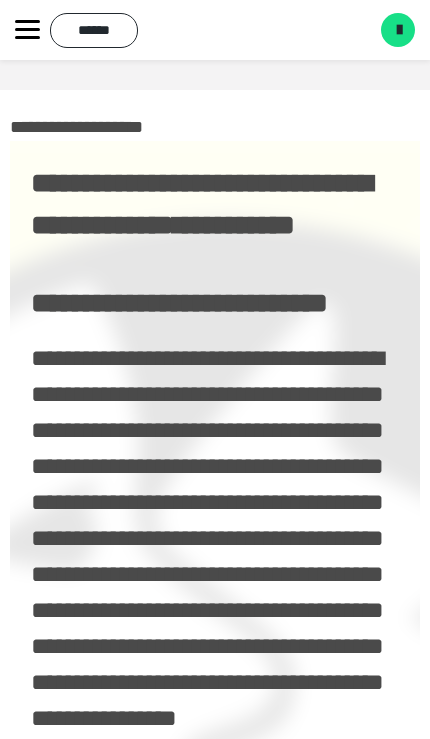 click on "*******" at bounding box center (398, 30) 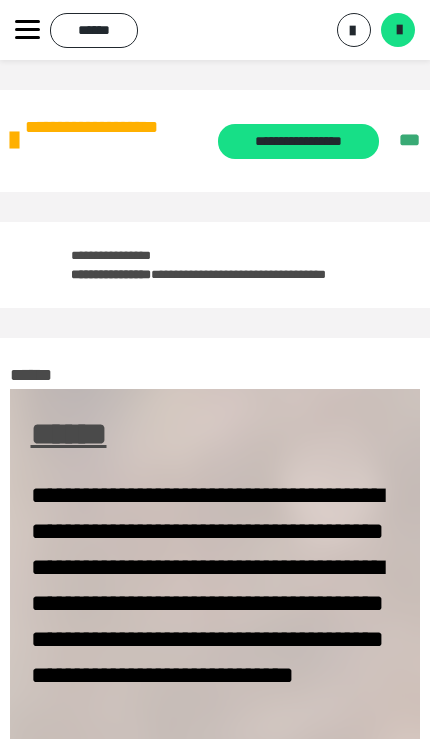 click on "*******" at bounding box center (398, 30) 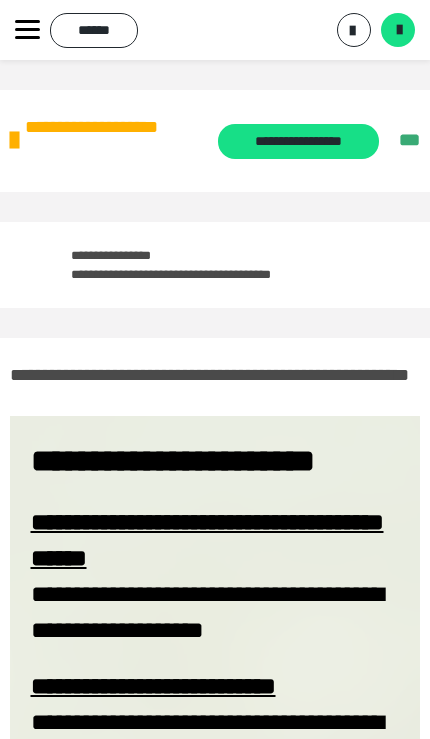 click on "*********" at bounding box center [354, 30] 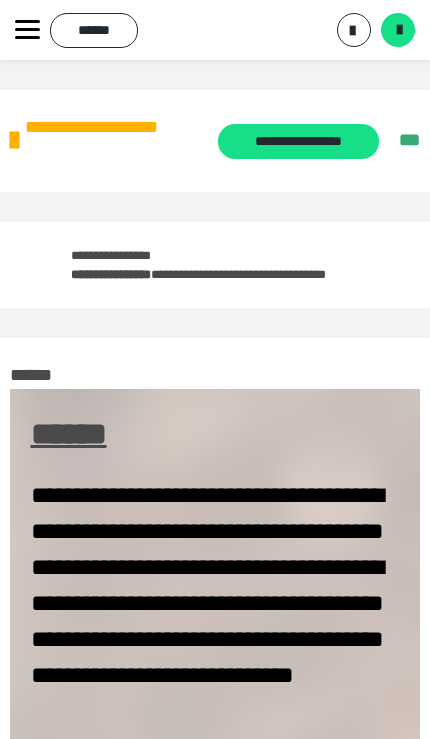 click on "*******" at bounding box center (398, 30) 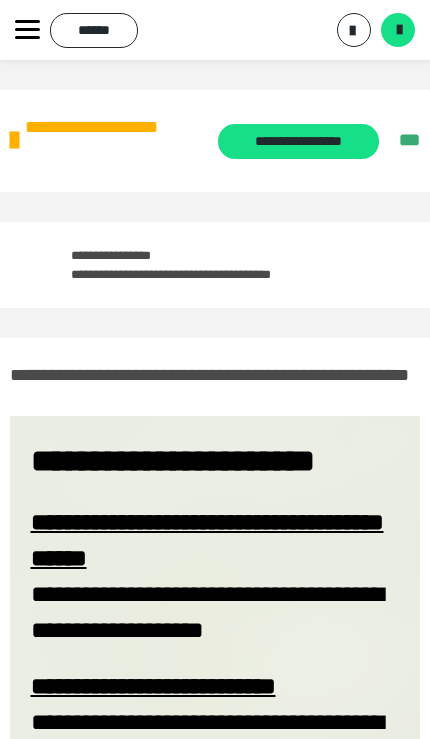 click at bounding box center [399, 30] 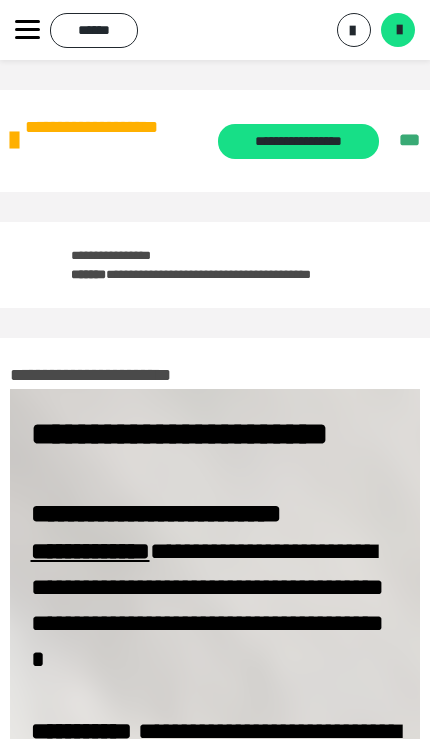 click on "*******" at bounding box center (398, 30) 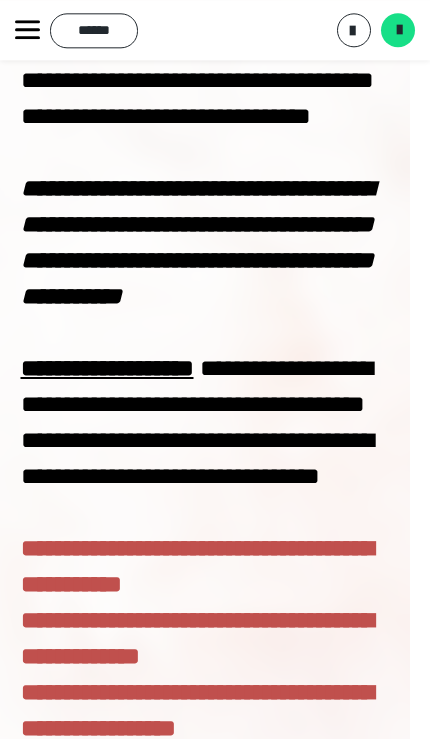 scroll, scrollTop: 1732, scrollLeft: 10, axis: both 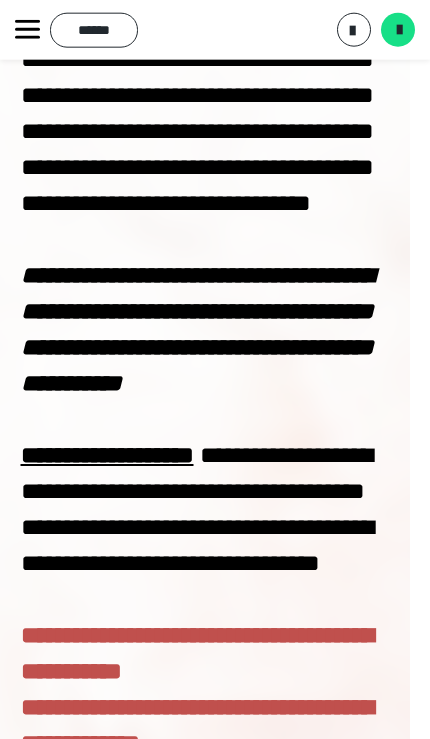 click on "*******" at bounding box center (398, 30) 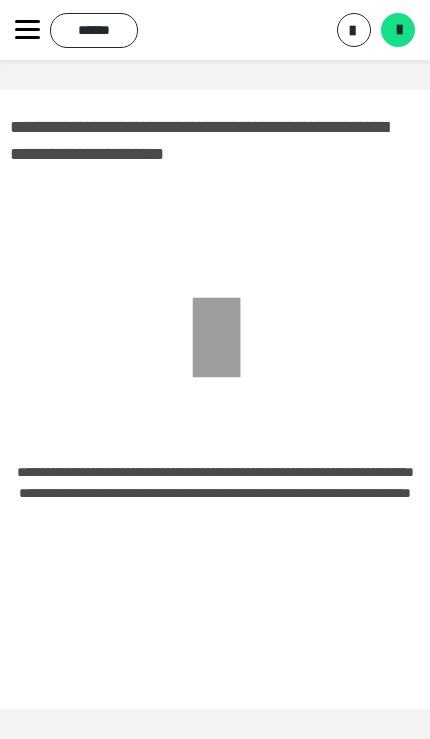 click on "*********" at bounding box center [354, 30] 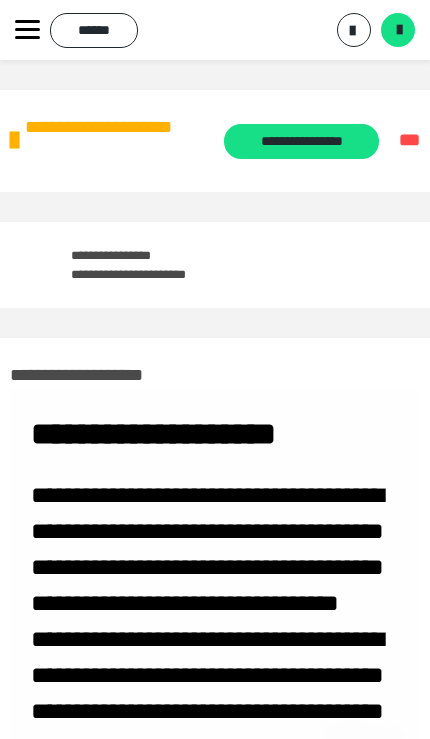 click on "**********" at bounding box center (301, 141) 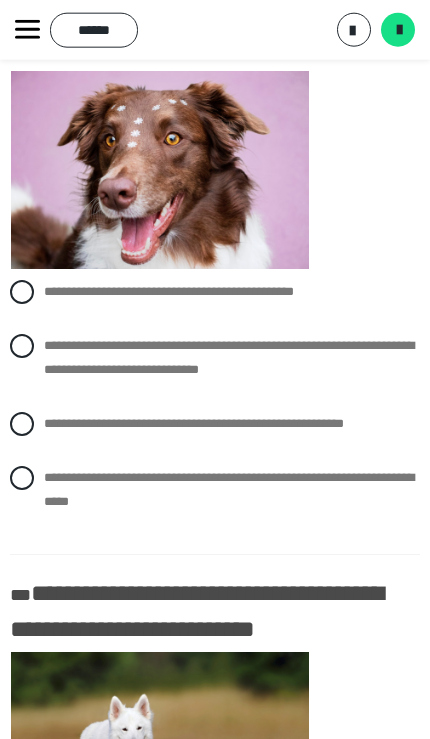 scroll, scrollTop: 178, scrollLeft: 0, axis: vertical 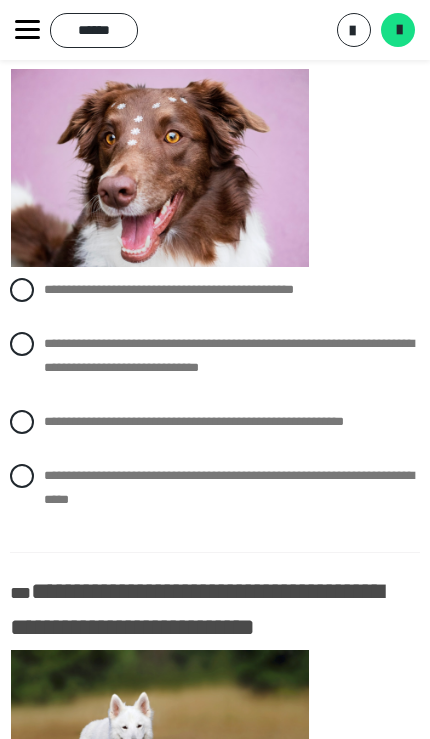 click at bounding box center [22, 344] 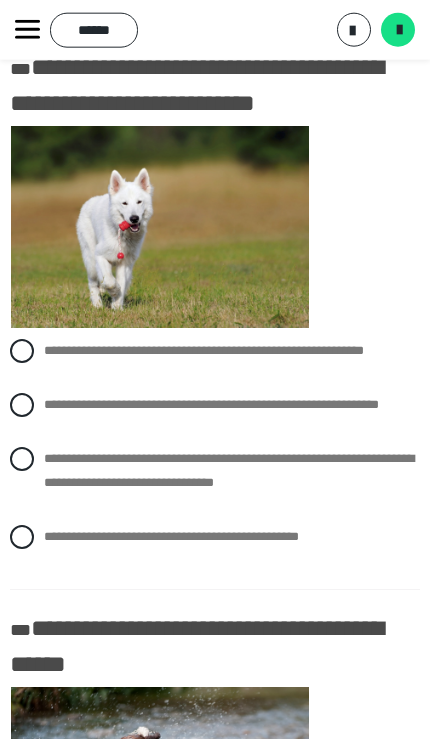 scroll, scrollTop: 714, scrollLeft: 0, axis: vertical 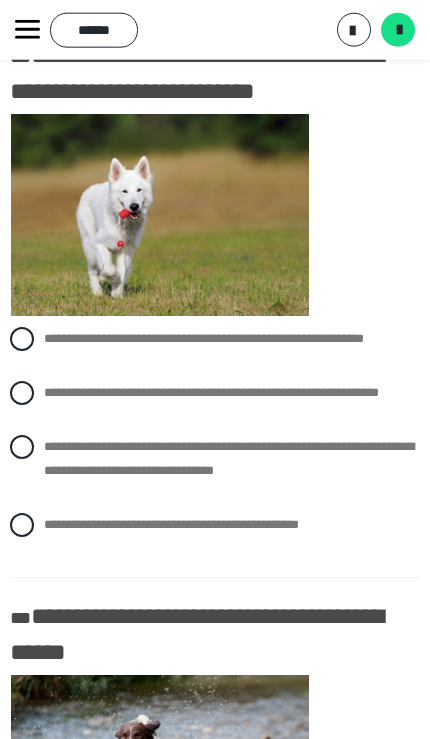 click at bounding box center [22, 447] 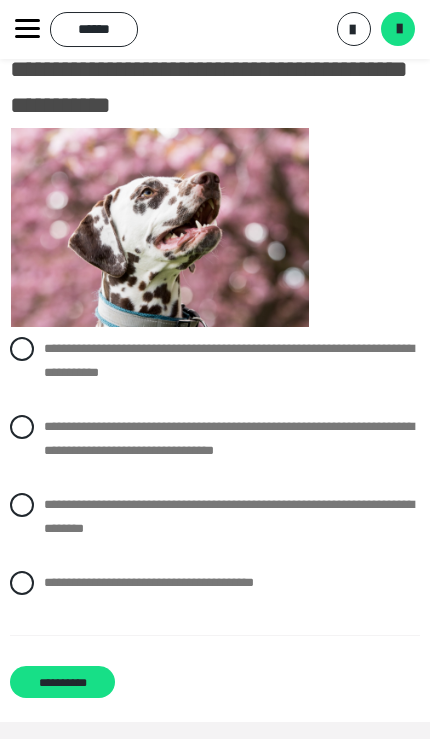 scroll, scrollTop: 1872, scrollLeft: 0, axis: vertical 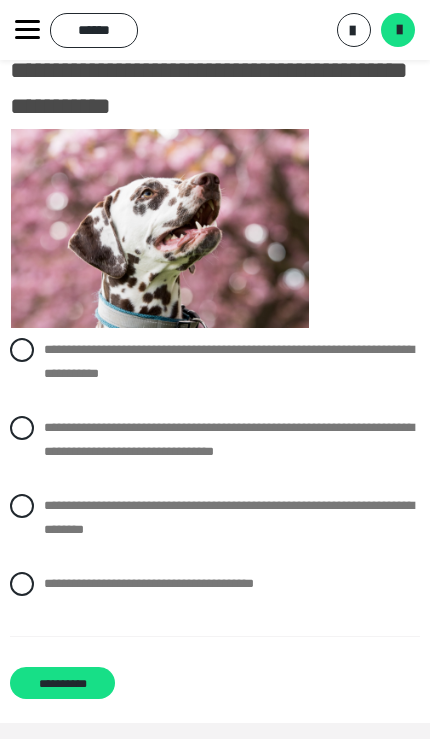click on "**********" at bounding box center [215, 362] 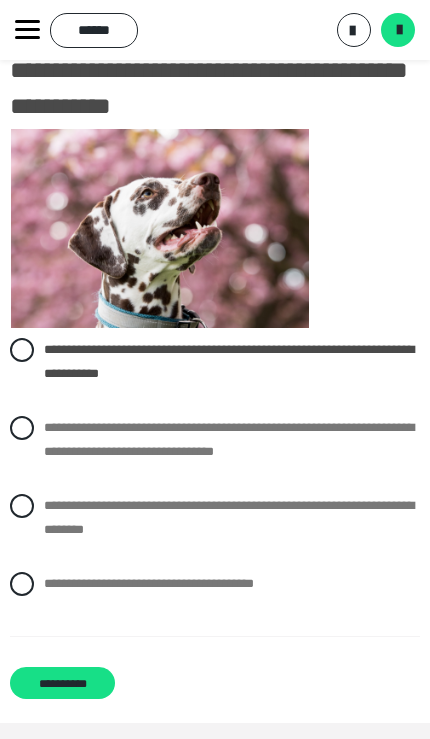 click on "**********" at bounding box center (62, 683) 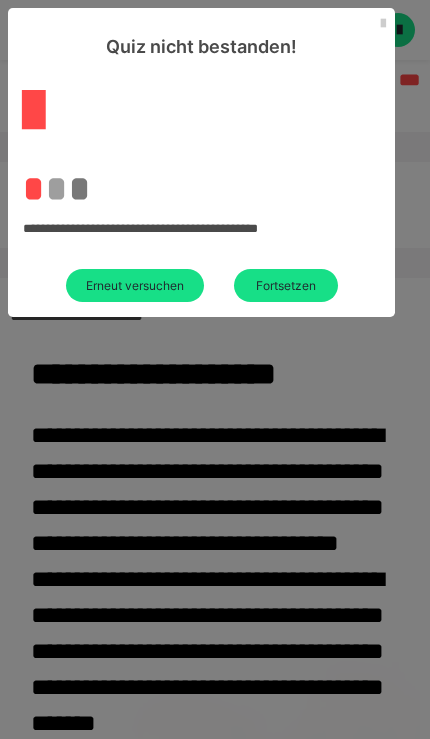 click on "Erneut versuchen" at bounding box center (135, 285) 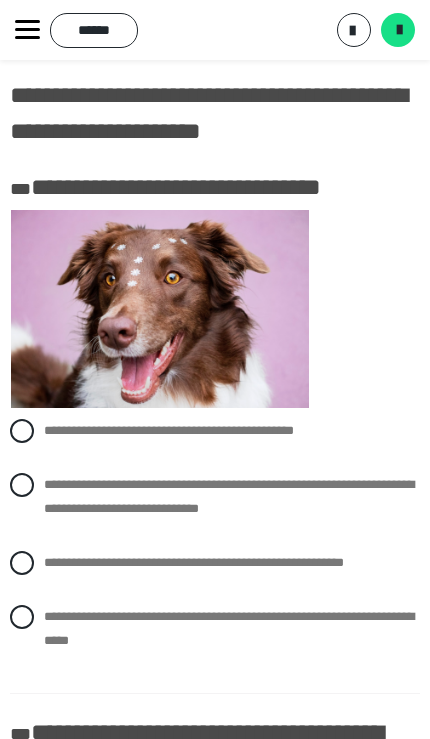 scroll, scrollTop: 61, scrollLeft: 0, axis: vertical 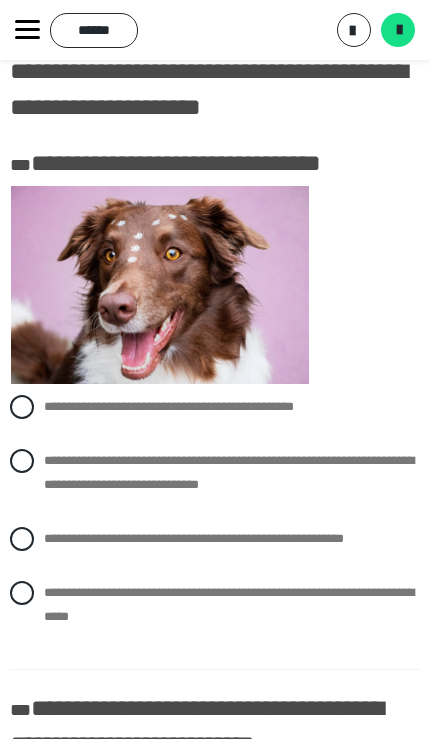 click on "**********" at bounding box center [215, 605] 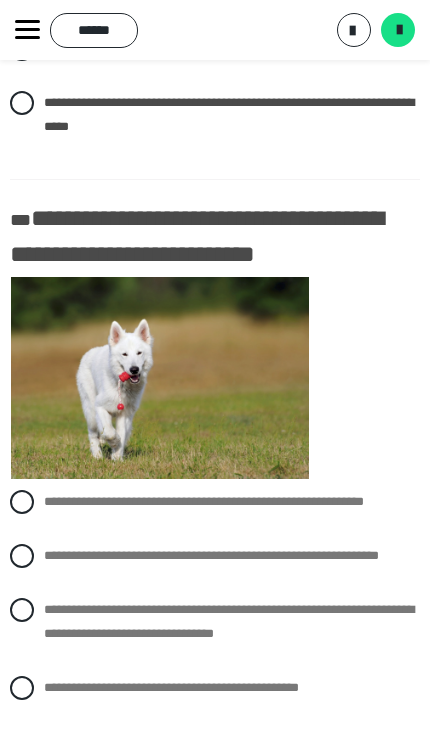 scroll, scrollTop: 621, scrollLeft: 0, axis: vertical 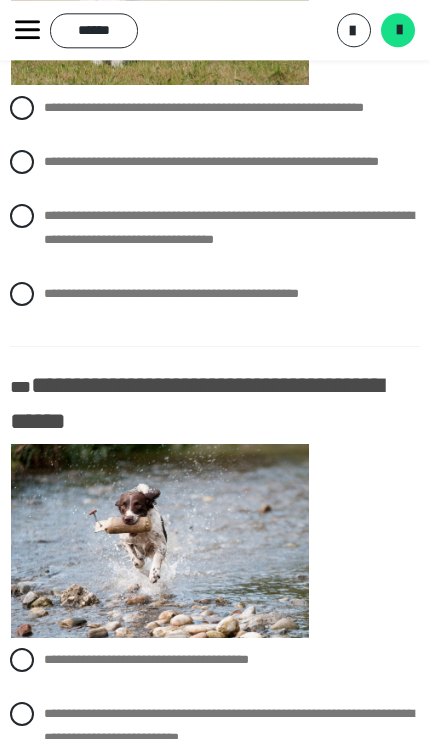 click on "**********" at bounding box center (215, 228) 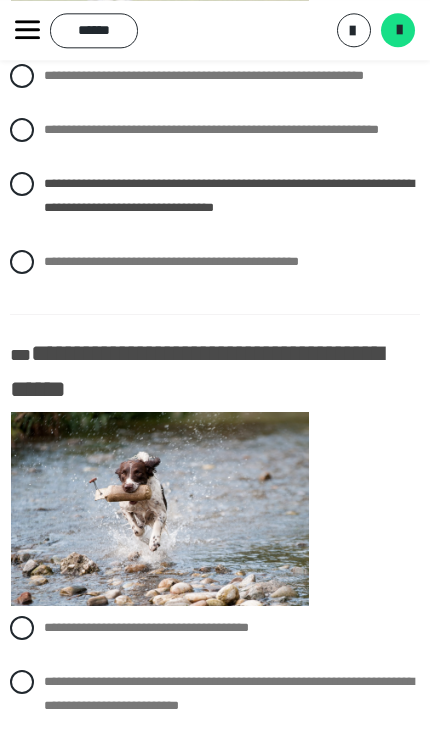 scroll, scrollTop: 1210, scrollLeft: 0, axis: vertical 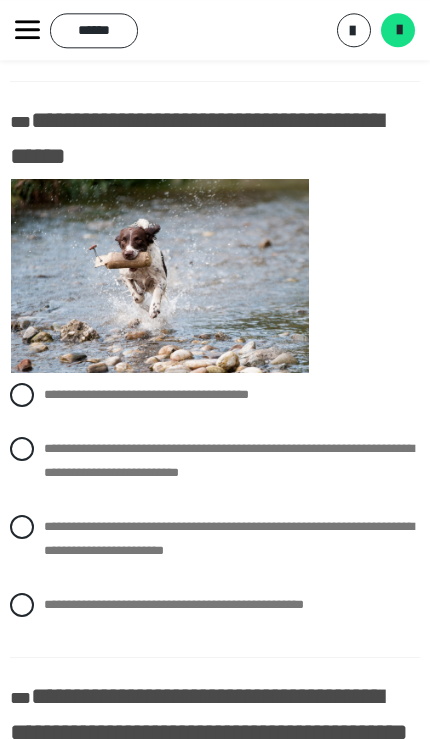 click at bounding box center [22, 527] 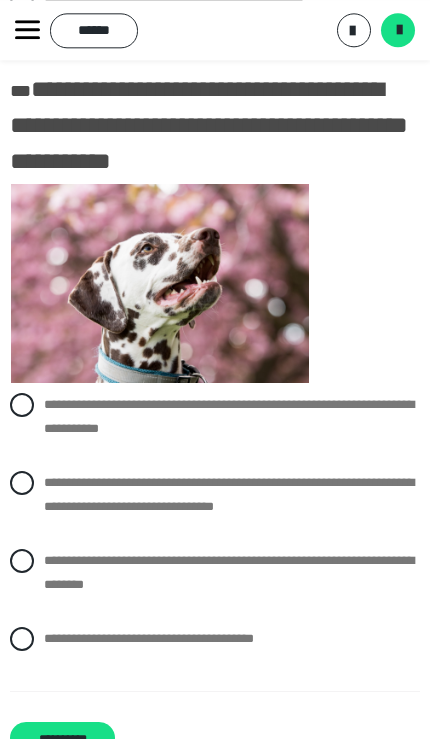 click on "**********" at bounding box center (215, 639) 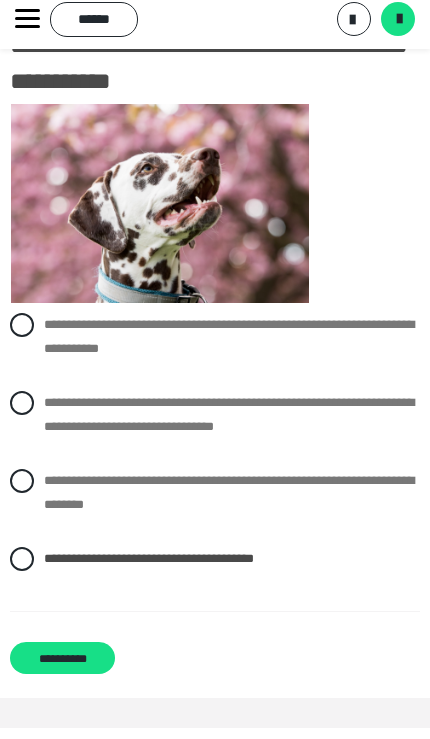 scroll, scrollTop: 1941, scrollLeft: 0, axis: vertical 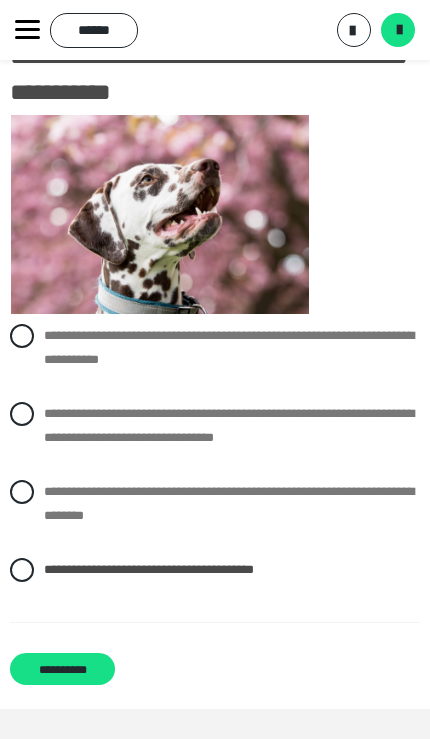 click on "**********" at bounding box center (62, 669) 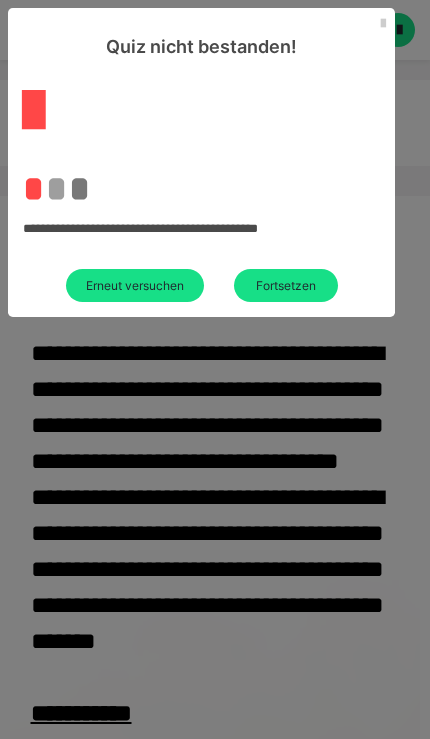 click on "Erneut versuchen" at bounding box center [135, 285] 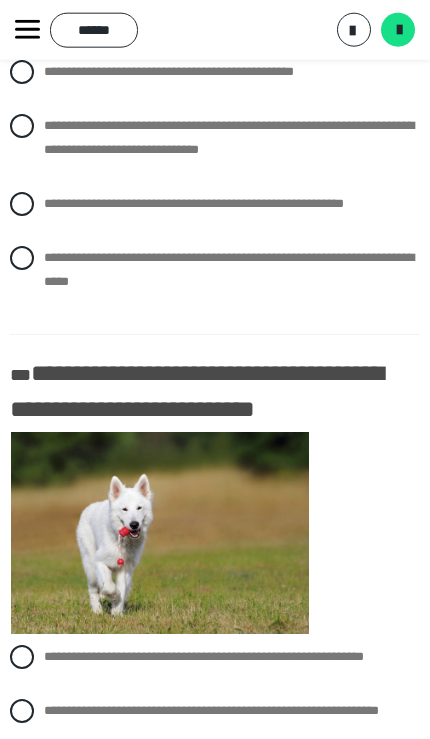 scroll, scrollTop: 541, scrollLeft: 0, axis: vertical 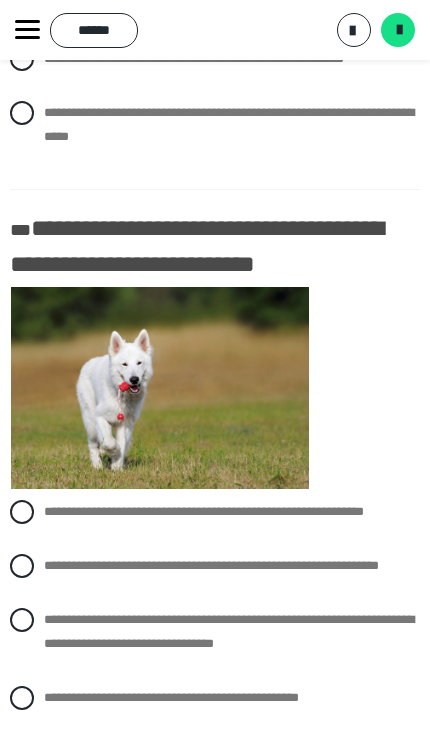 click at bounding box center [22, 620] 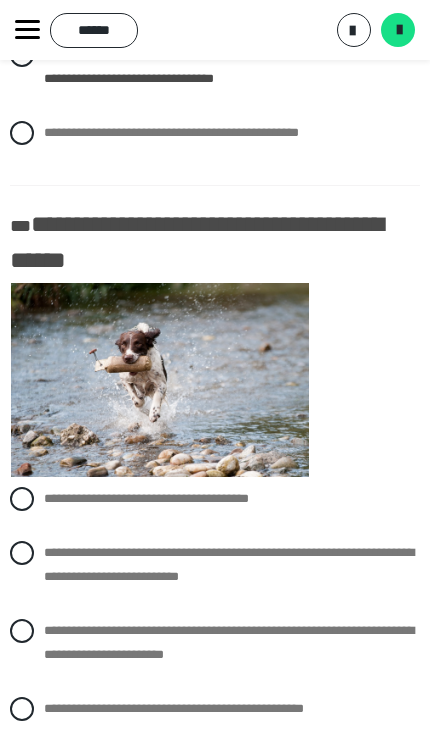 scroll, scrollTop: 1156, scrollLeft: 0, axis: vertical 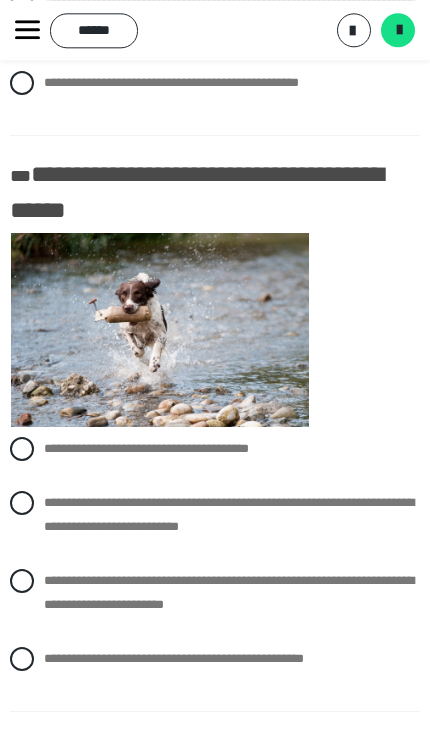 click at bounding box center [22, 581] 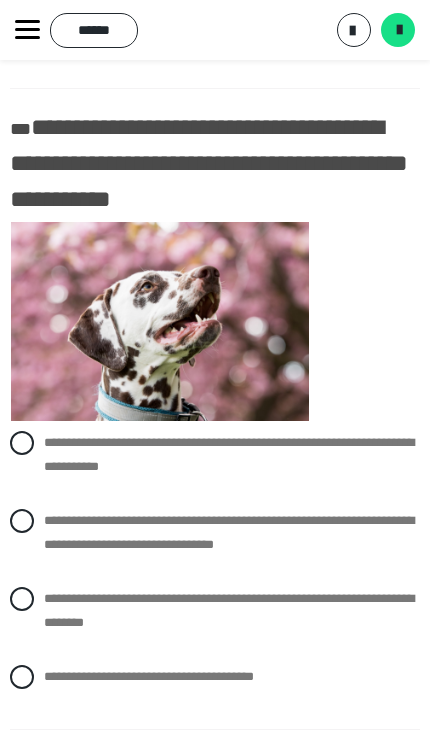 scroll, scrollTop: 1796, scrollLeft: 0, axis: vertical 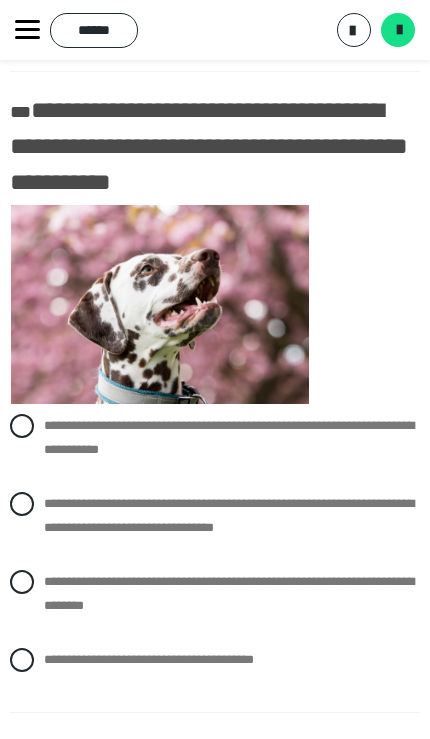 click at bounding box center (22, 504) 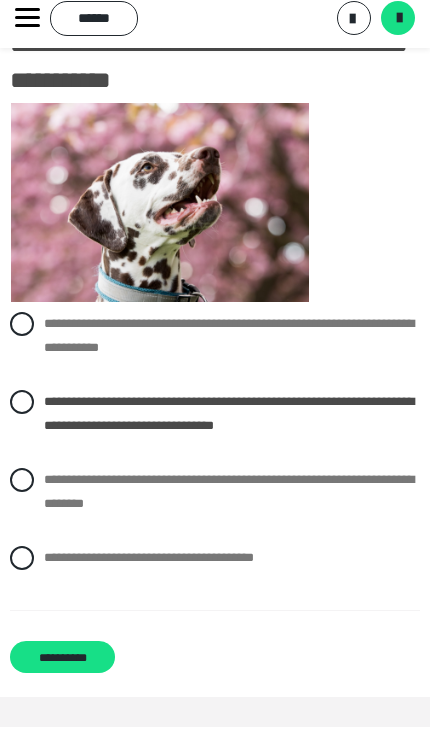 scroll, scrollTop: 1954, scrollLeft: 0, axis: vertical 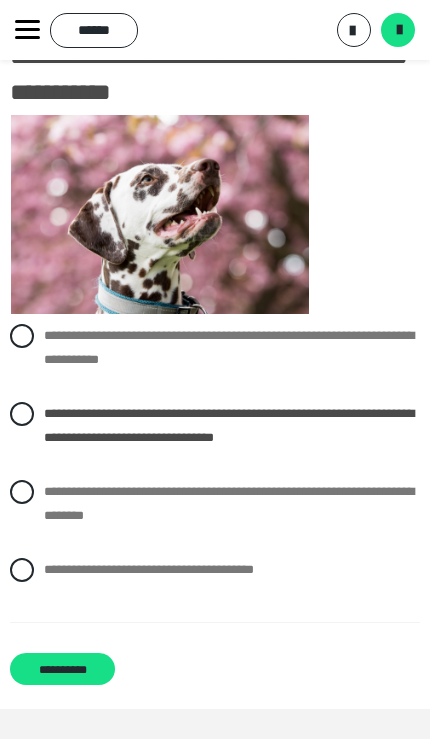 click on "**********" at bounding box center [62, 669] 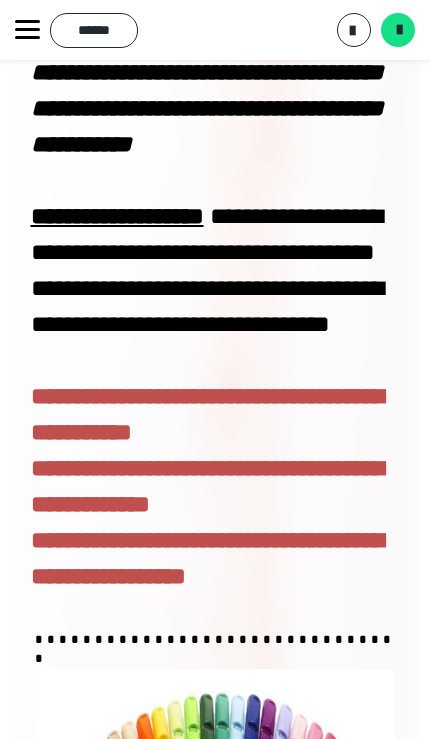 scroll, scrollTop: 142, scrollLeft: 0, axis: vertical 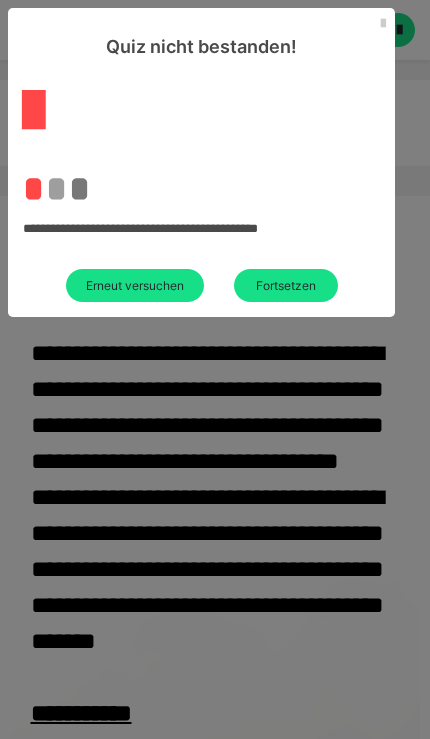 click on "Erneut versuchen" at bounding box center (135, 285) 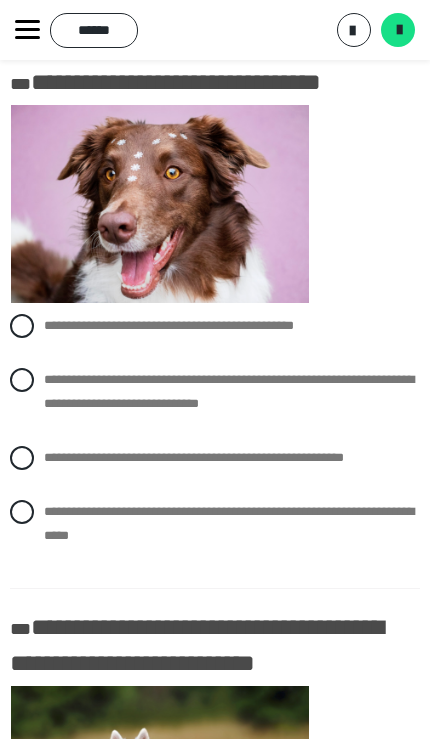 click on "**********" at bounding box center (229, 391) 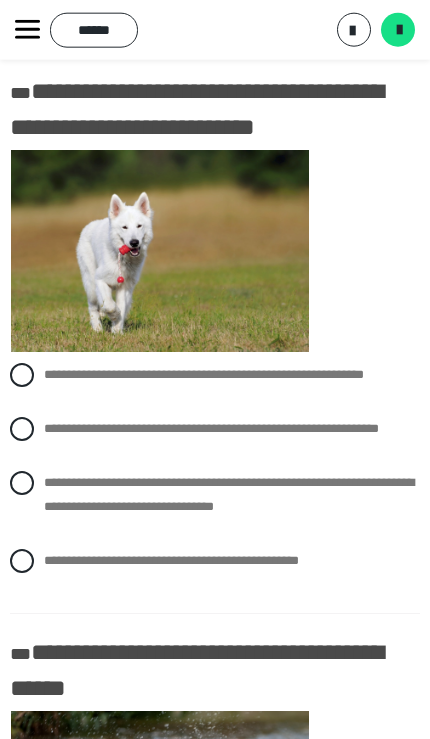 scroll, scrollTop: 679, scrollLeft: 0, axis: vertical 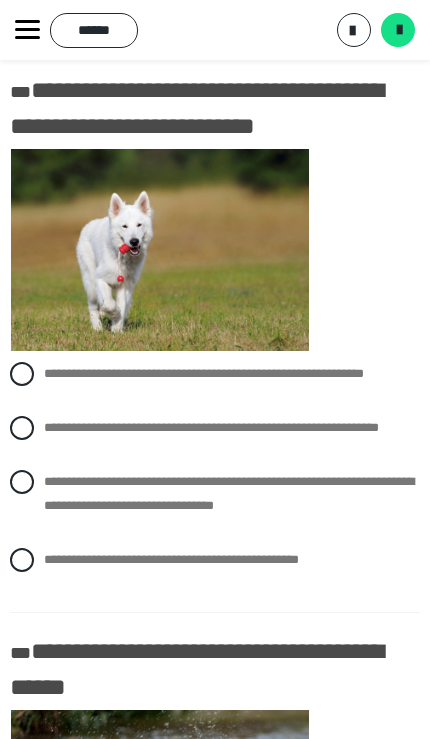 click at bounding box center (22, 482) 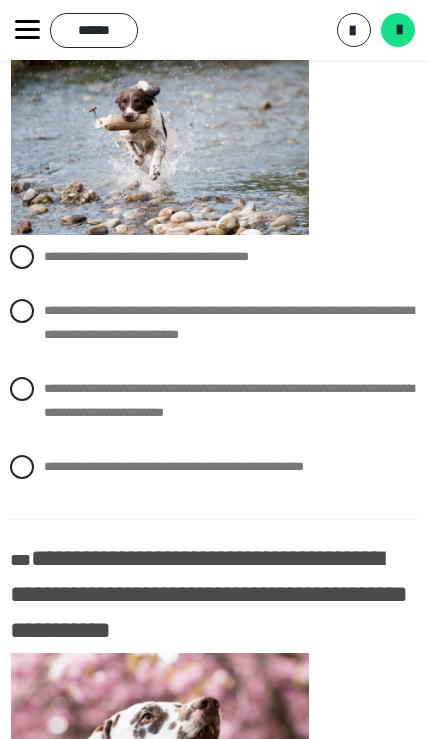 scroll, scrollTop: 1347, scrollLeft: 0, axis: vertical 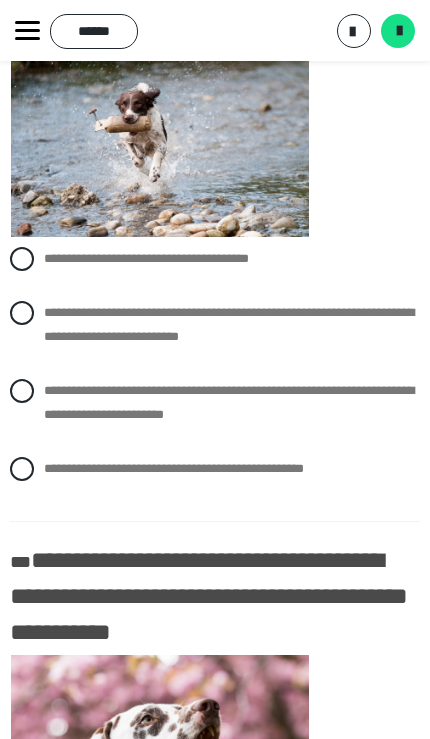 click at bounding box center [22, 390] 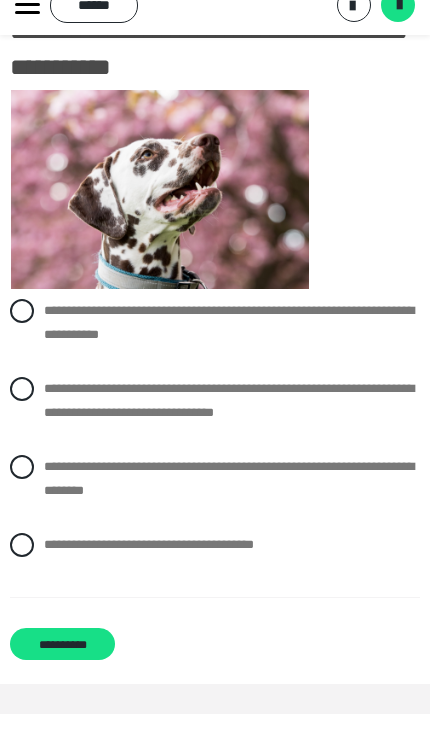 scroll, scrollTop: 1954, scrollLeft: 0, axis: vertical 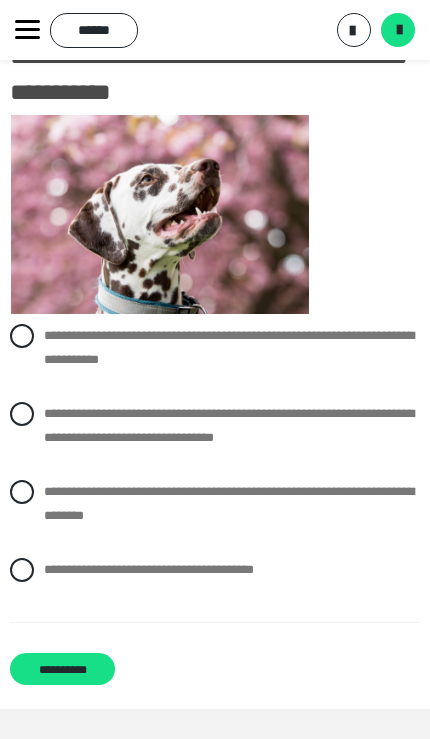 click at bounding box center [22, 414] 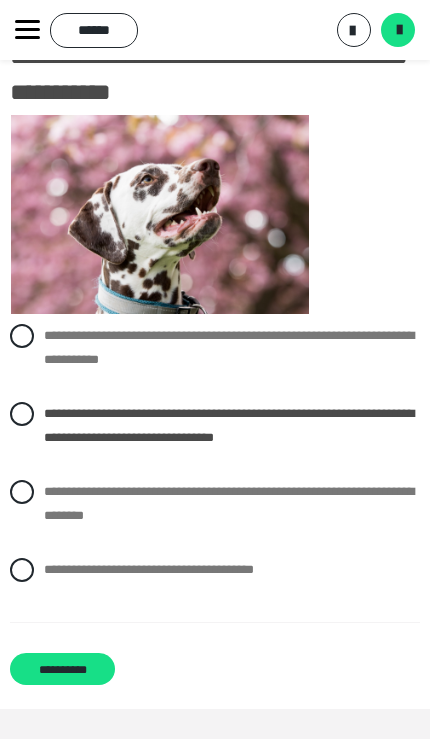 click on "**********" at bounding box center [62, 669] 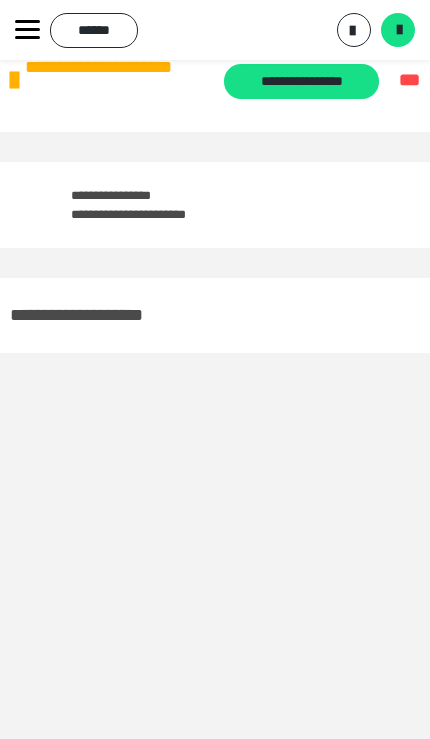 scroll, scrollTop: 142, scrollLeft: 0, axis: vertical 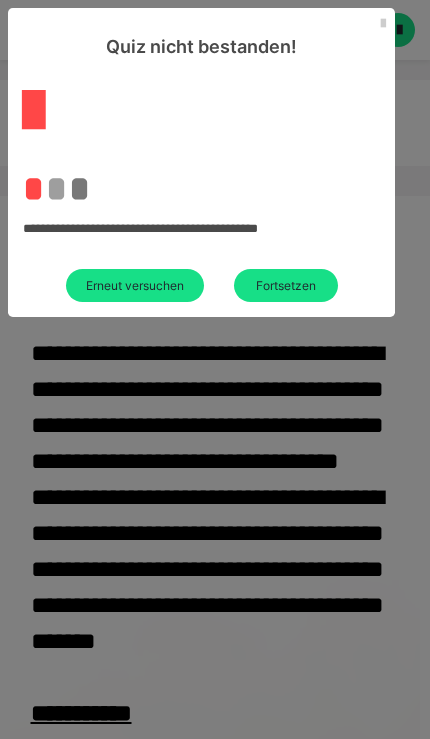 click on "Erneut versuchen" at bounding box center (135, 285) 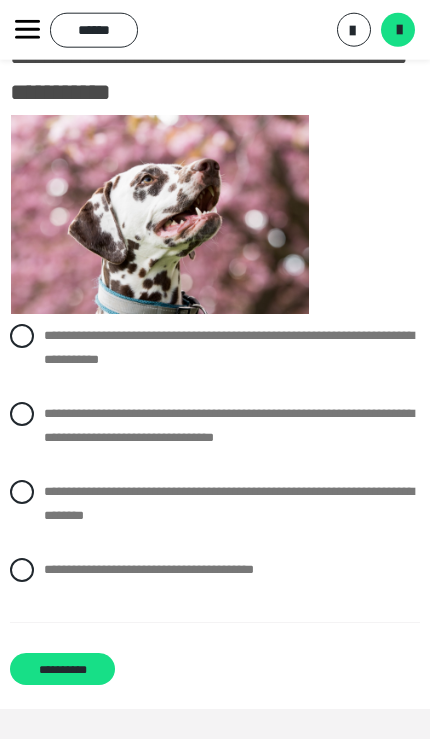 scroll, scrollTop: 1913, scrollLeft: 0, axis: vertical 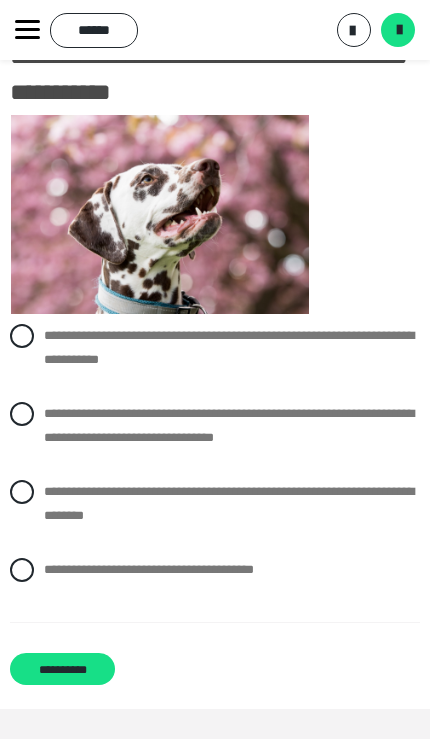 click at bounding box center [22, 570] 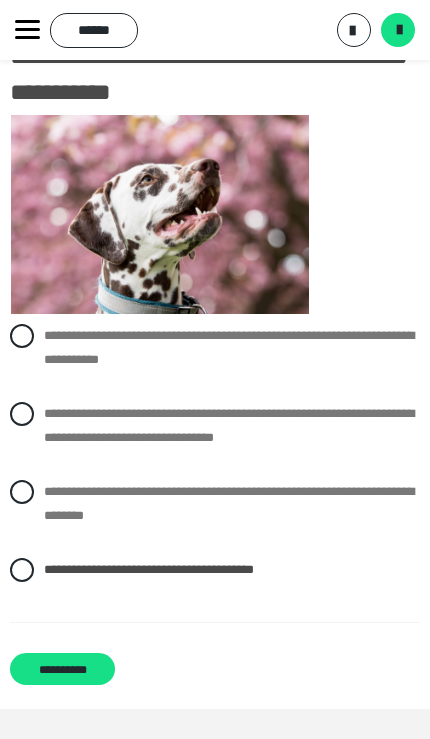 click on "**********" at bounding box center (215, 504) 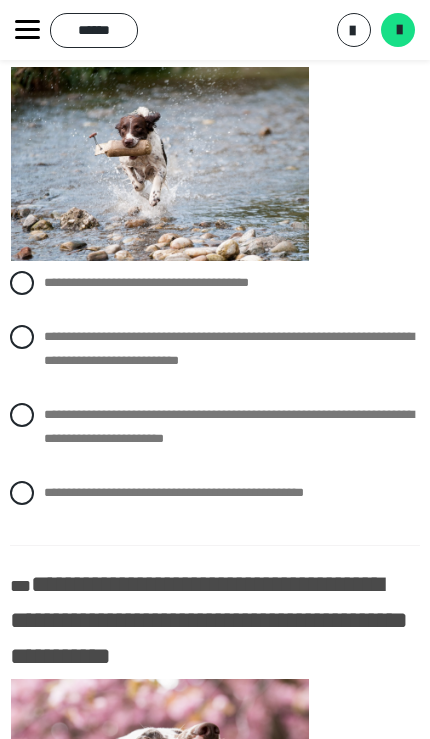 scroll, scrollTop: 1321, scrollLeft: 0, axis: vertical 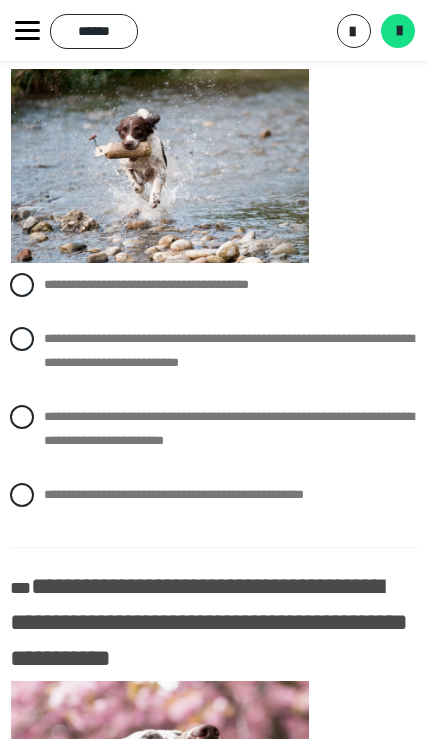 click at bounding box center [22, 416] 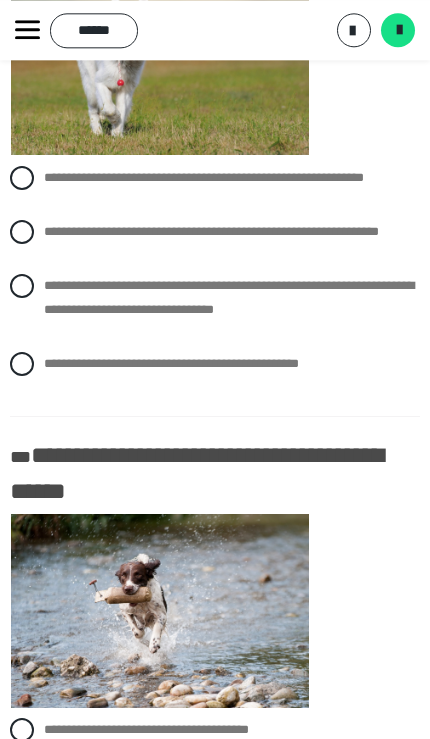 scroll, scrollTop: 859, scrollLeft: 0, axis: vertical 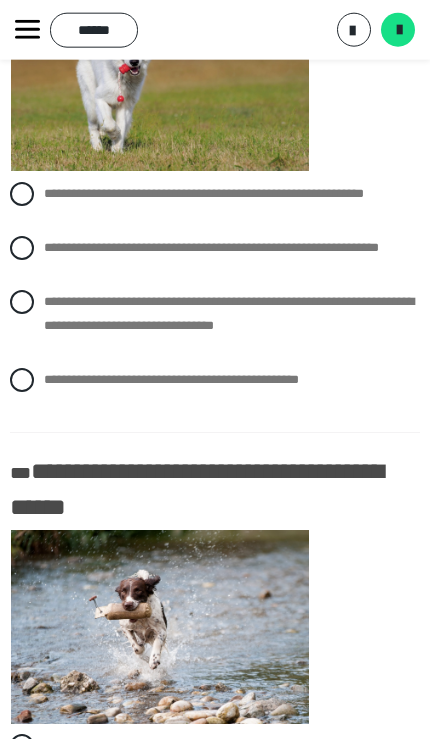 click at bounding box center (22, 302) 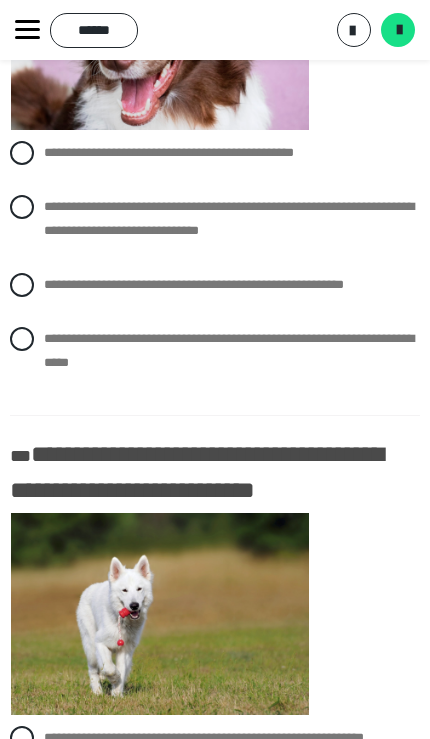 scroll, scrollTop: 314, scrollLeft: 0, axis: vertical 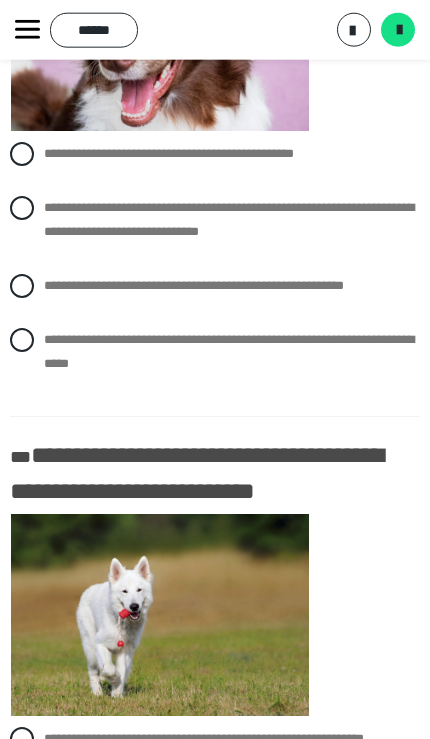click on "**********" at bounding box center [215, 220] 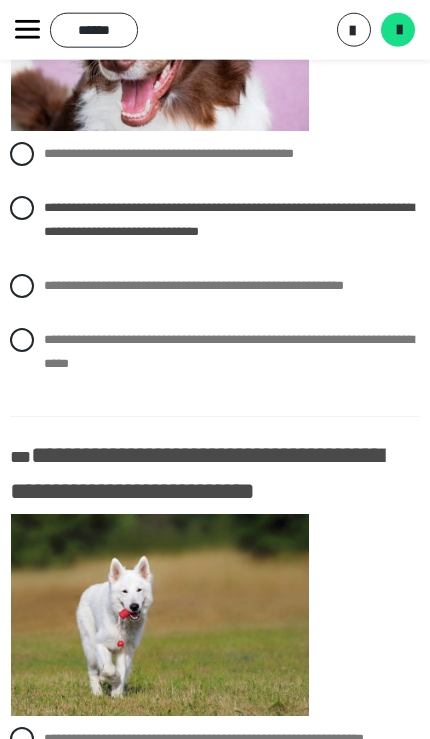 scroll, scrollTop: 315, scrollLeft: 0, axis: vertical 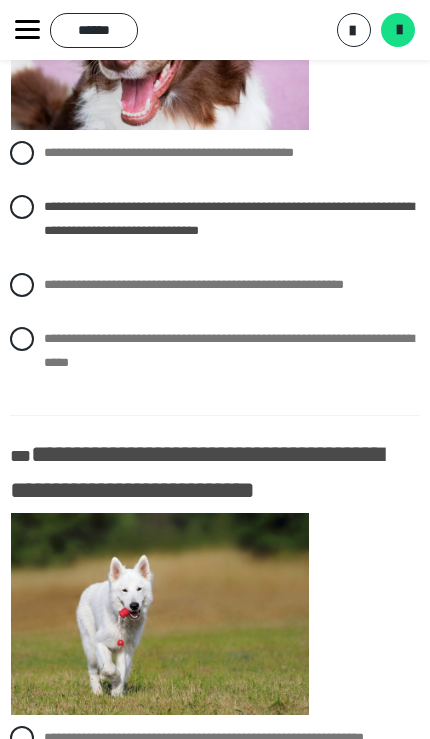 click on "*******" at bounding box center [398, 30] 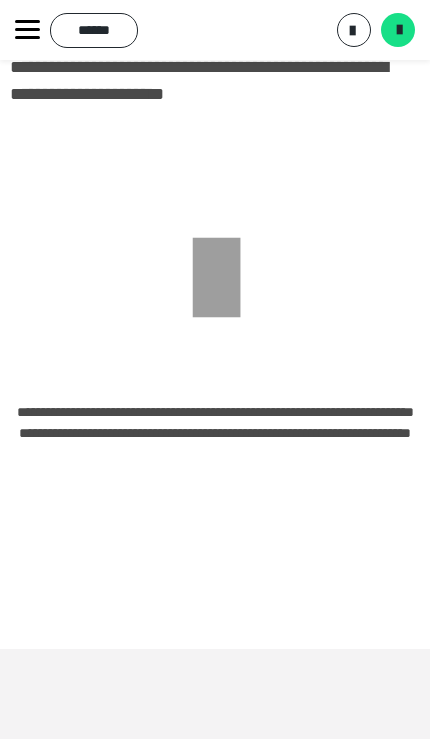 scroll, scrollTop: 0, scrollLeft: 0, axis: both 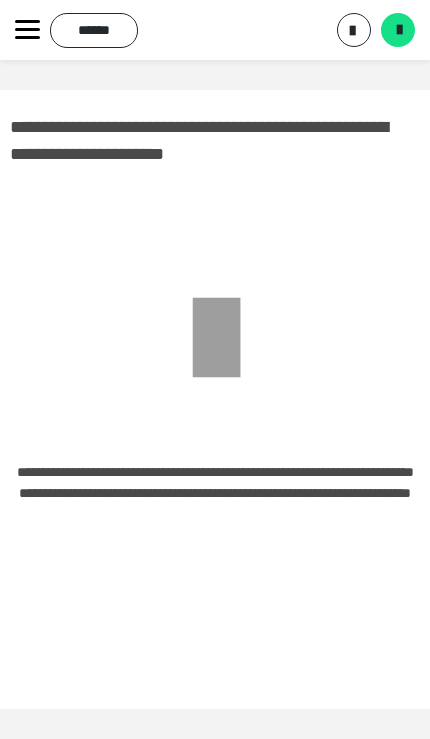 click at bounding box center [352, 31] 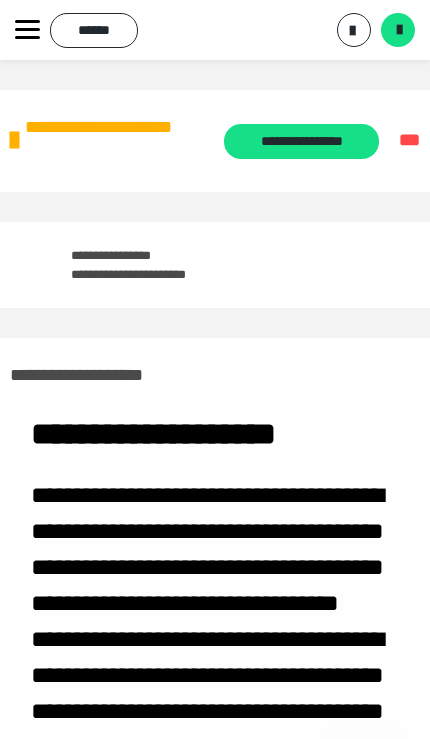 click on "**********" at bounding box center (301, 141) 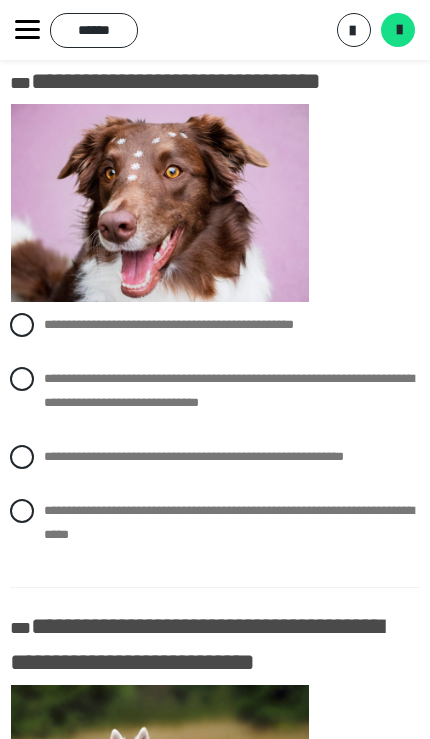 scroll, scrollTop: 142, scrollLeft: 0, axis: vertical 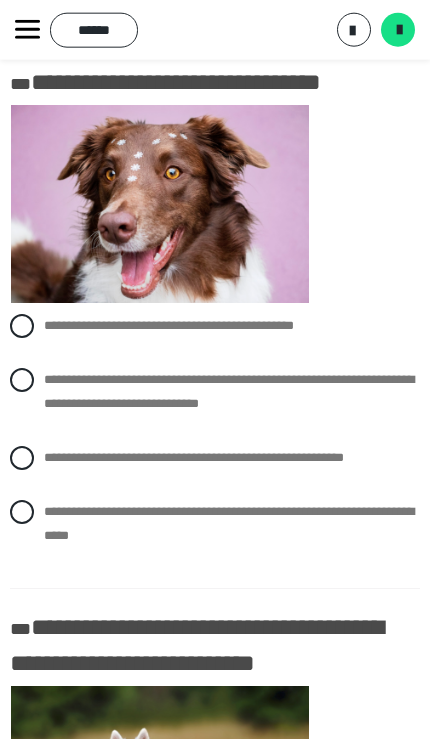 click on "******" at bounding box center [94, 30] 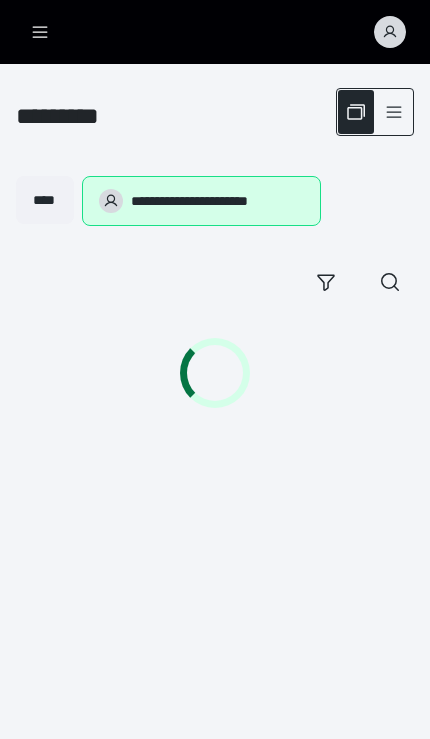 scroll, scrollTop: 0, scrollLeft: 0, axis: both 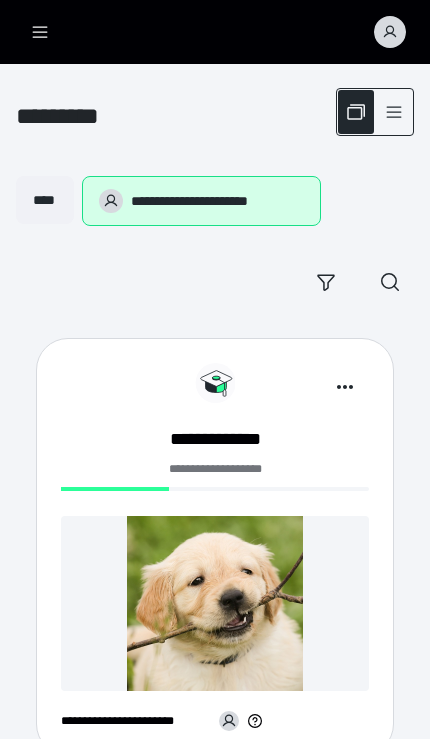 click at bounding box center (215, 603) 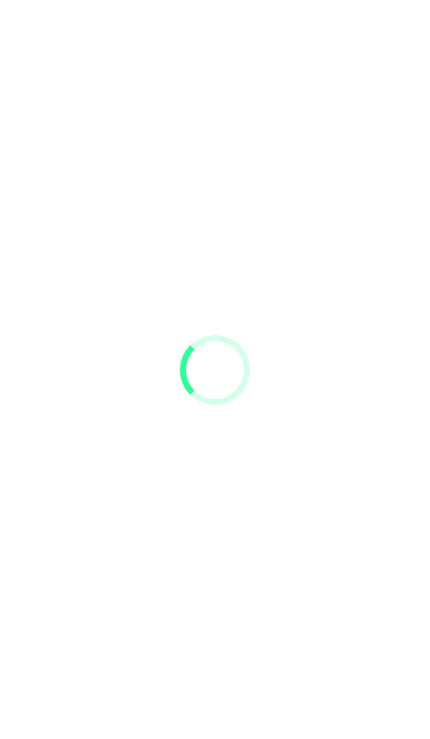 scroll, scrollTop: 0, scrollLeft: 0, axis: both 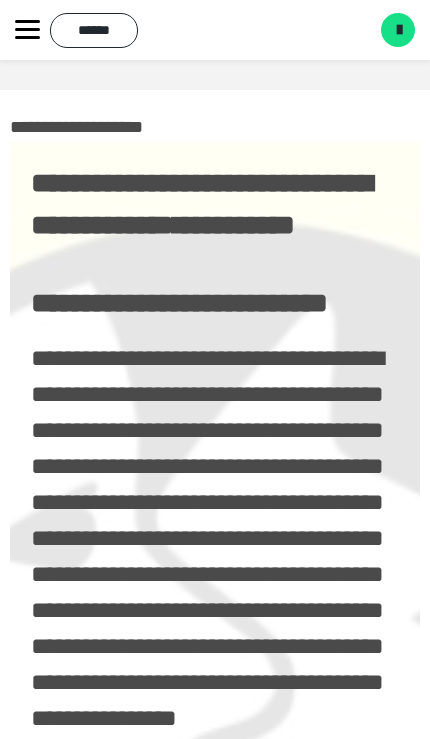 click on "*******" at bounding box center [398, 30] 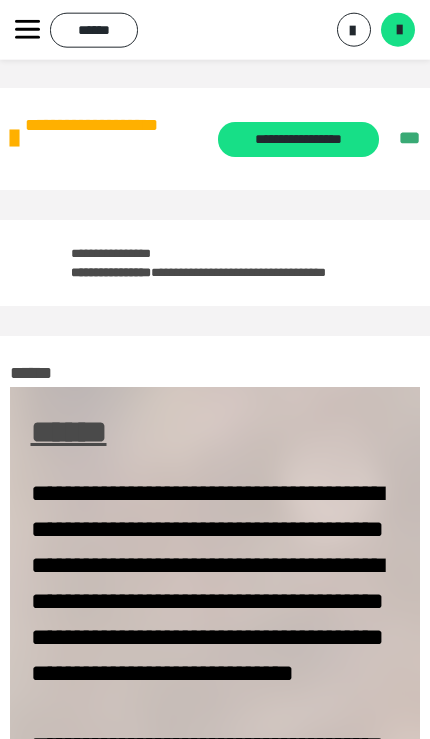 scroll, scrollTop: 3, scrollLeft: 0, axis: vertical 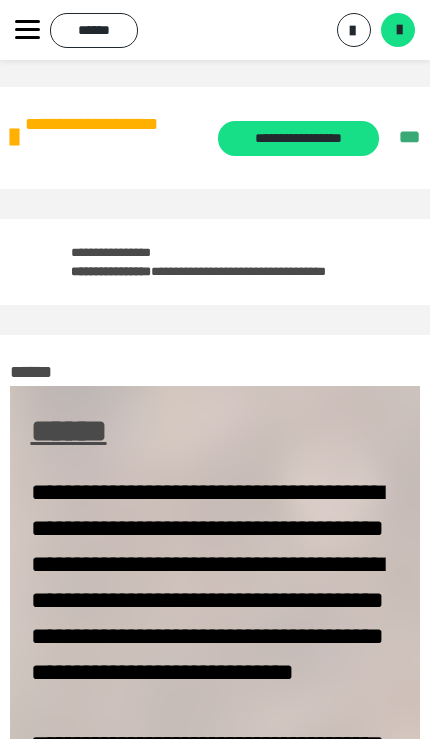 click at bounding box center (399, 30) 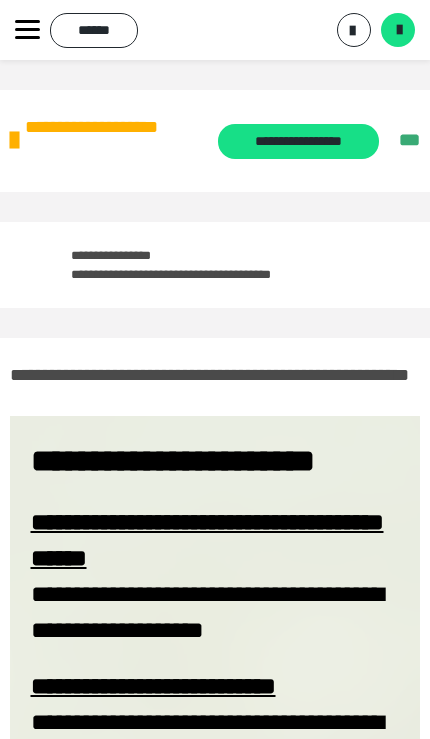 click on "*******" at bounding box center (398, 30) 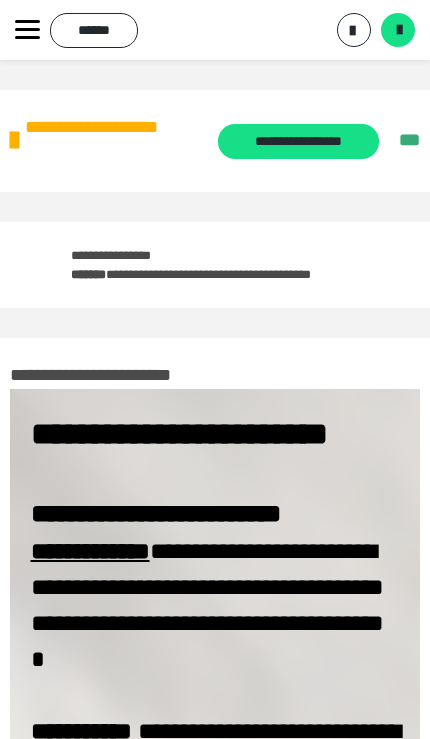 click on "*******" at bounding box center [398, 30] 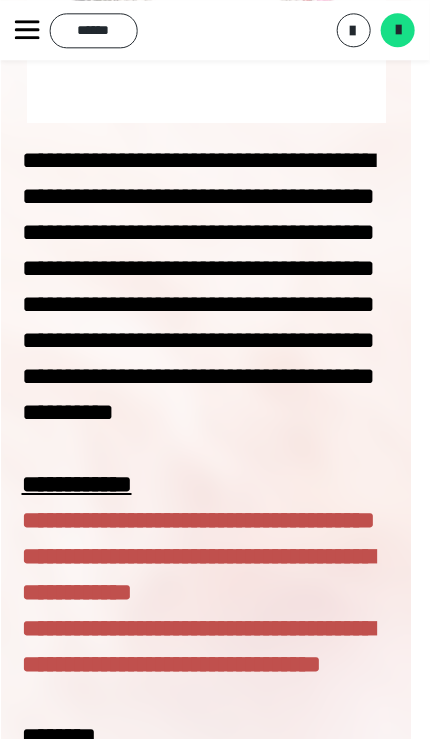 scroll, scrollTop: 2844, scrollLeft: 9, axis: both 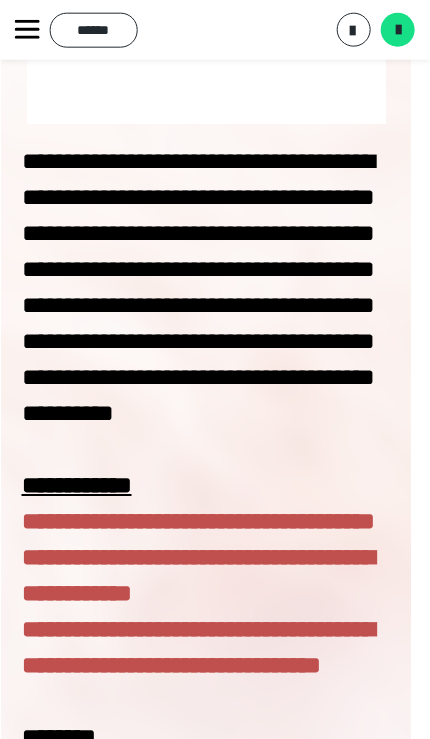 click on "*******" at bounding box center (398, 30) 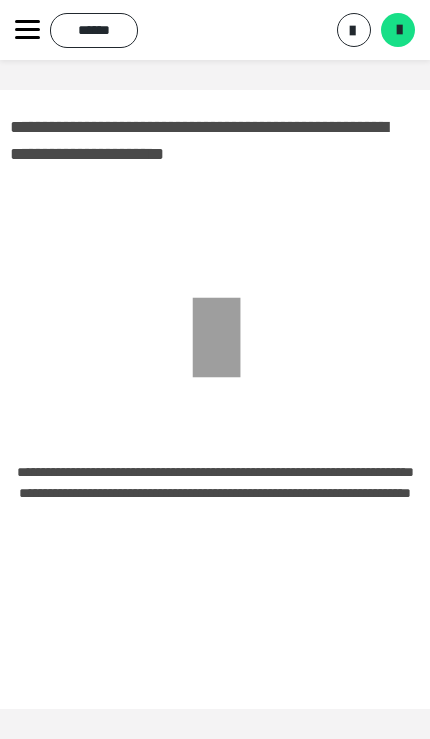 click at bounding box center (352, 31) 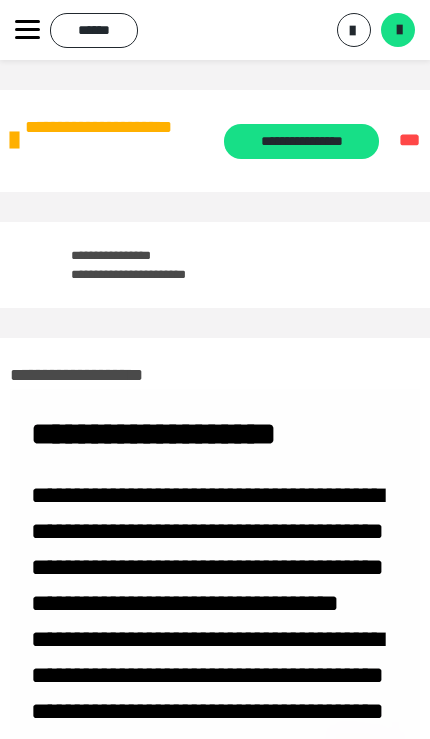 click on "**********" at bounding box center [301, 141] 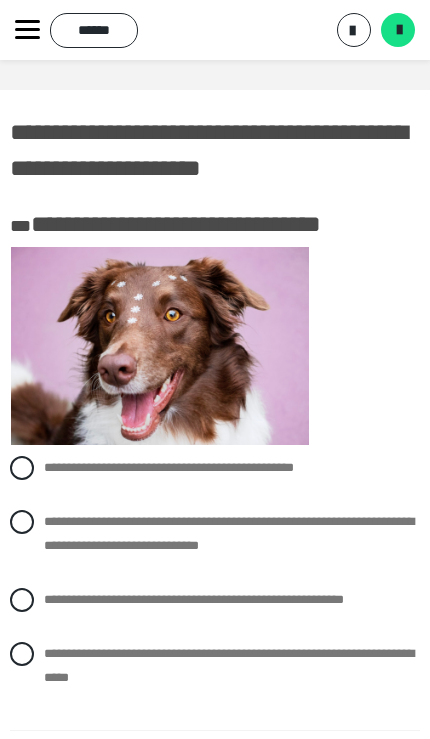 click on "**********" at bounding box center [229, 533] 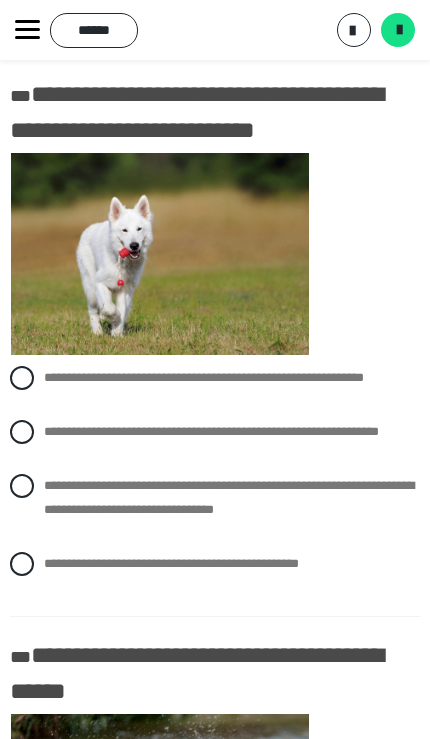 scroll, scrollTop: 674, scrollLeft: 0, axis: vertical 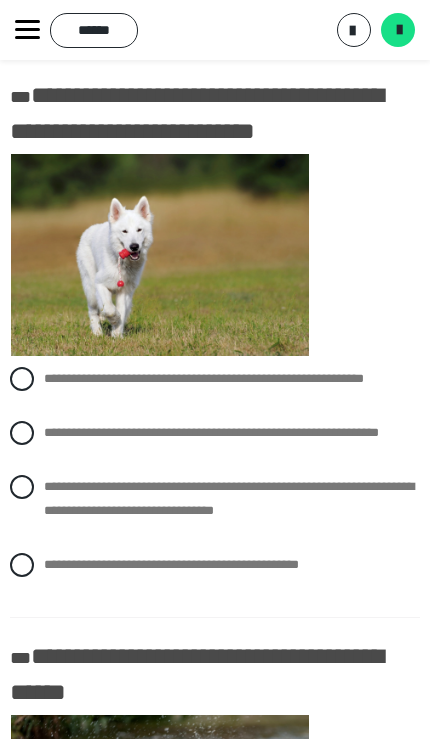 click on "**********" at bounding box center [215, 499] 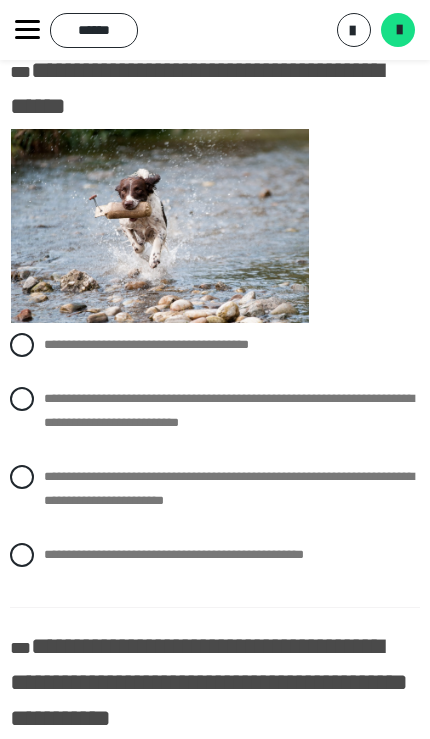scroll, scrollTop: 1256, scrollLeft: 0, axis: vertical 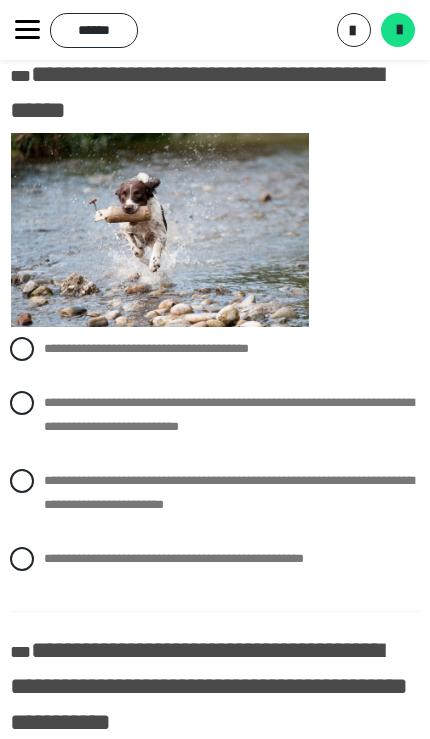 click on "**********" at bounding box center (229, 492) 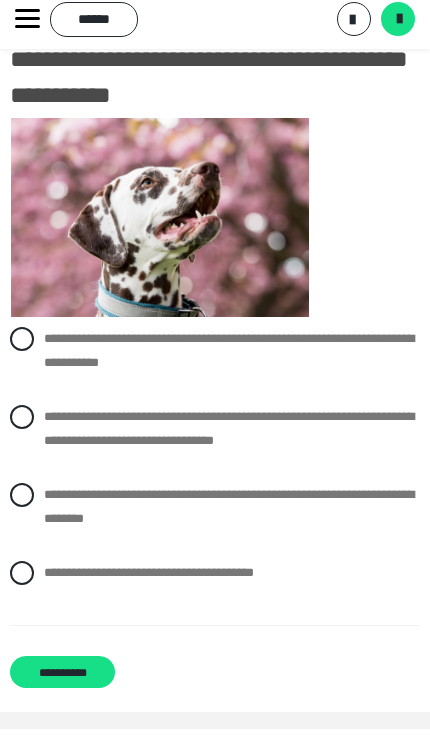 scroll, scrollTop: 1872, scrollLeft: 0, axis: vertical 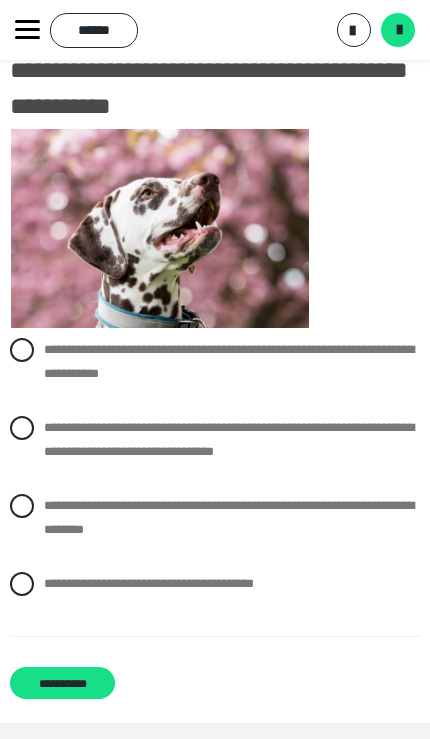 click on "**********" at bounding box center (215, 362) 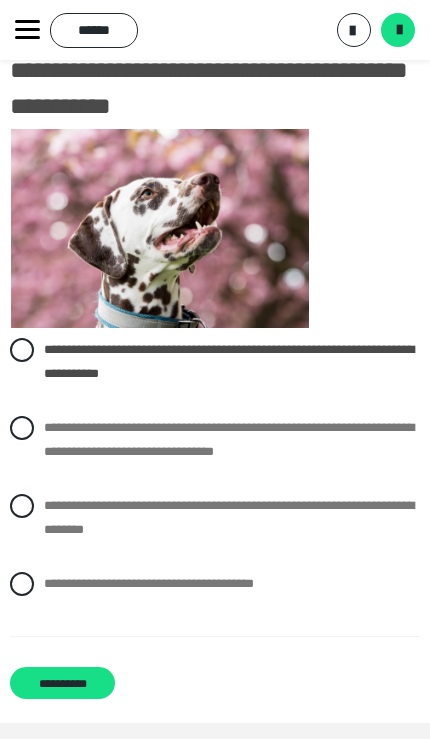 click on "**********" at bounding box center (62, 683) 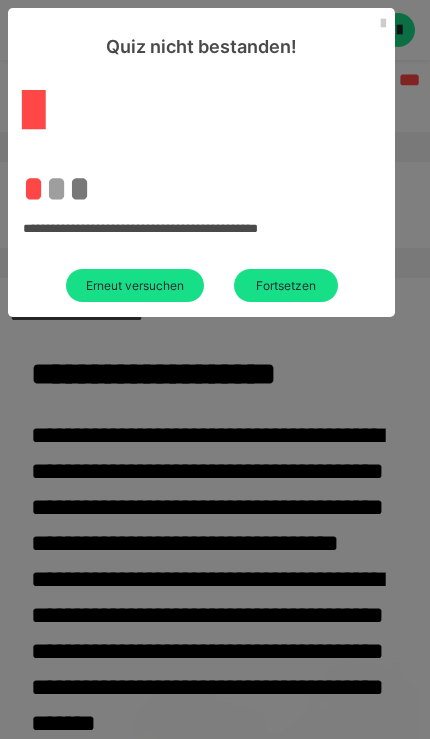 click on "Erneut versuchen" at bounding box center [135, 285] 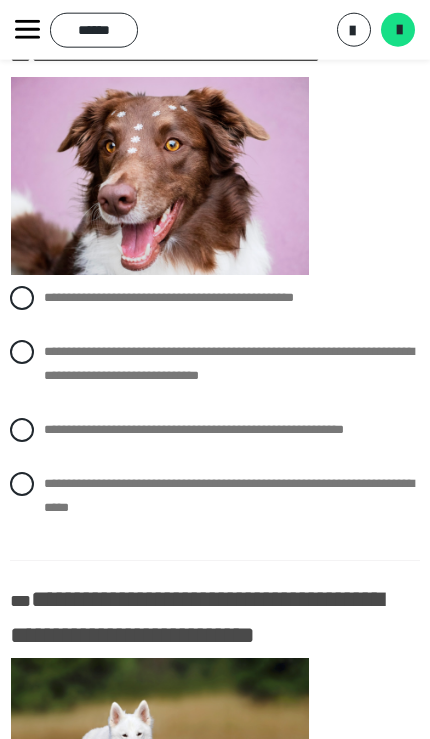 click at bounding box center (22, 352) 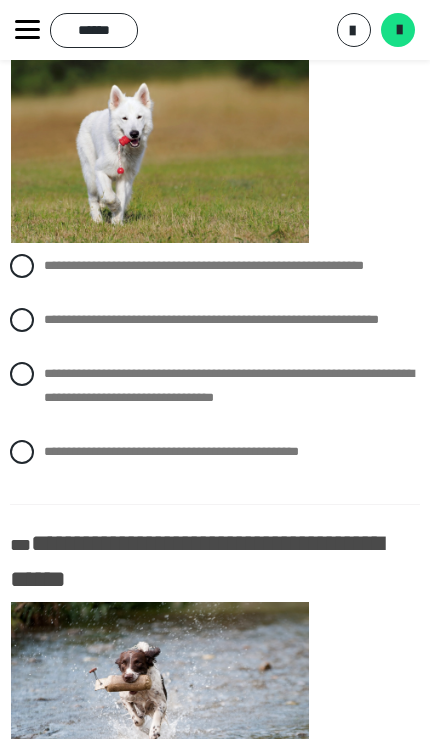 scroll, scrollTop: 801, scrollLeft: 0, axis: vertical 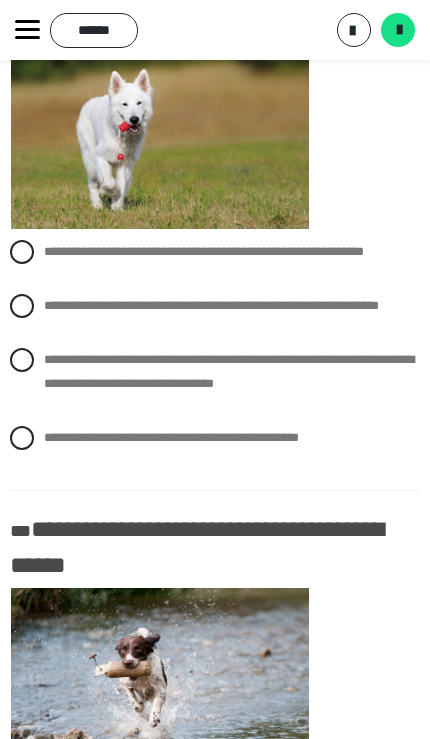 click on "**********" at bounding box center (215, 372) 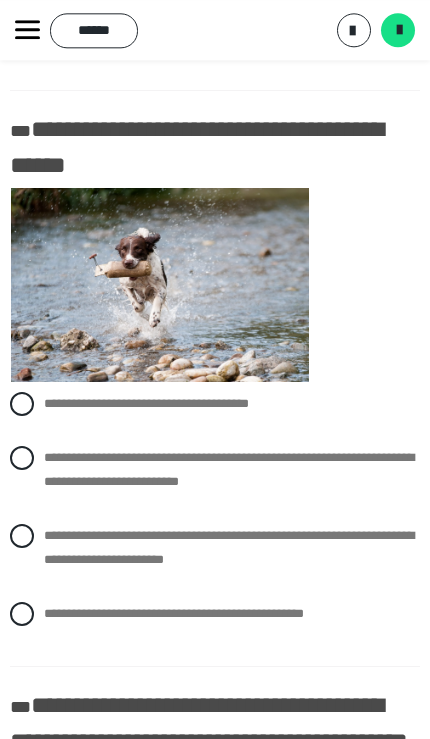 scroll, scrollTop: 1202, scrollLeft: 0, axis: vertical 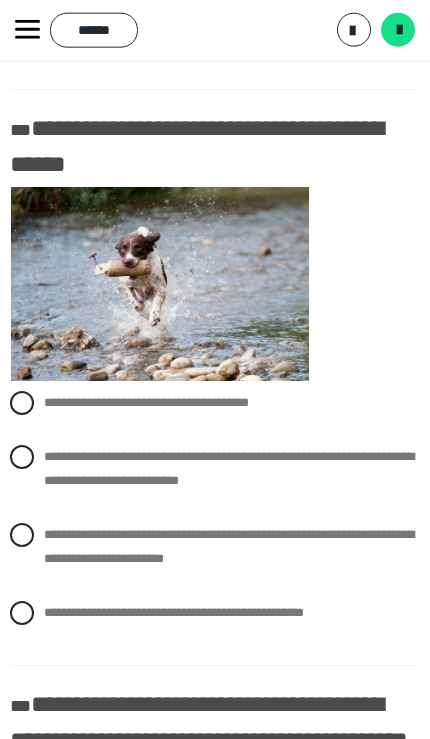 click at bounding box center (22, 535) 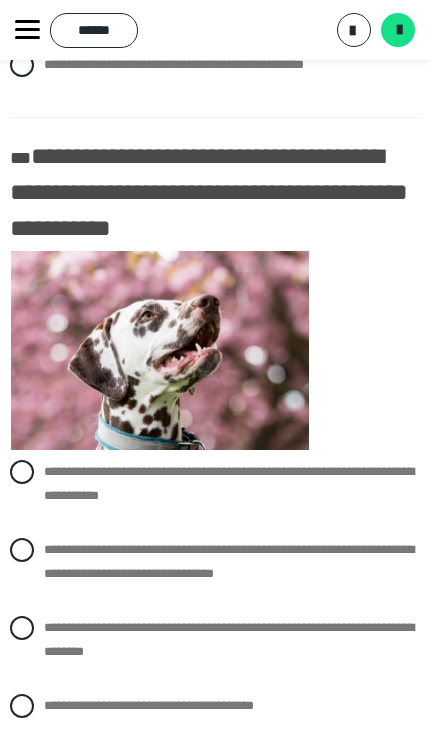 scroll, scrollTop: 1749, scrollLeft: 0, axis: vertical 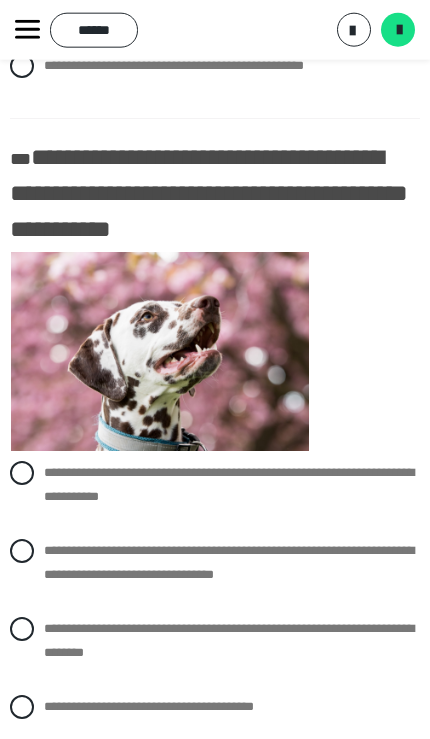 click at bounding box center (22, 707) 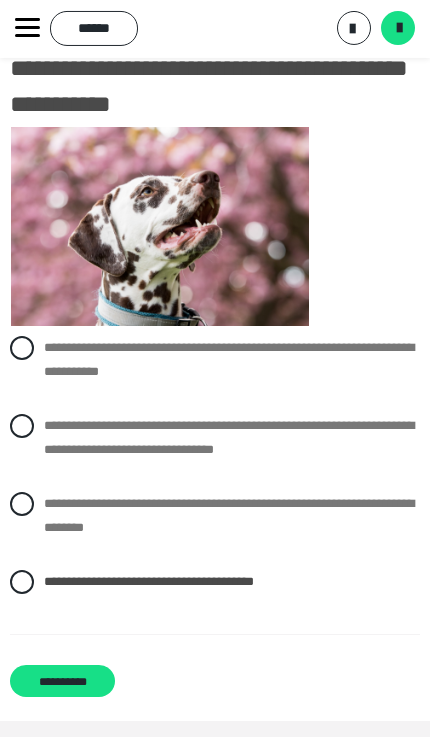 scroll, scrollTop: 1872, scrollLeft: 0, axis: vertical 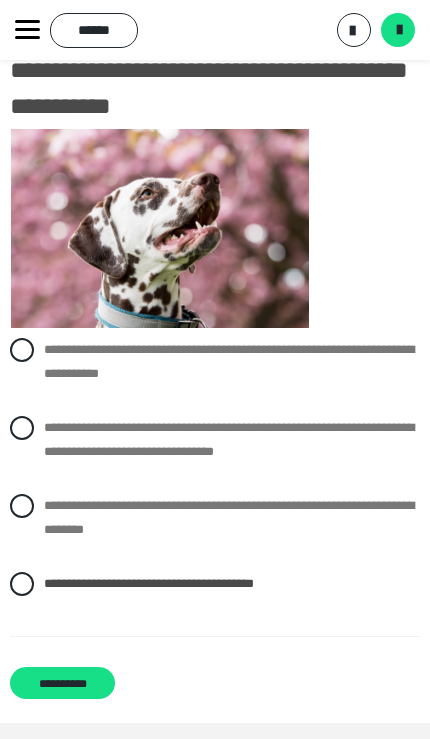 click on "**********" at bounding box center [62, 683] 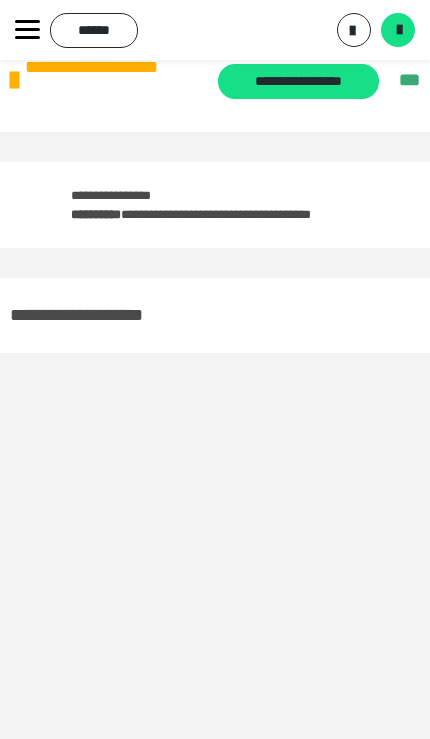 scroll, scrollTop: 60, scrollLeft: 0, axis: vertical 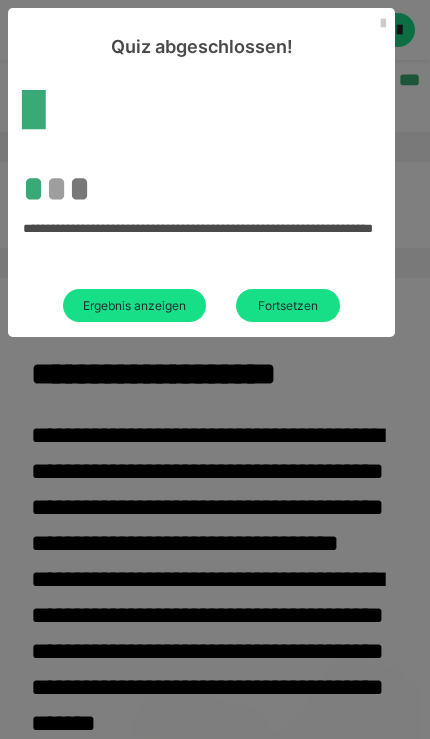 click on "Fortsetzen" at bounding box center [288, 305] 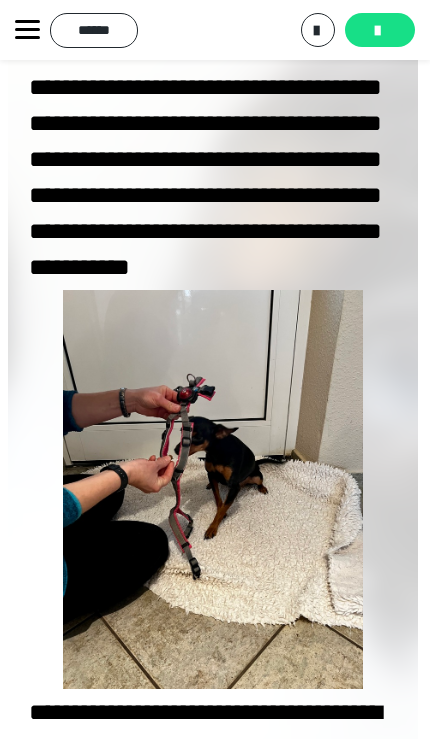 scroll, scrollTop: 732, scrollLeft: 2, axis: both 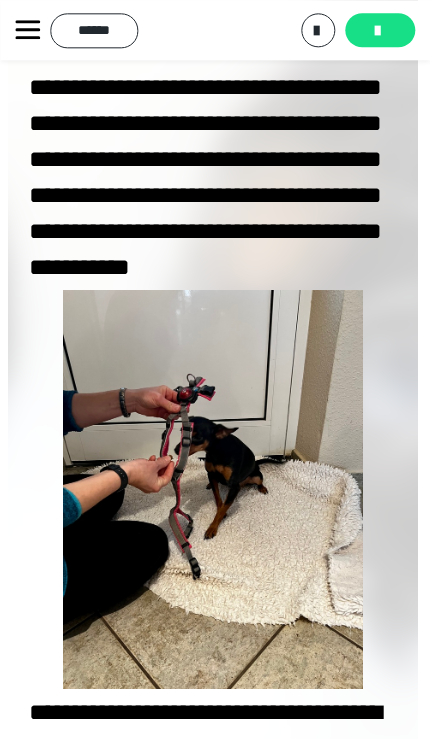 click on "**********" at bounding box center (213, 580) 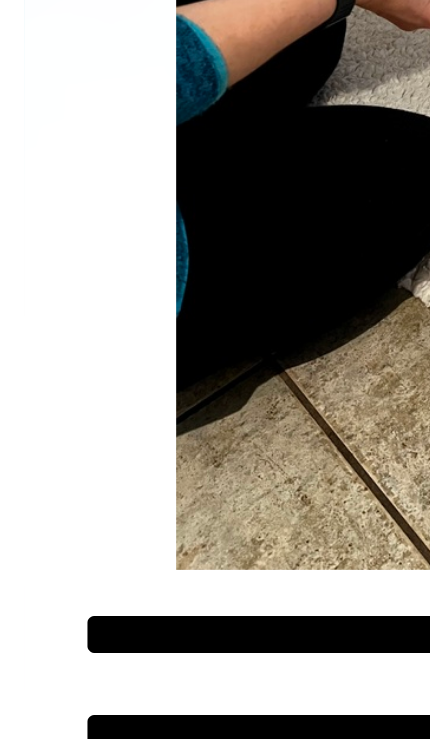 scroll, scrollTop: 953, scrollLeft: 0, axis: vertical 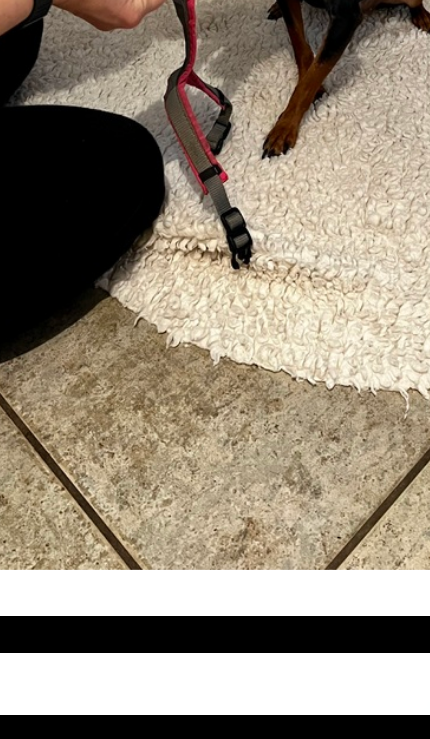 click at bounding box center [215, 269] 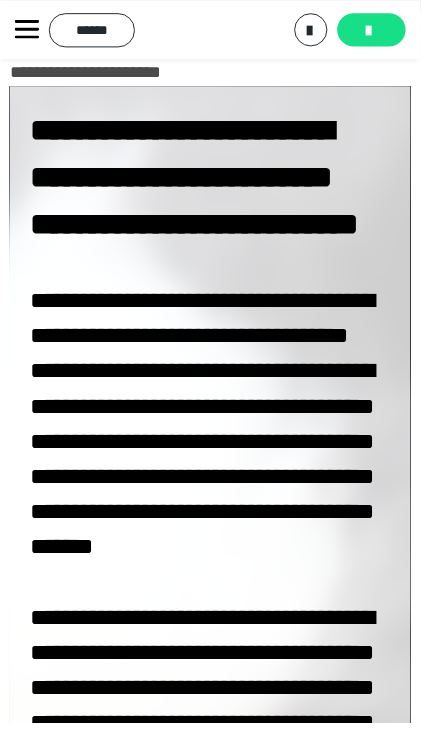 scroll, scrollTop: 0, scrollLeft: 0, axis: both 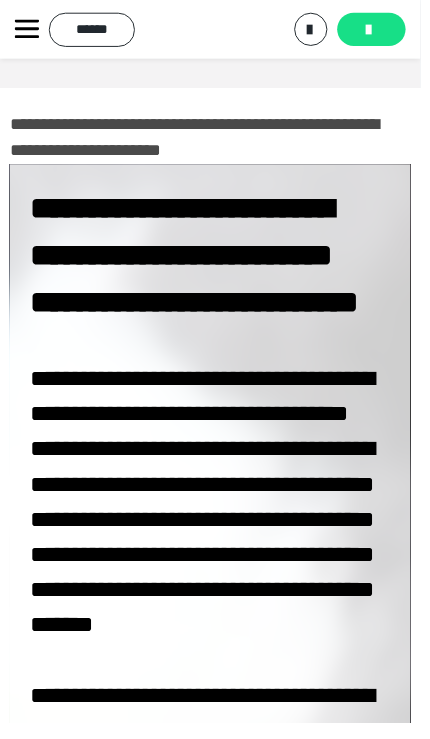 click at bounding box center [377, 31] 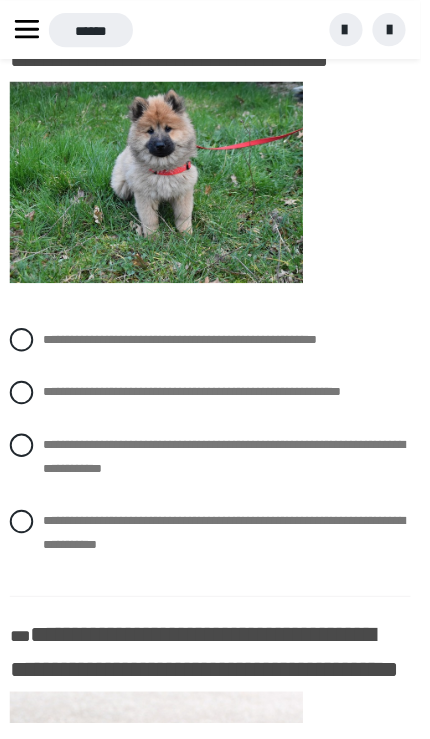 scroll, scrollTop: 254, scrollLeft: 0, axis: vertical 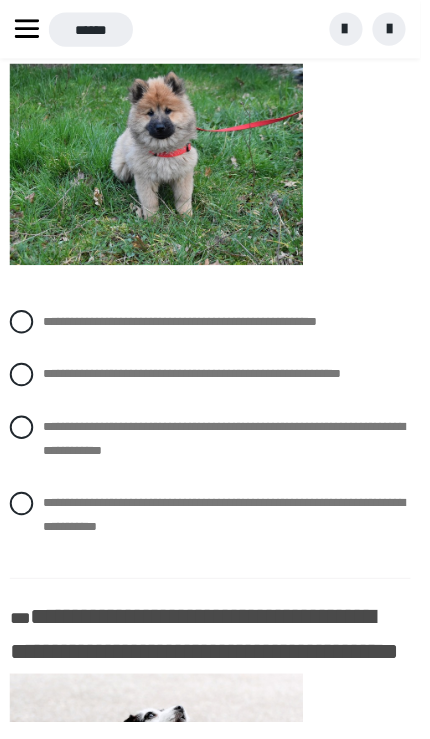click on "**********" at bounding box center (229, 448) 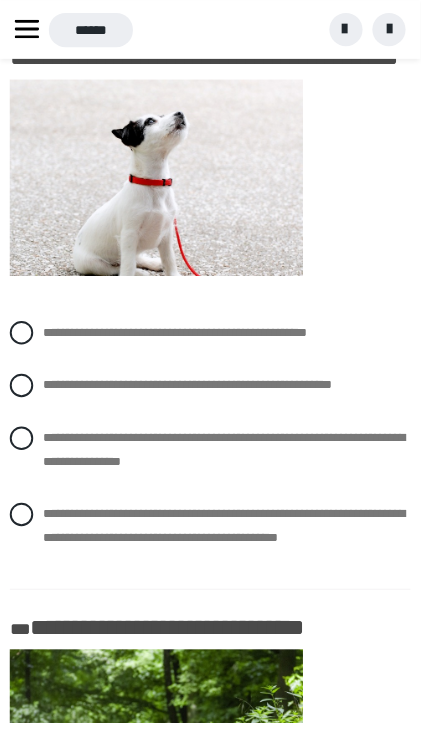 scroll, scrollTop: 861, scrollLeft: 0, axis: vertical 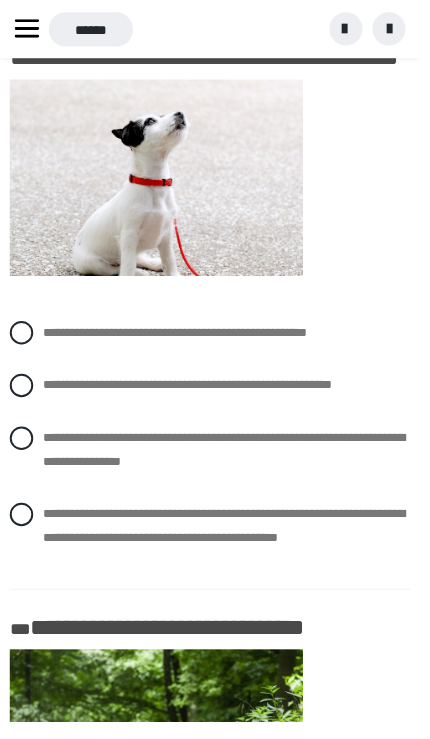 click on "**********" at bounding box center (229, 538) 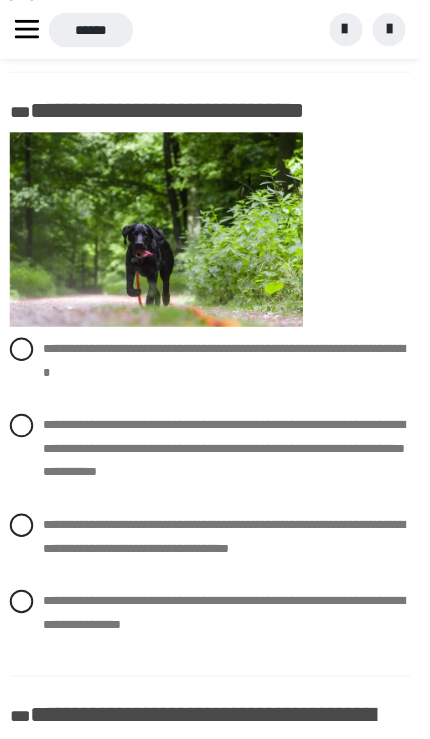 scroll, scrollTop: 1391, scrollLeft: 0, axis: vertical 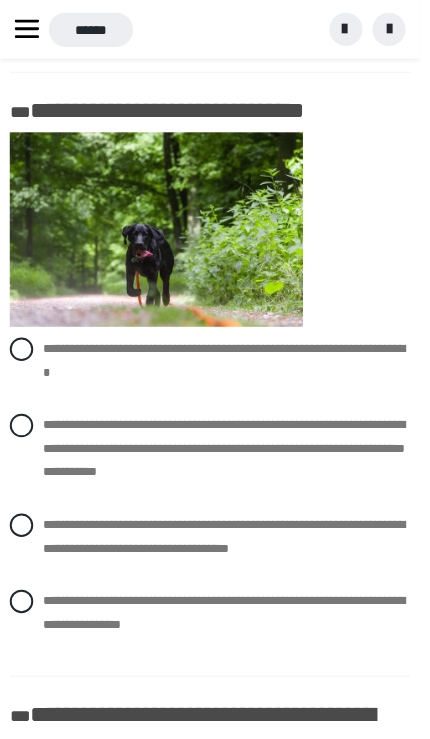 click on "**********" at bounding box center (215, 549) 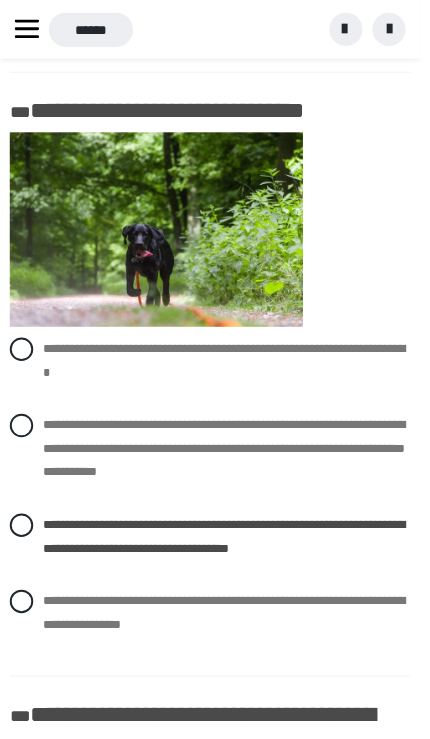 click on "**********" at bounding box center [229, 548] 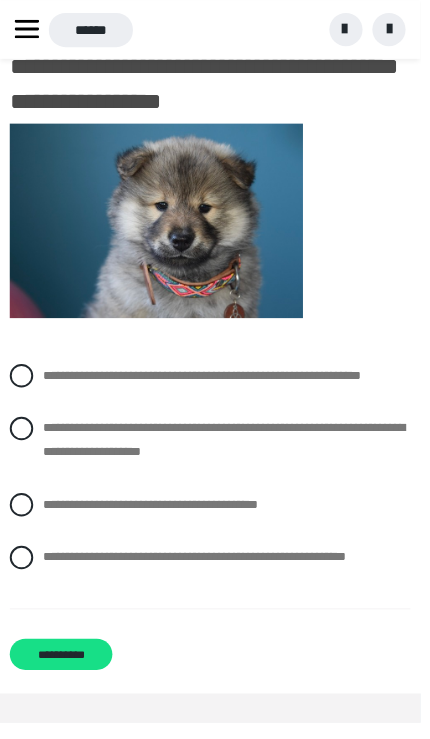 scroll, scrollTop: 2097, scrollLeft: 0, axis: vertical 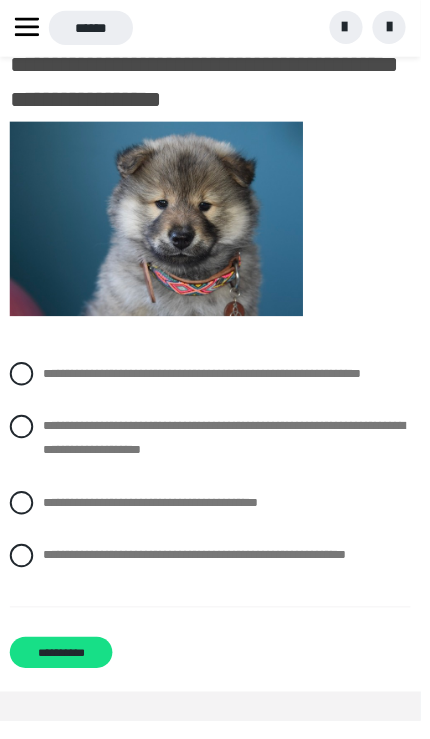 click at bounding box center (22, 438) 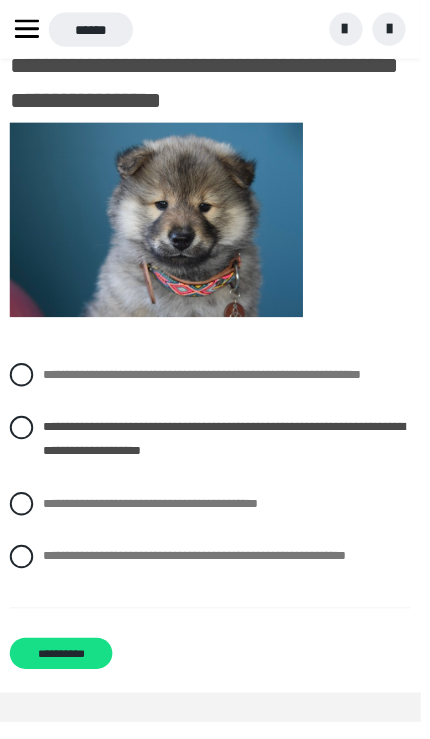 scroll, scrollTop: 2140, scrollLeft: 0, axis: vertical 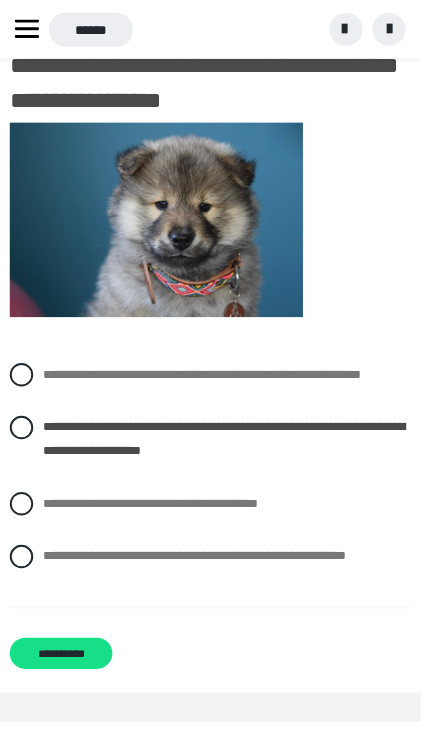 click on "**********" at bounding box center [62, 669] 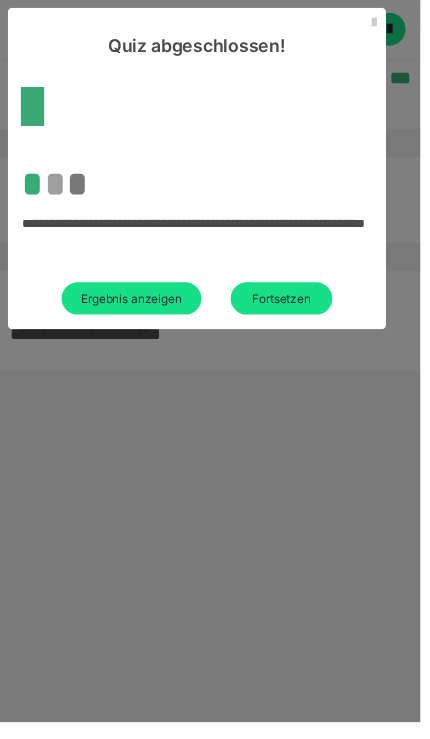 scroll, scrollTop: 40, scrollLeft: 0, axis: vertical 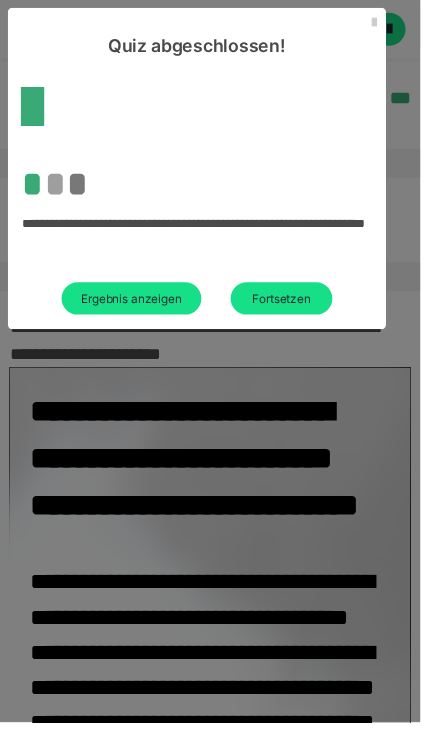 click on "Fortsetzen" at bounding box center (288, 305) 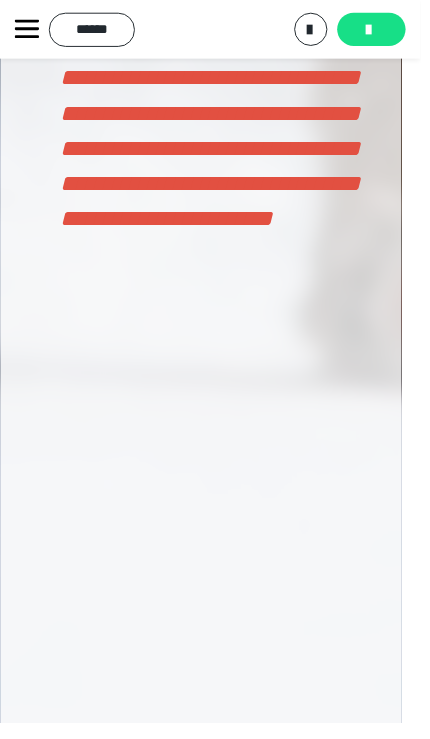 scroll, scrollTop: 3987, scrollLeft: 9, axis: both 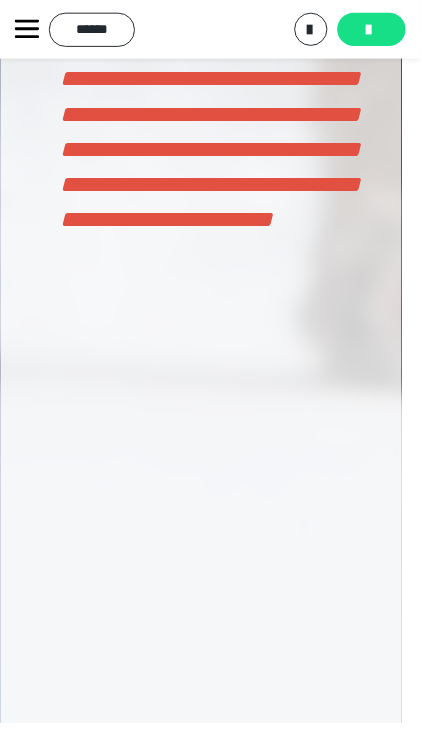 click at bounding box center [377, 31] 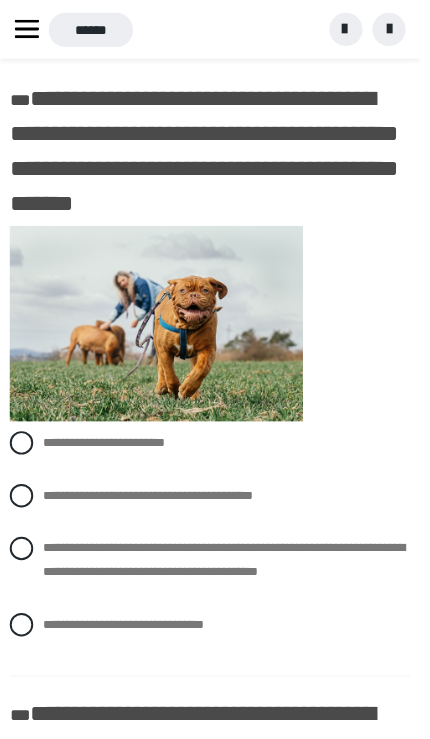 scroll, scrollTop: 124, scrollLeft: 0, axis: vertical 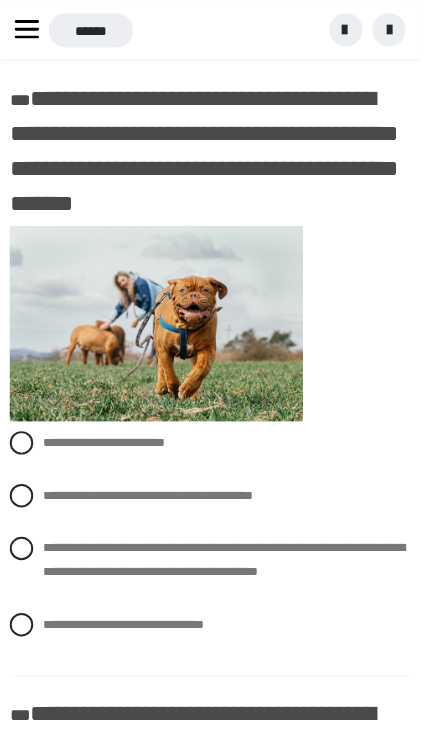 click on "**********" at bounding box center (215, 639) 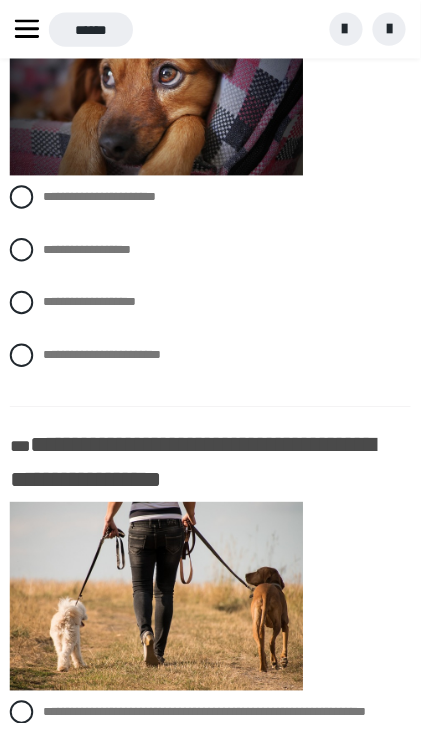 scroll, scrollTop: 902, scrollLeft: 0, axis: vertical 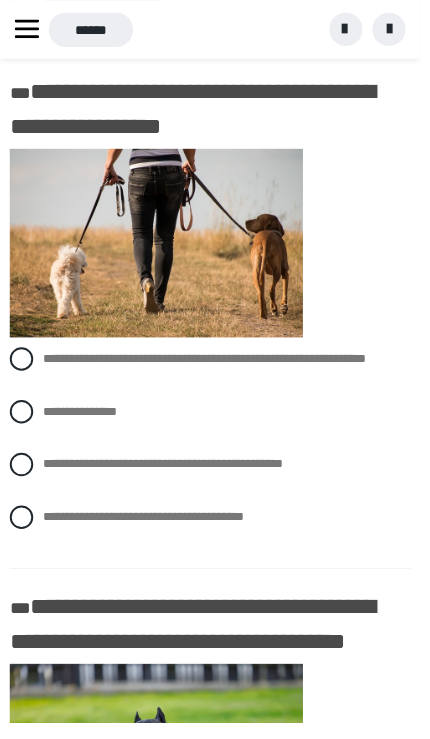 click on "**********" at bounding box center [166, 474] 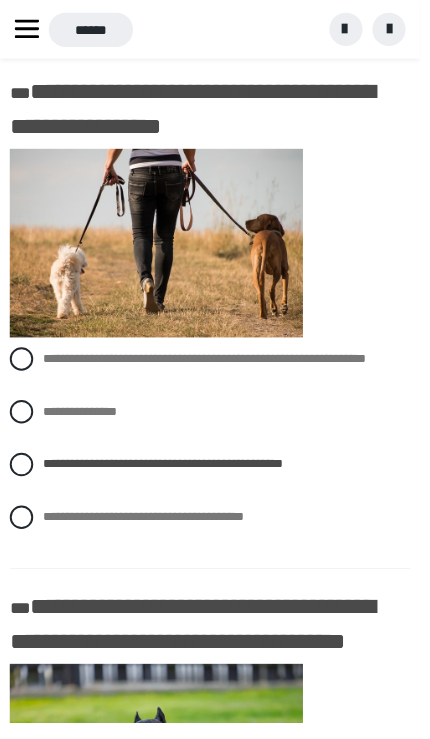 click on "**********" at bounding box center [215, 421] 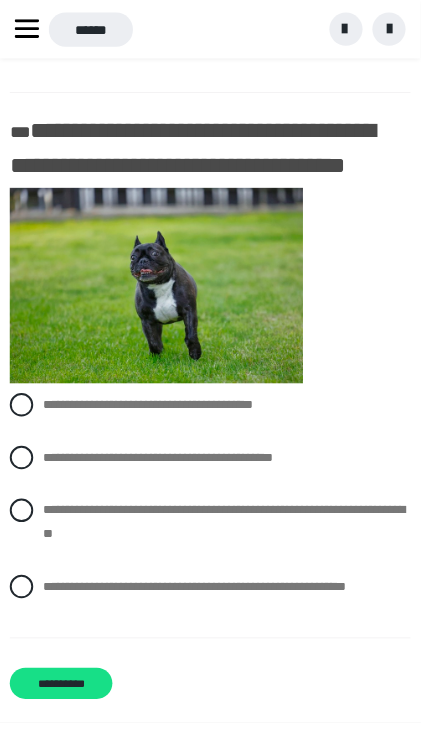 scroll, scrollTop: 1754, scrollLeft: 0, axis: vertical 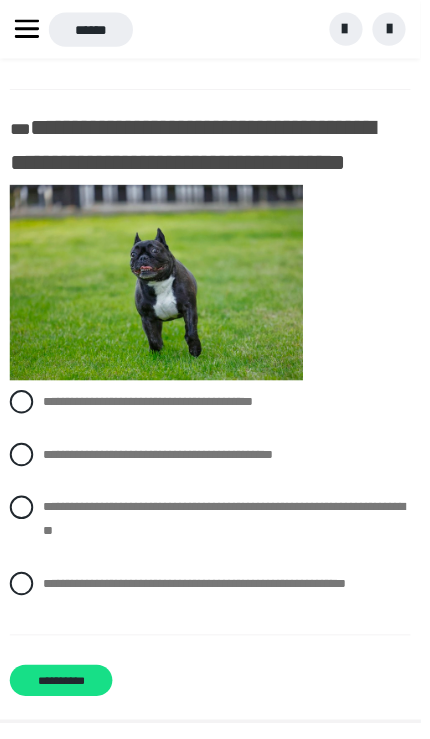 click on "**********" at bounding box center (229, 530) 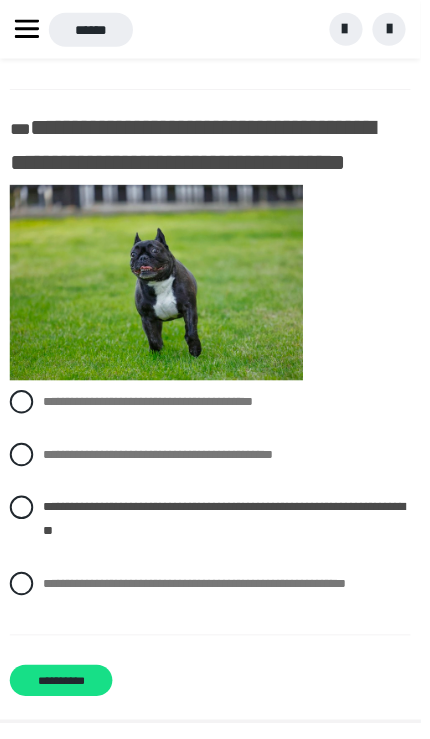 click on "**********" at bounding box center [62, 696] 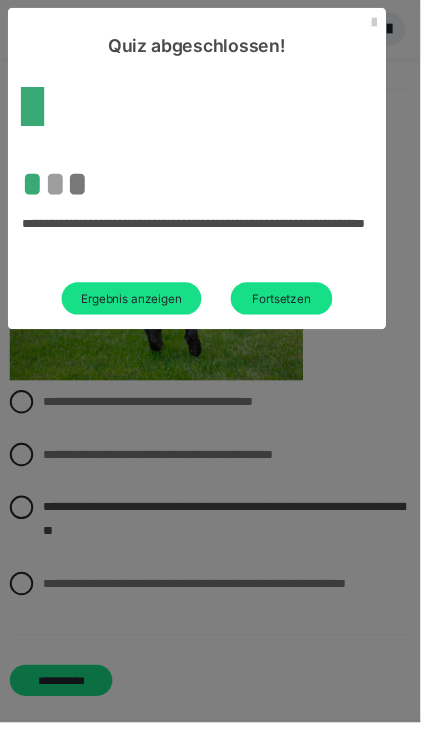 scroll, scrollTop: 40, scrollLeft: 0, axis: vertical 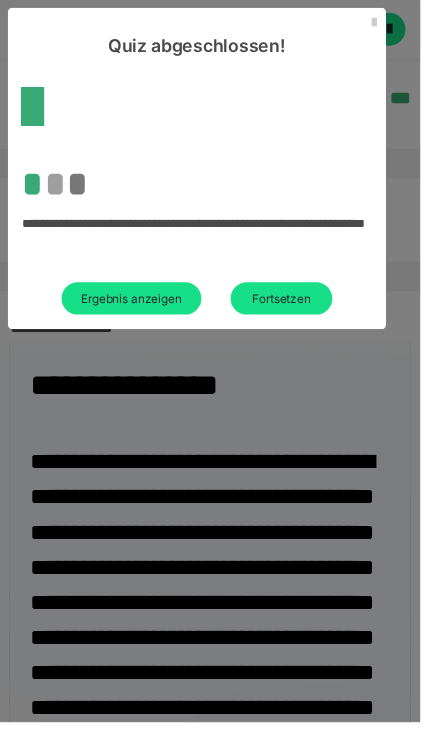 click on "Fortsetzen" at bounding box center (288, 305) 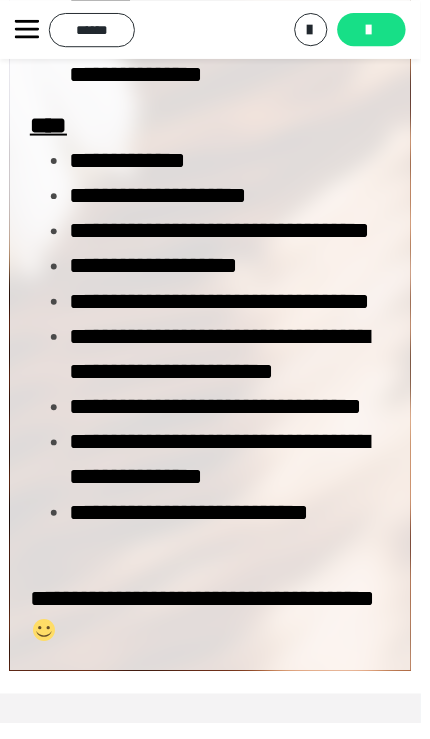scroll, scrollTop: 1734, scrollLeft: 0, axis: vertical 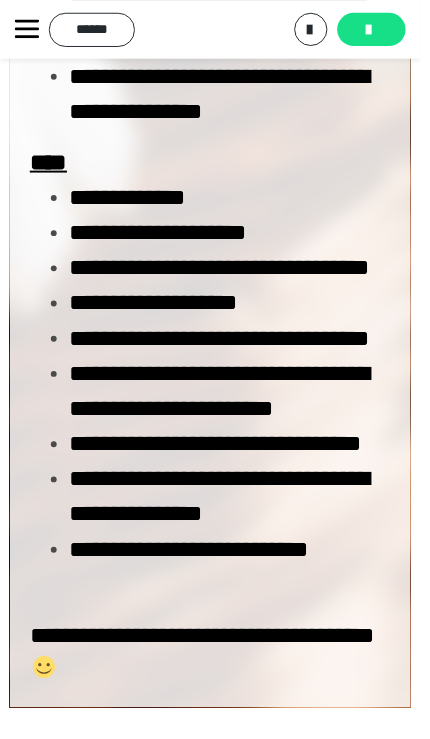 click at bounding box center (377, 31) 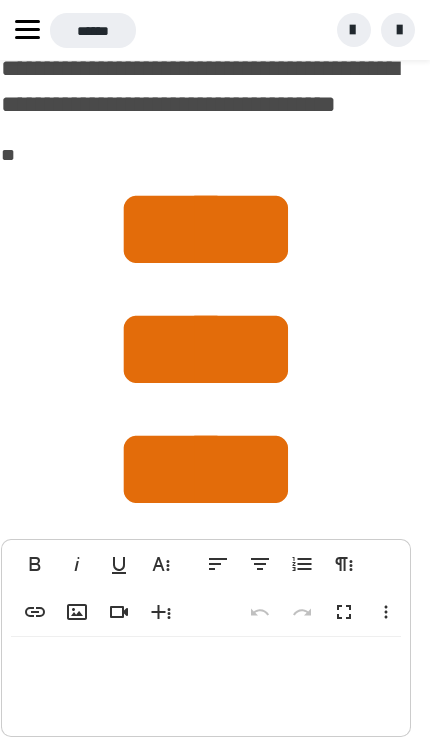 scroll, scrollTop: 173, scrollLeft: 9, axis: both 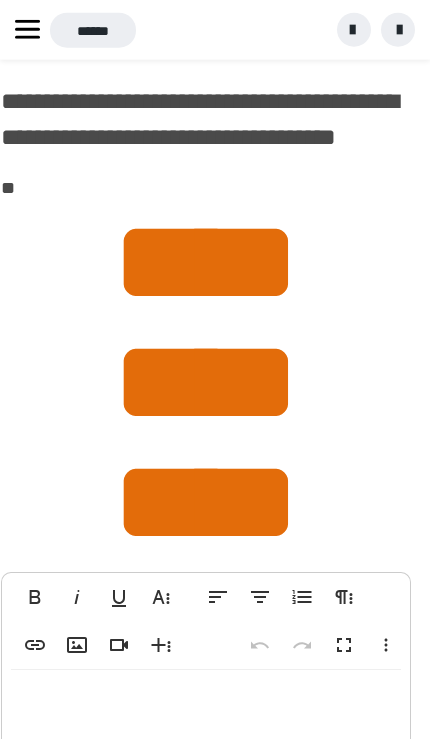 click on "*" at bounding box center (159, 261) 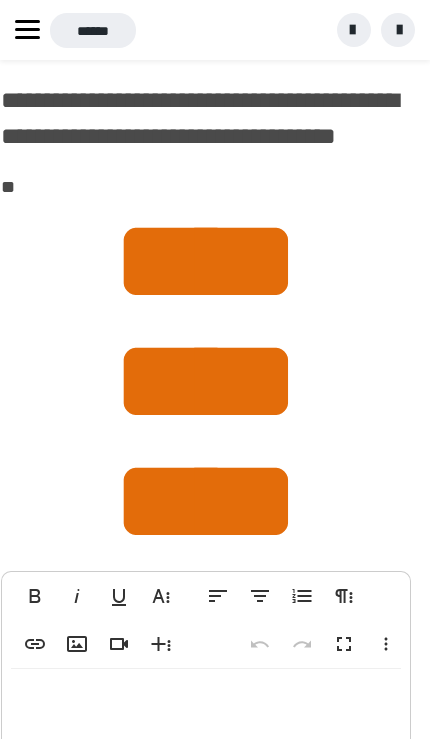 click on "*" at bounding box center (159, 260) 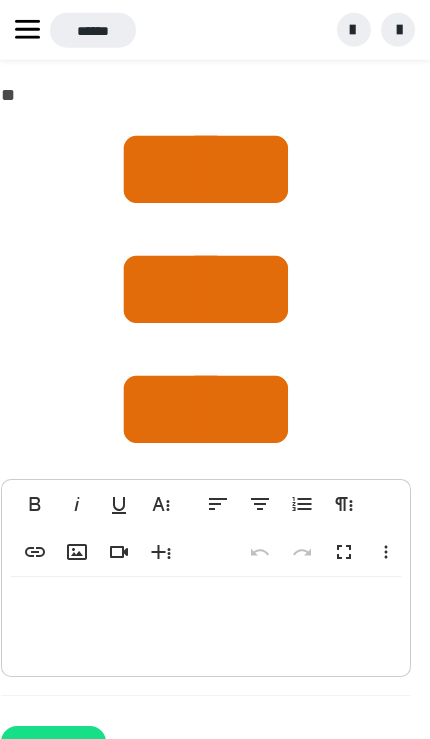 scroll, scrollTop: 259, scrollLeft: 9, axis: both 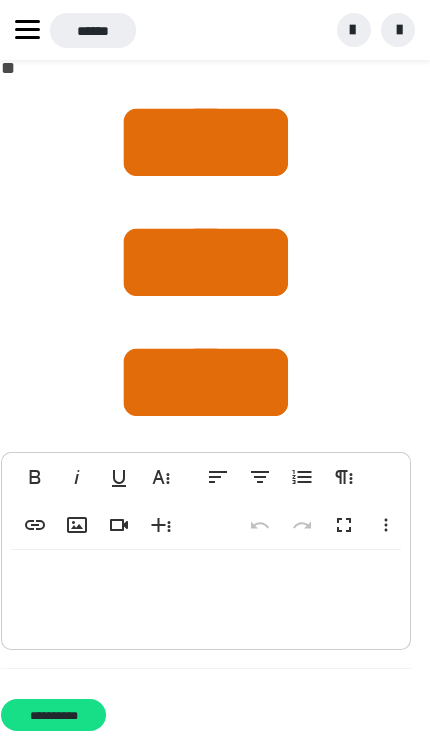 click at bounding box center [206, 595] 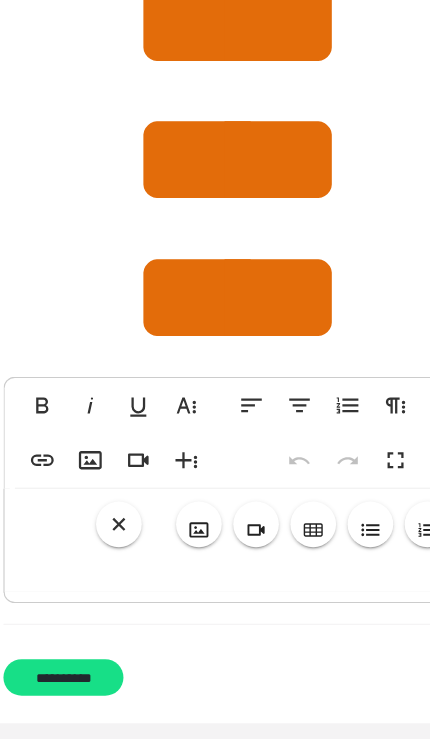 scroll, scrollTop: 340, scrollLeft: 0, axis: vertical 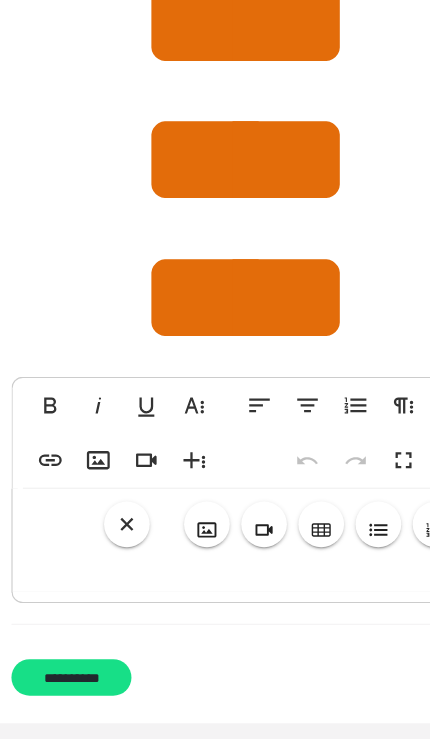 click on "*" at bounding box center [168, 335] 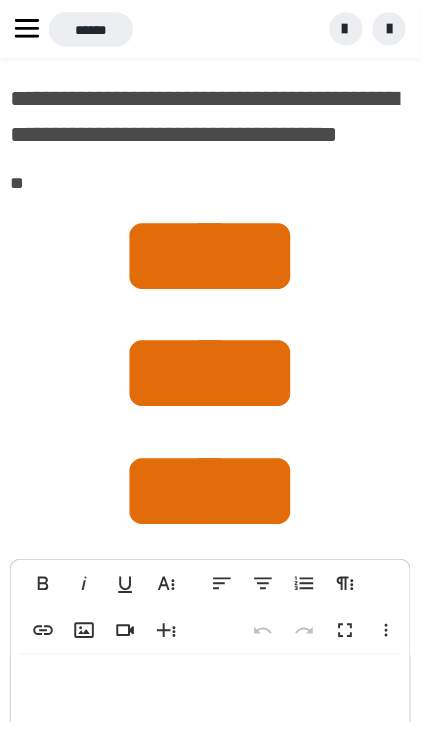 scroll, scrollTop: 323, scrollLeft: 0, axis: vertical 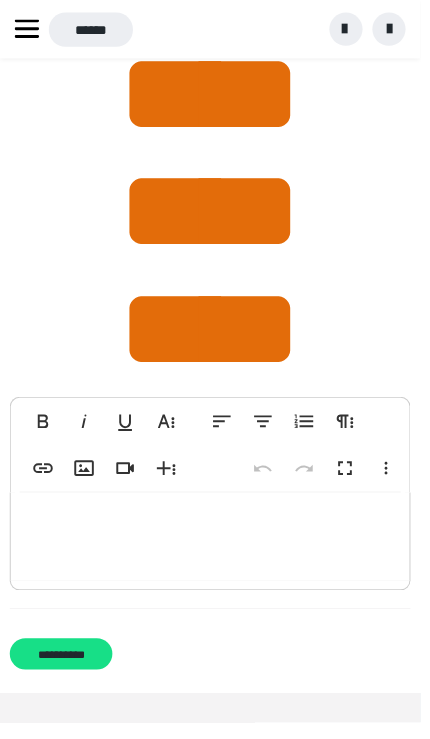 click on "**********" at bounding box center (62, 669) 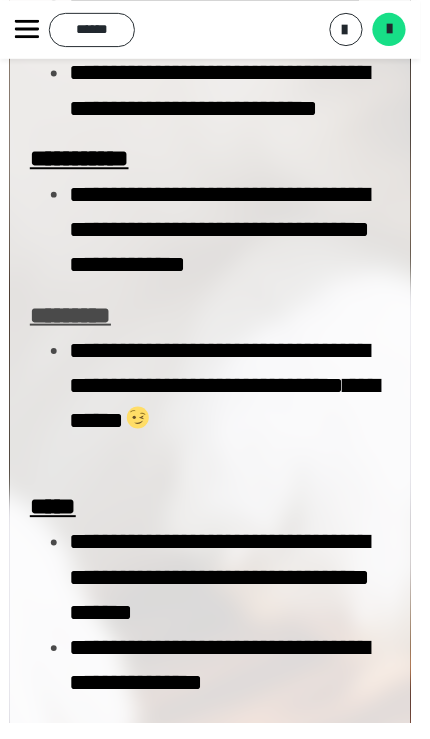 scroll, scrollTop: 1577, scrollLeft: 0, axis: vertical 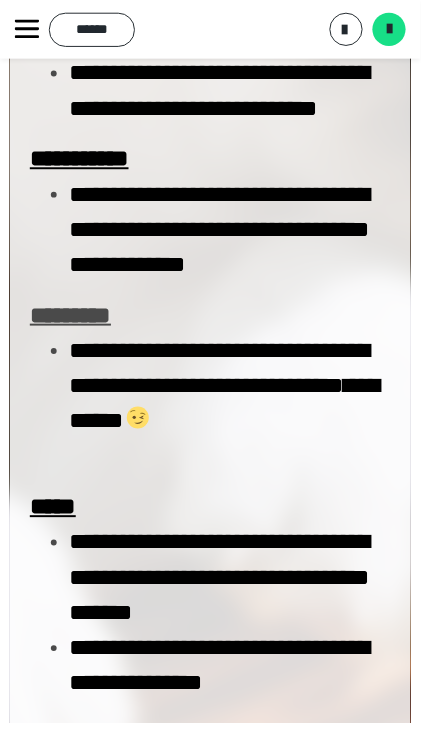 click at bounding box center (399, 30) 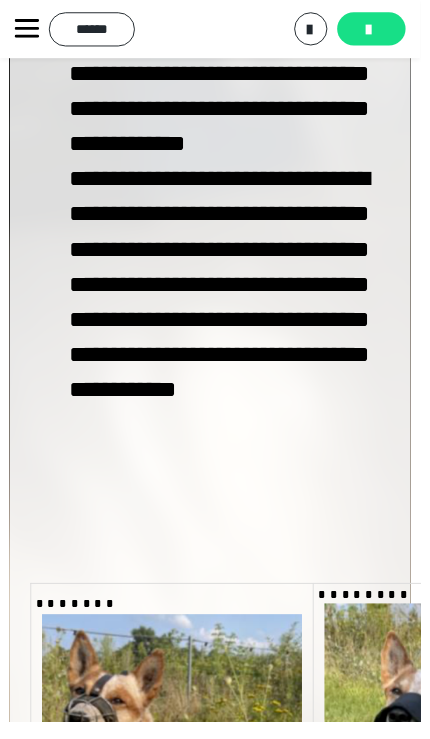 scroll, scrollTop: 4016, scrollLeft: 0, axis: vertical 